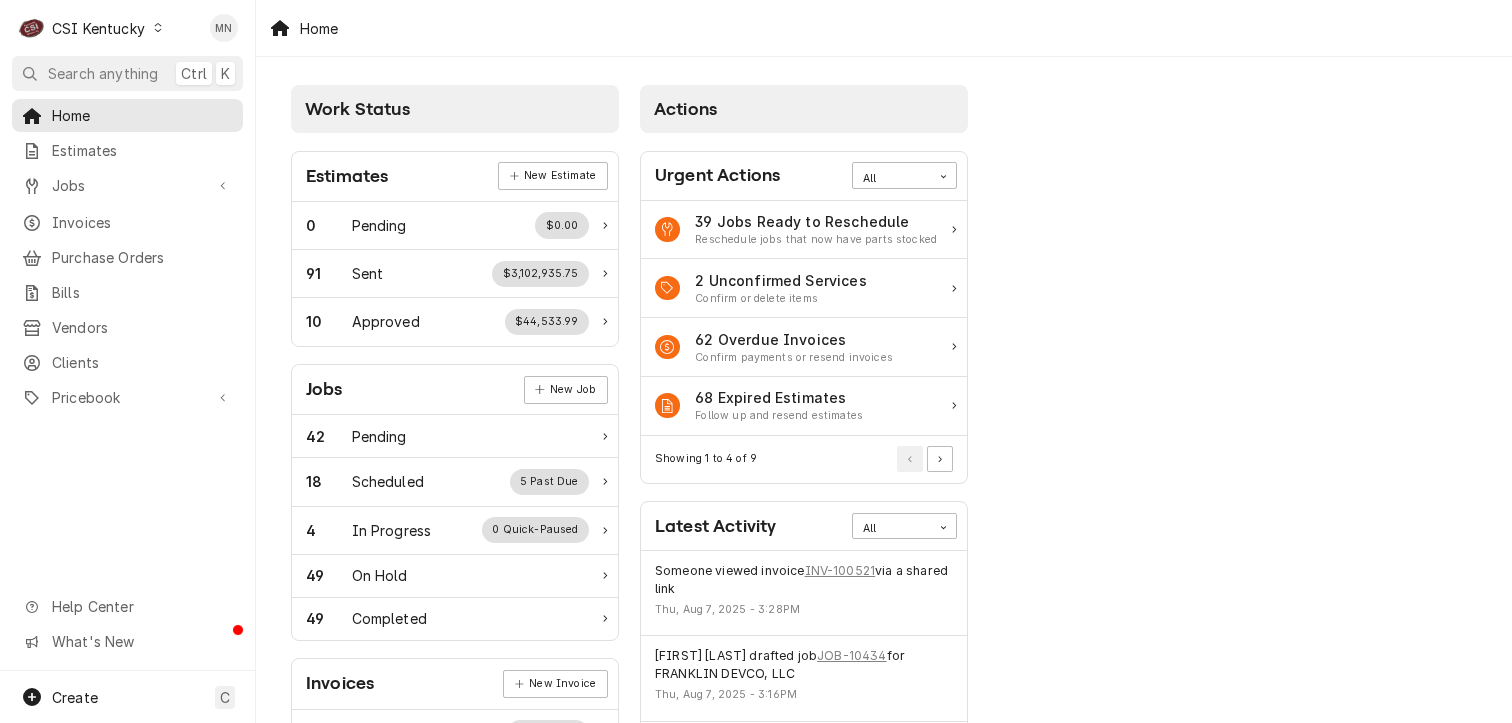scroll, scrollTop: 0, scrollLeft: 0, axis: both 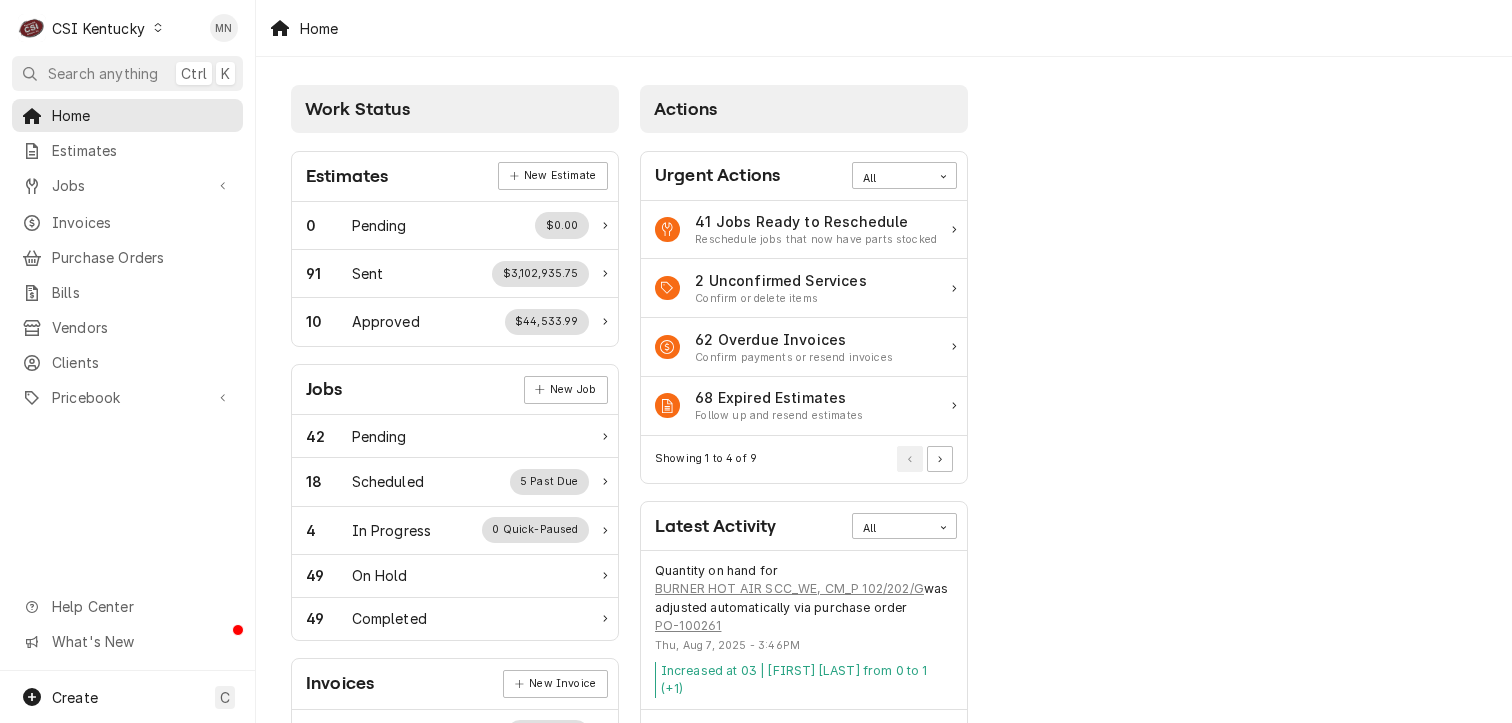 click on "CSI Kentucky" at bounding box center [98, 28] 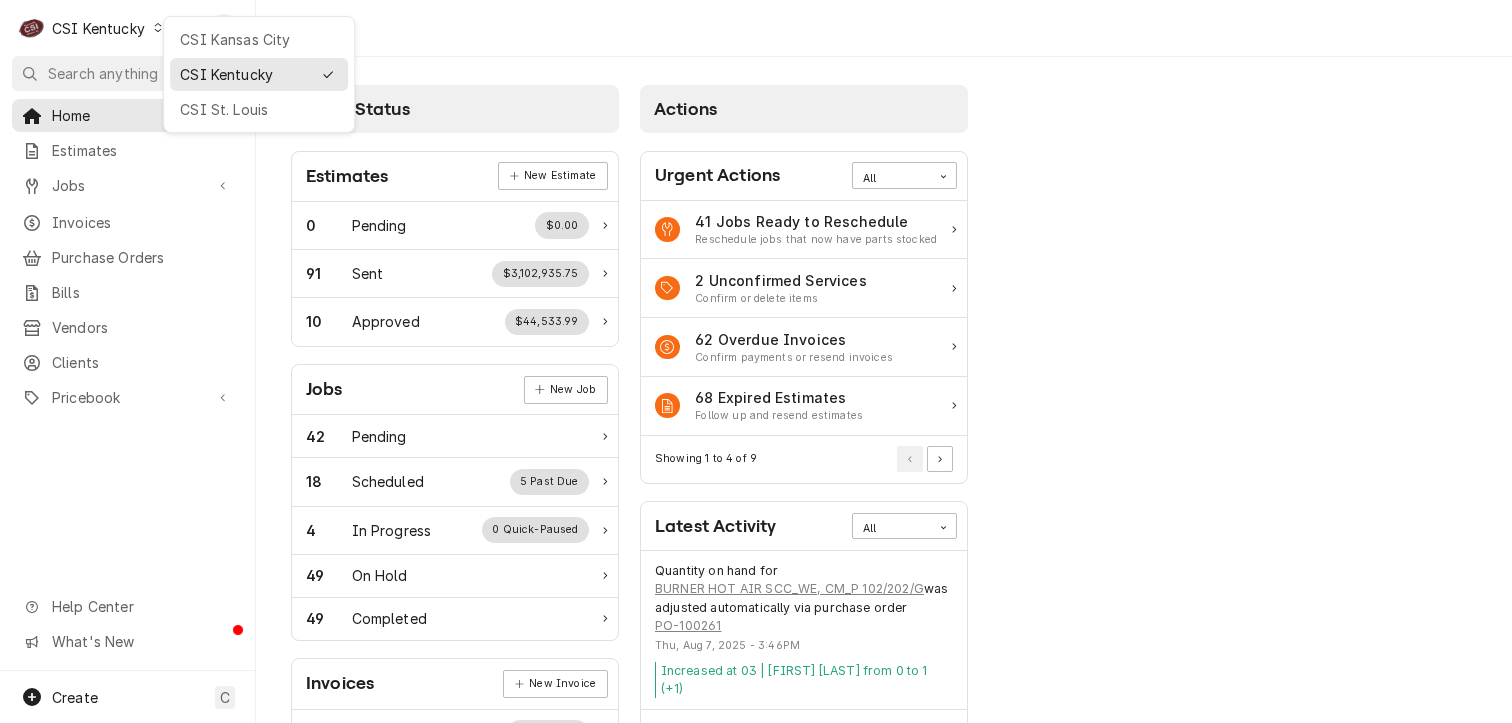 click on "CSI Kansas City" at bounding box center [259, 39] 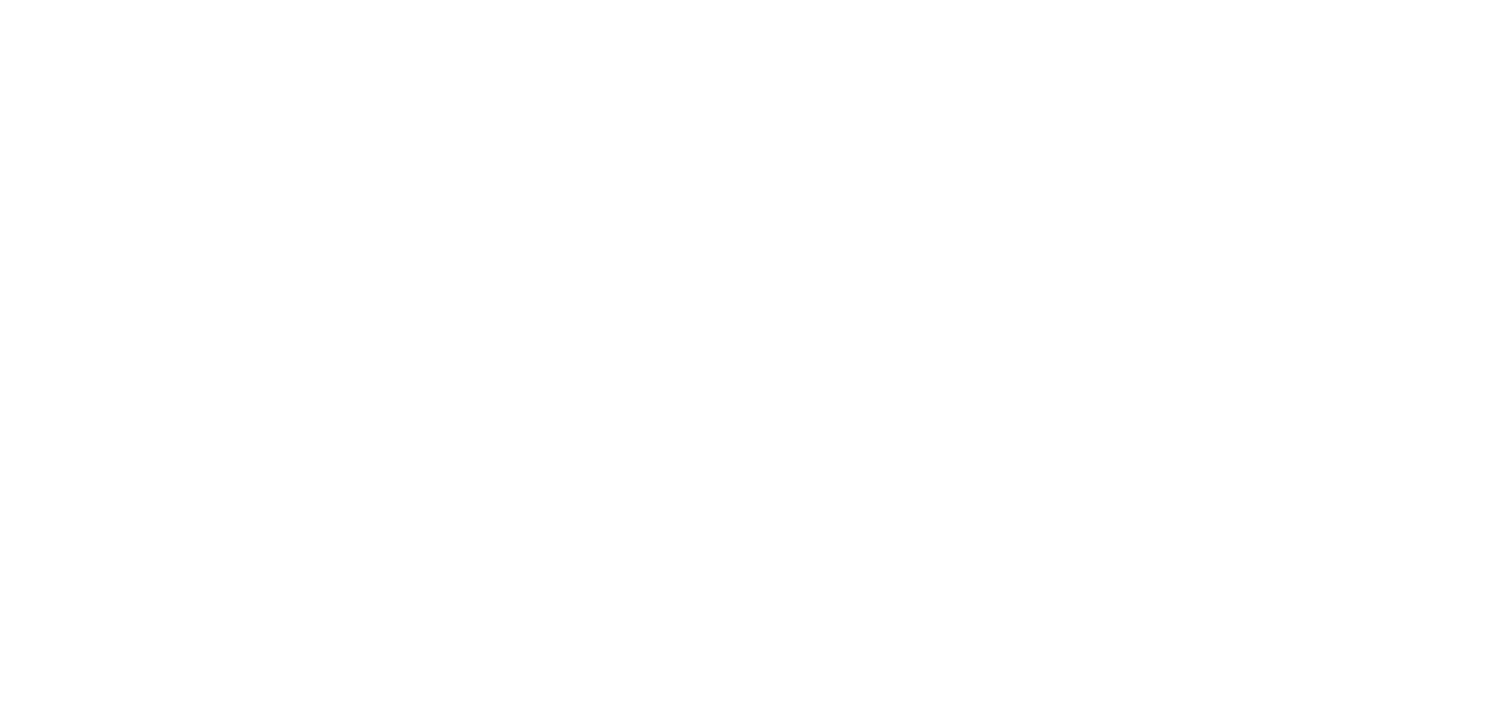 scroll, scrollTop: 0, scrollLeft: 0, axis: both 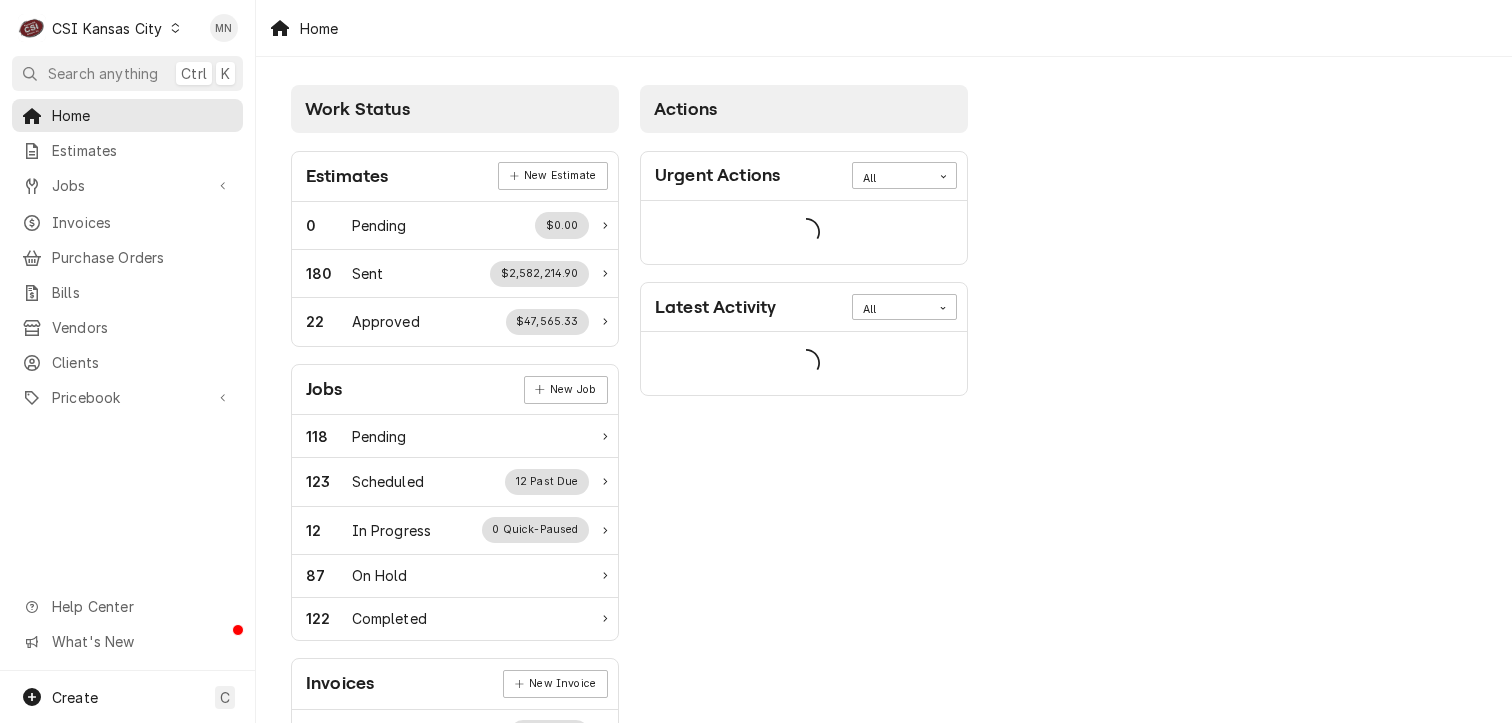 click on "CSI Kansas City" at bounding box center [107, 28] 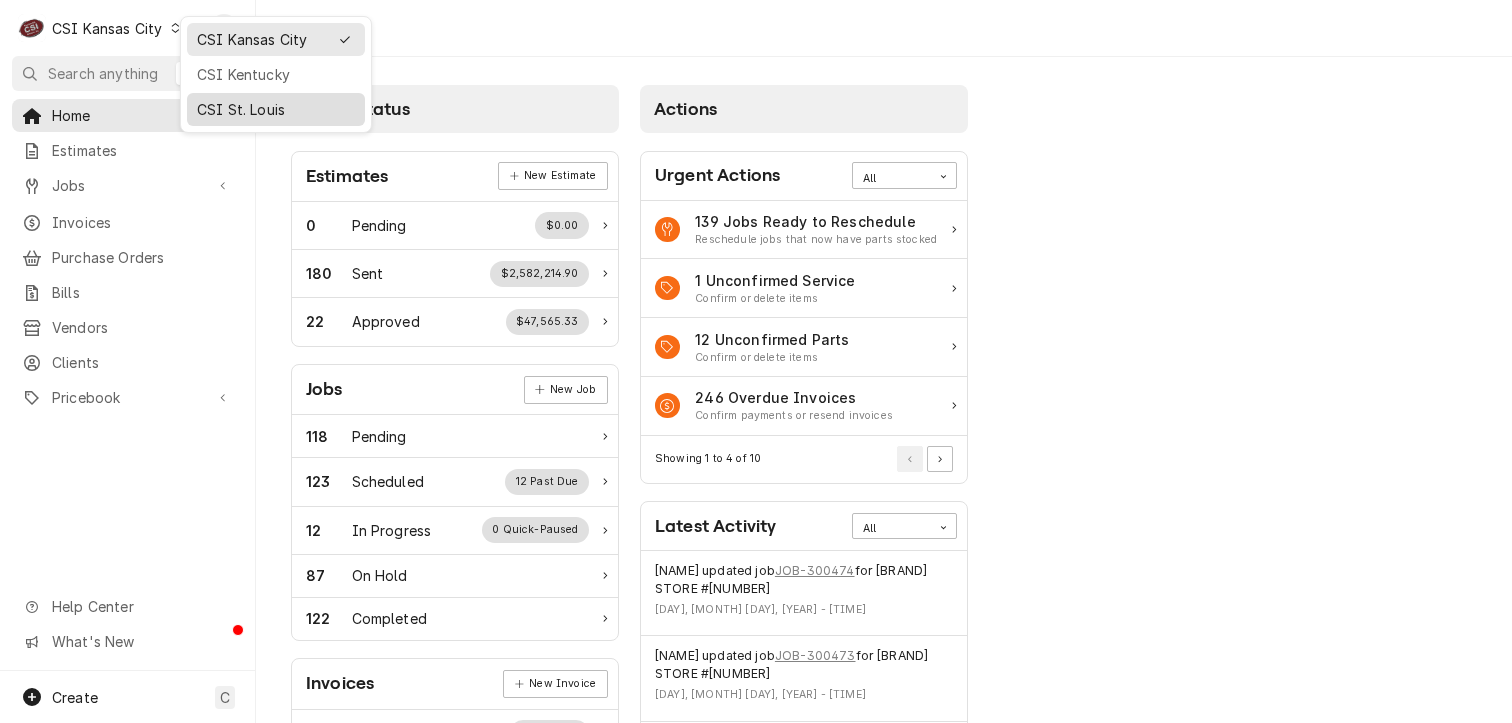 click on "CSI St. Louis" at bounding box center (276, 109) 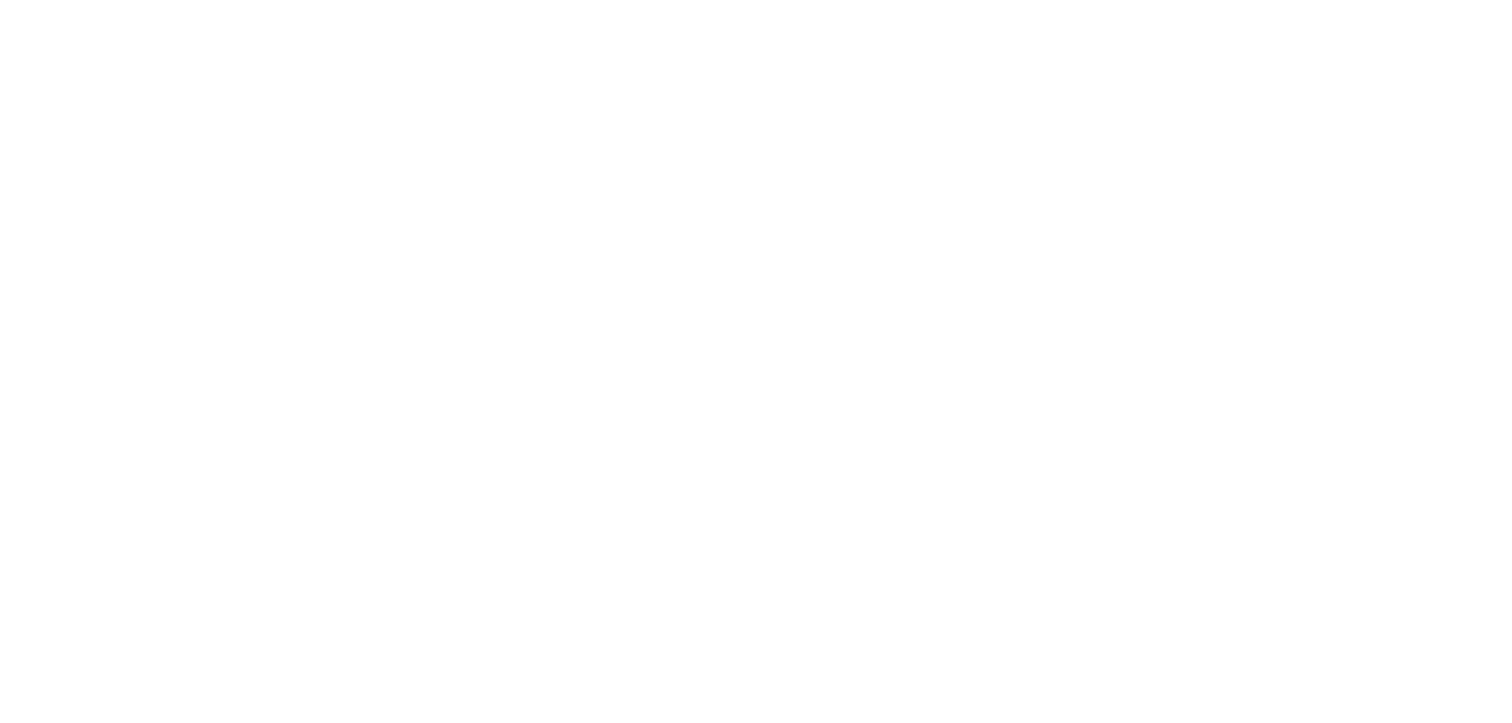 scroll, scrollTop: 0, scrollLeft: 0, axis: both 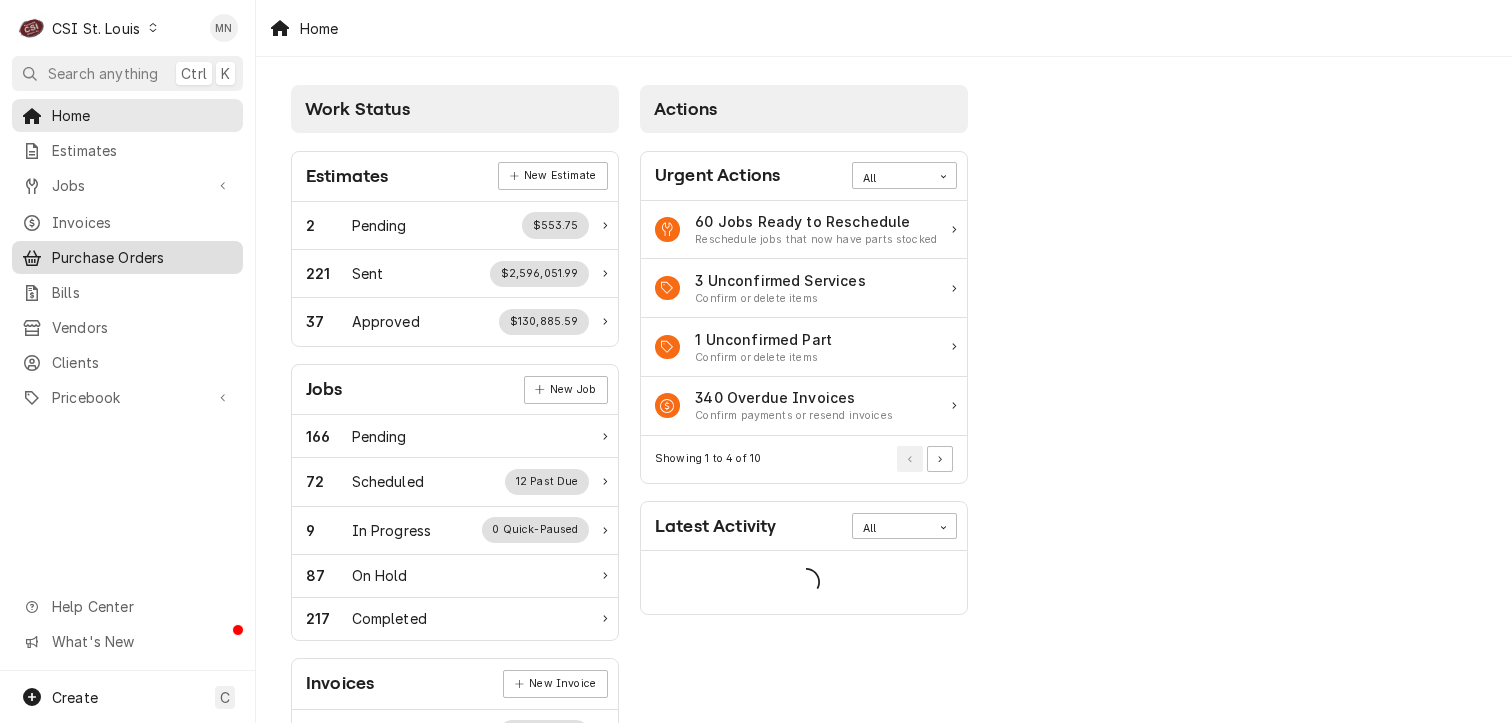 click on "Purchase Orders" at bounding box center (142, 257) 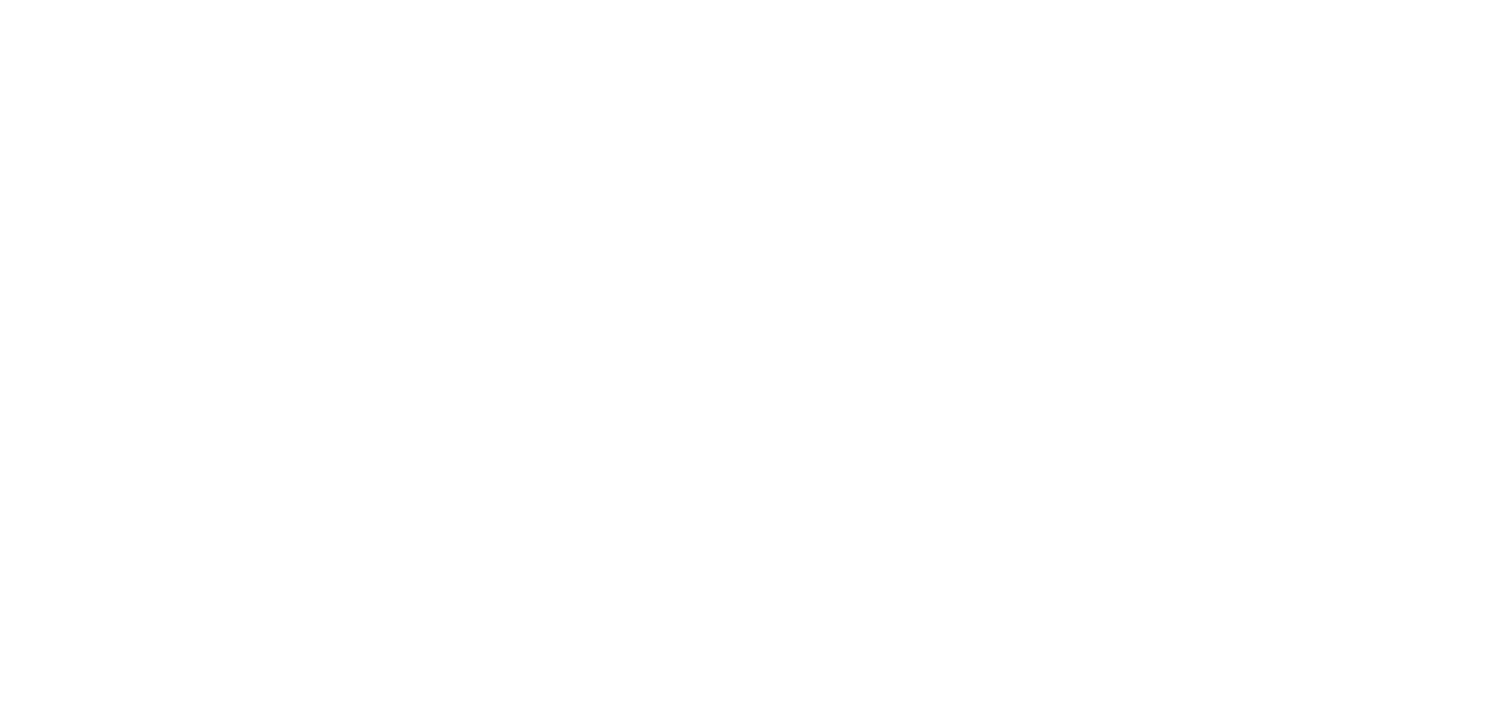 scroll, scrollTop: 0, scrollLeft: 0, axis: both 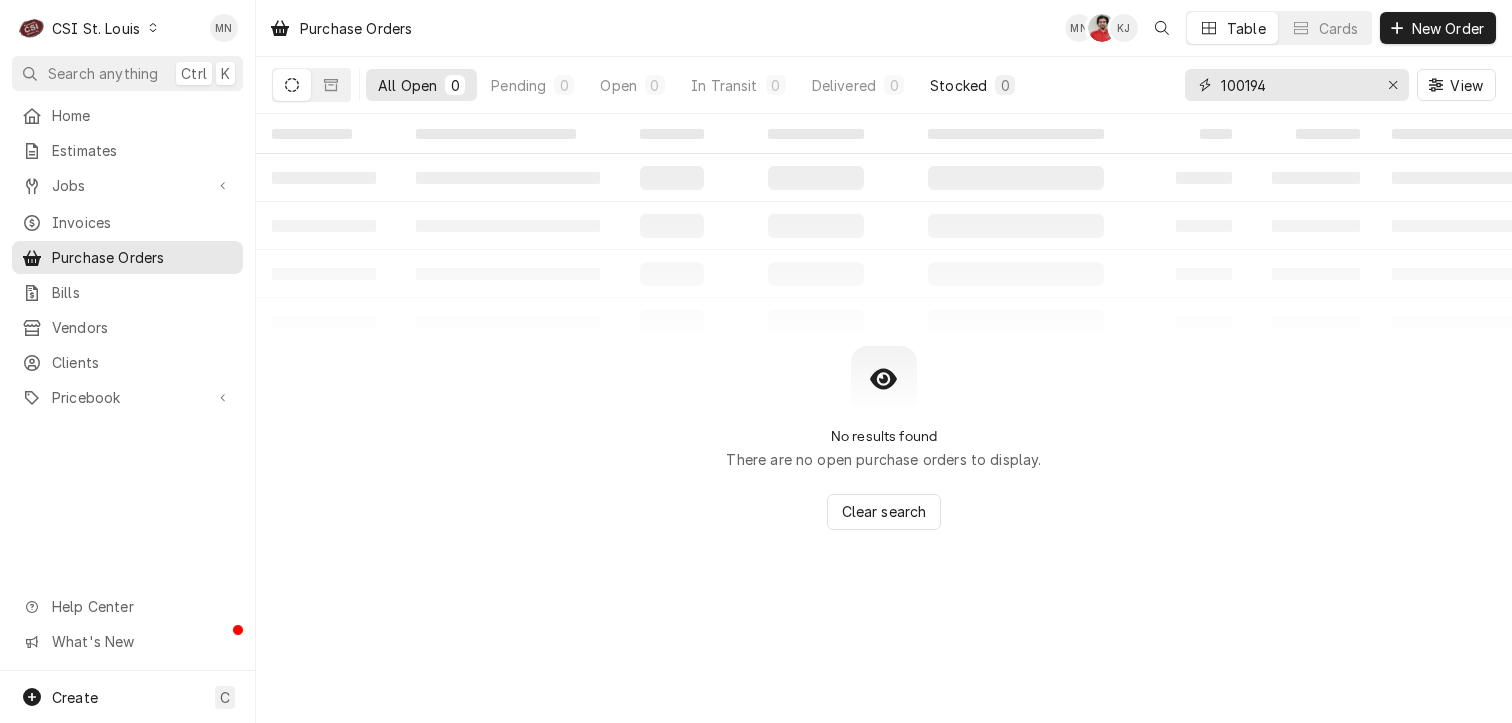 drag, startPoint x: 1283, startPoint y: 94, endPoint x: 974, endPoint y: 69, distance: 310.00967 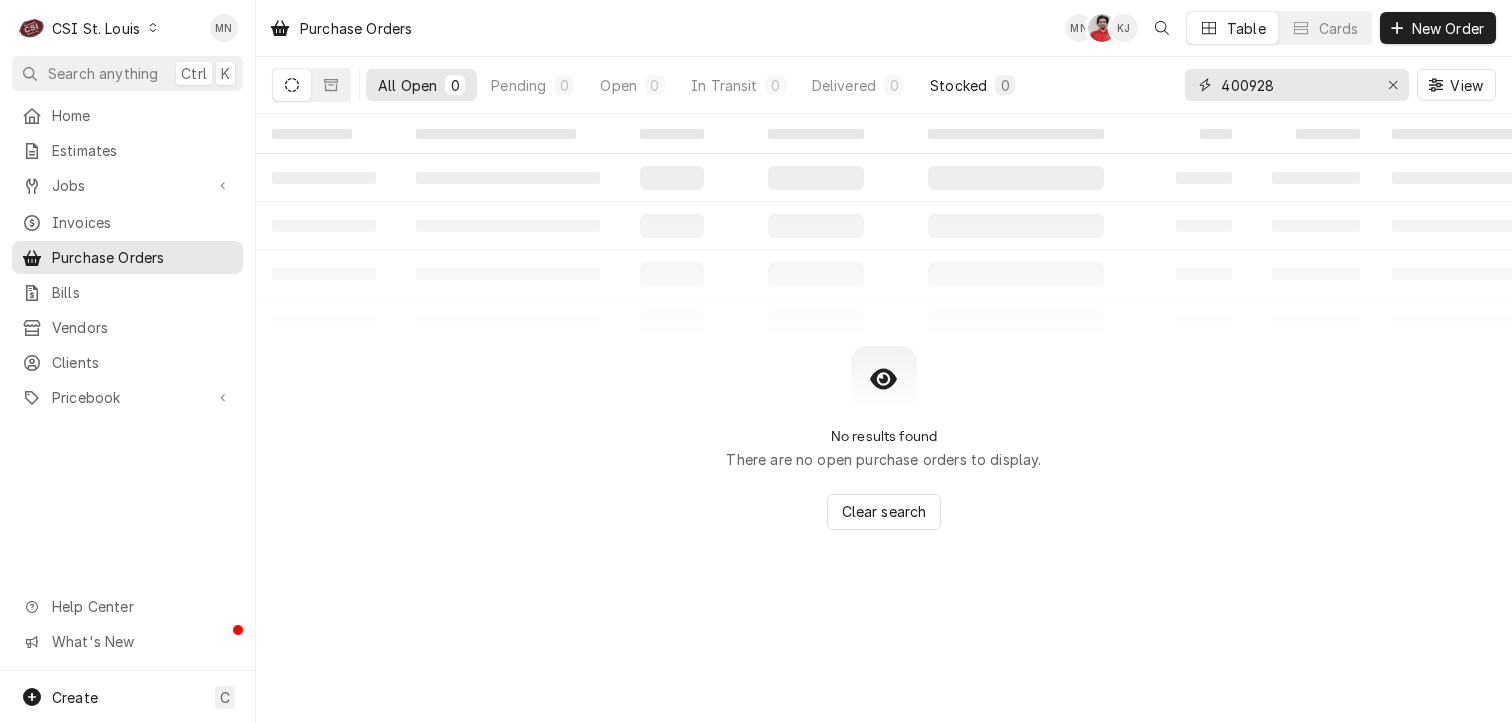 type on "400928" 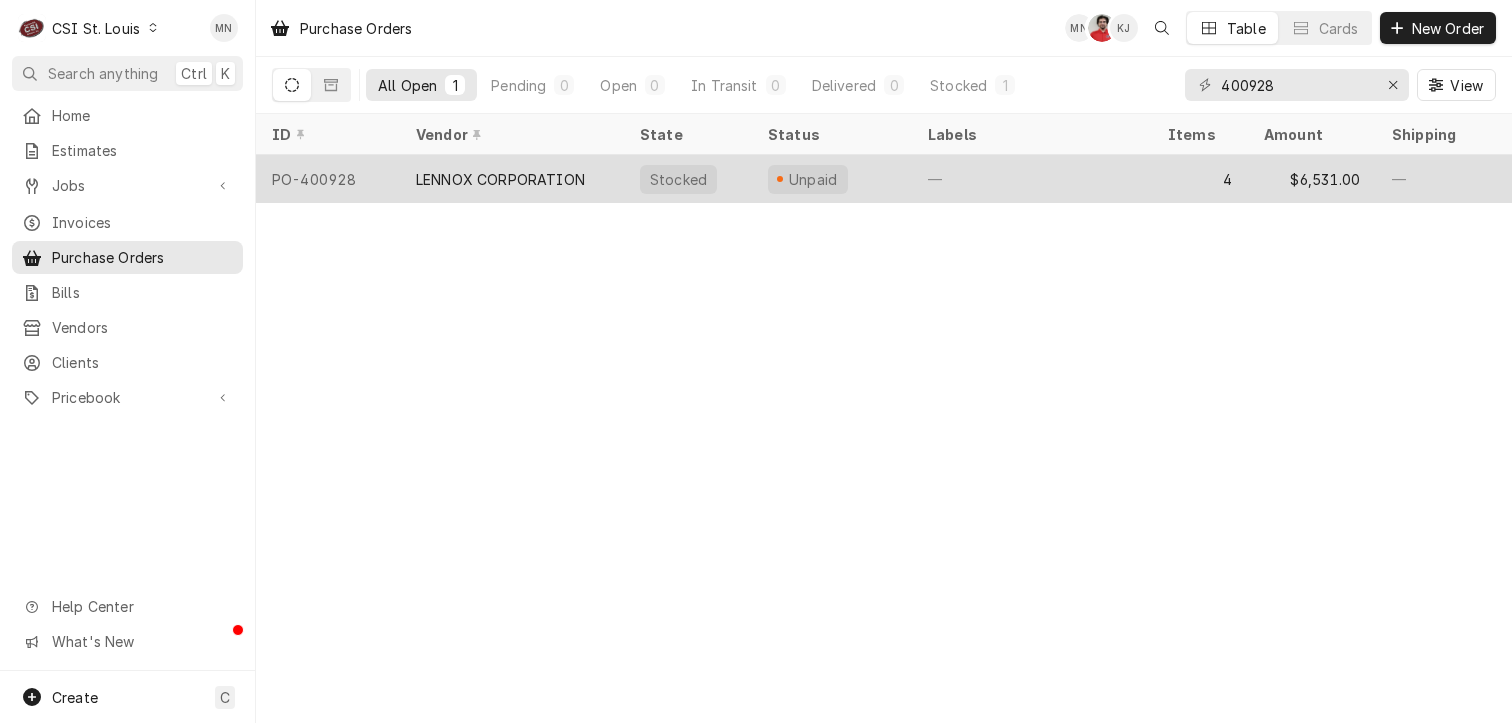 click on "PO-400928" at bounding box center (328, 179) 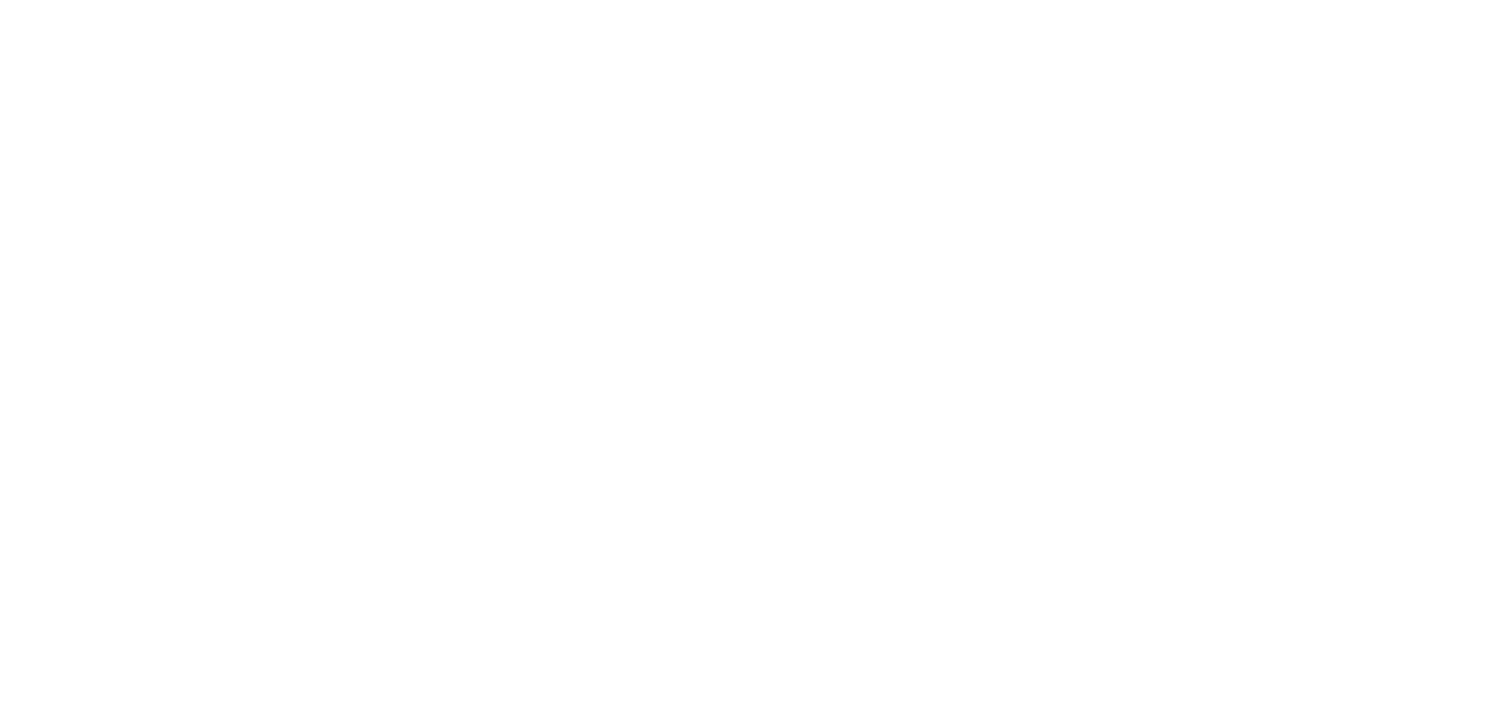 scroll, scrollTop: 0, scrollLeft: 0, axis: both 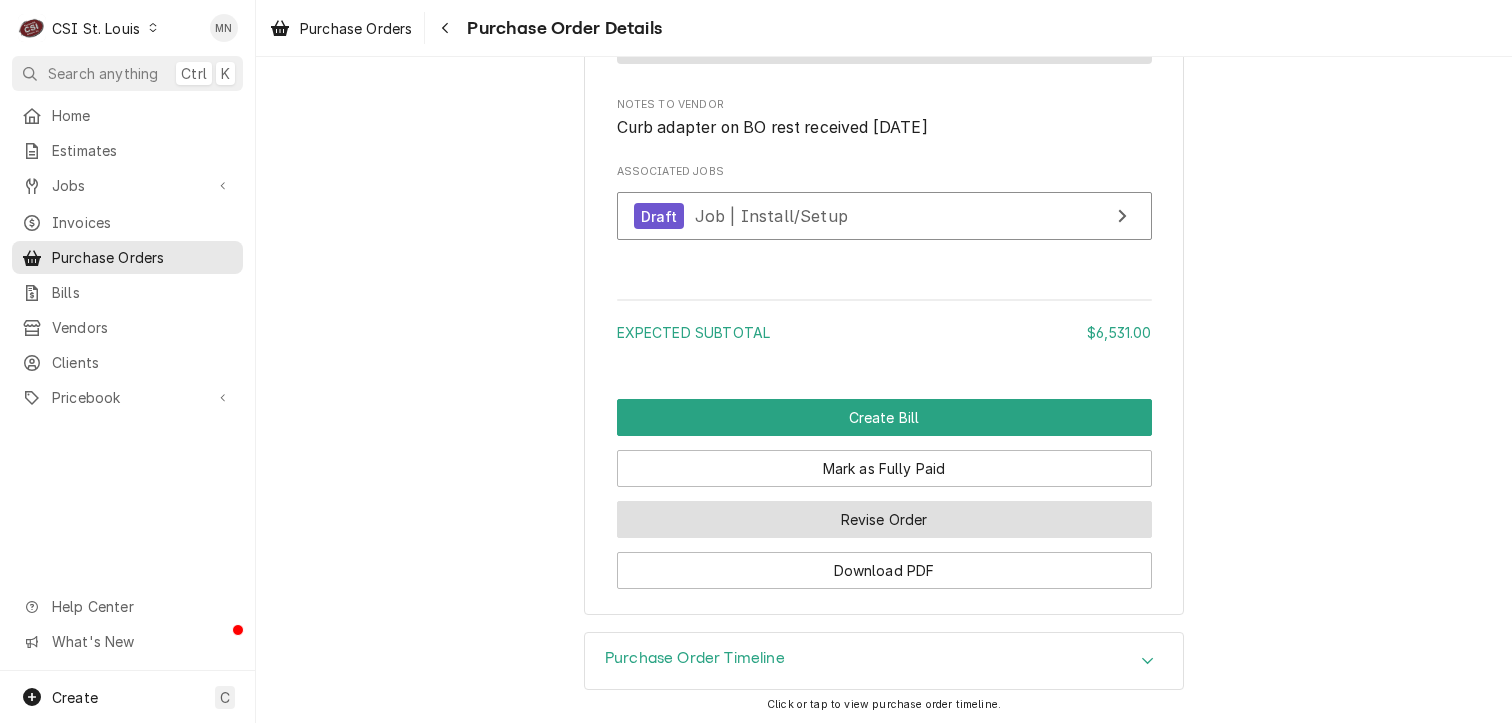 click on "Revise Order" at bounding box center (884, 519) 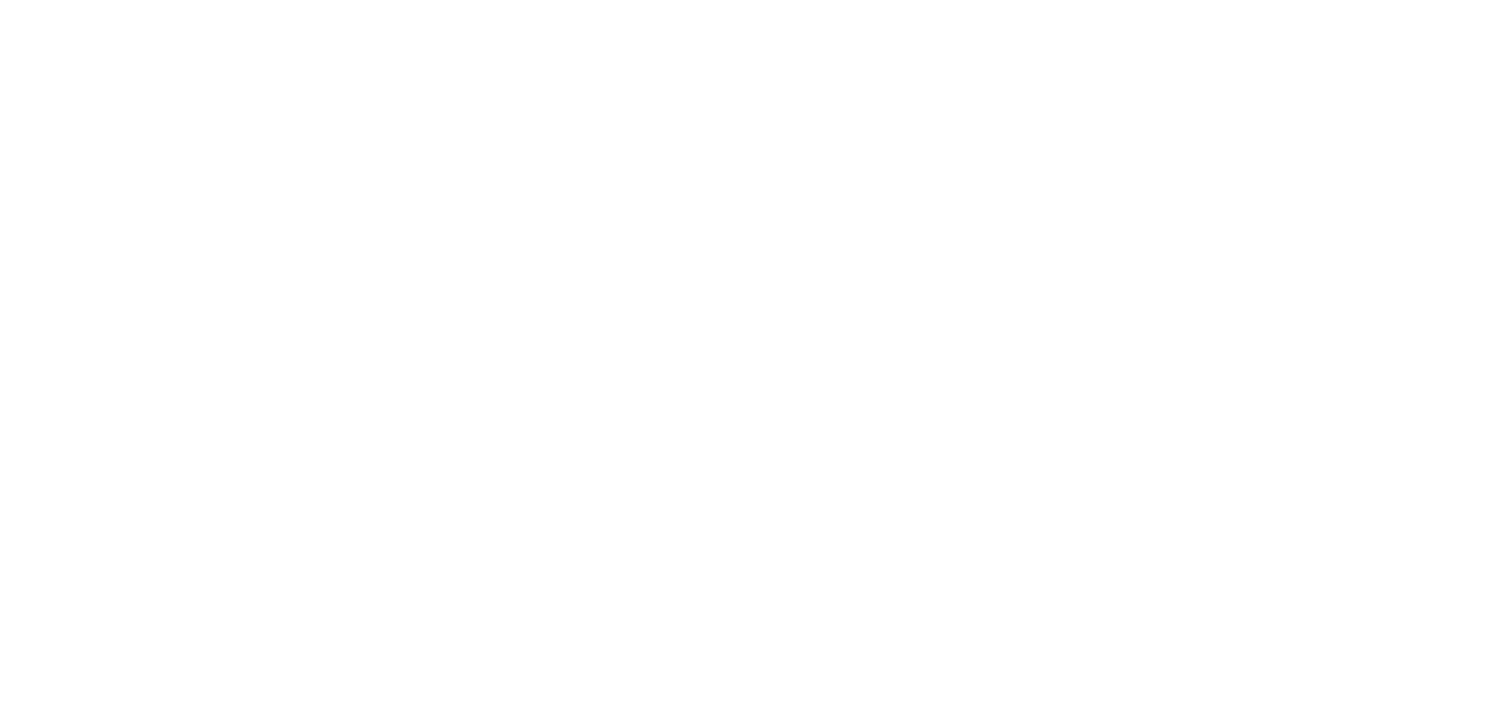 scroll, scrollTop: 0, scrollLeft: 0, axis: both 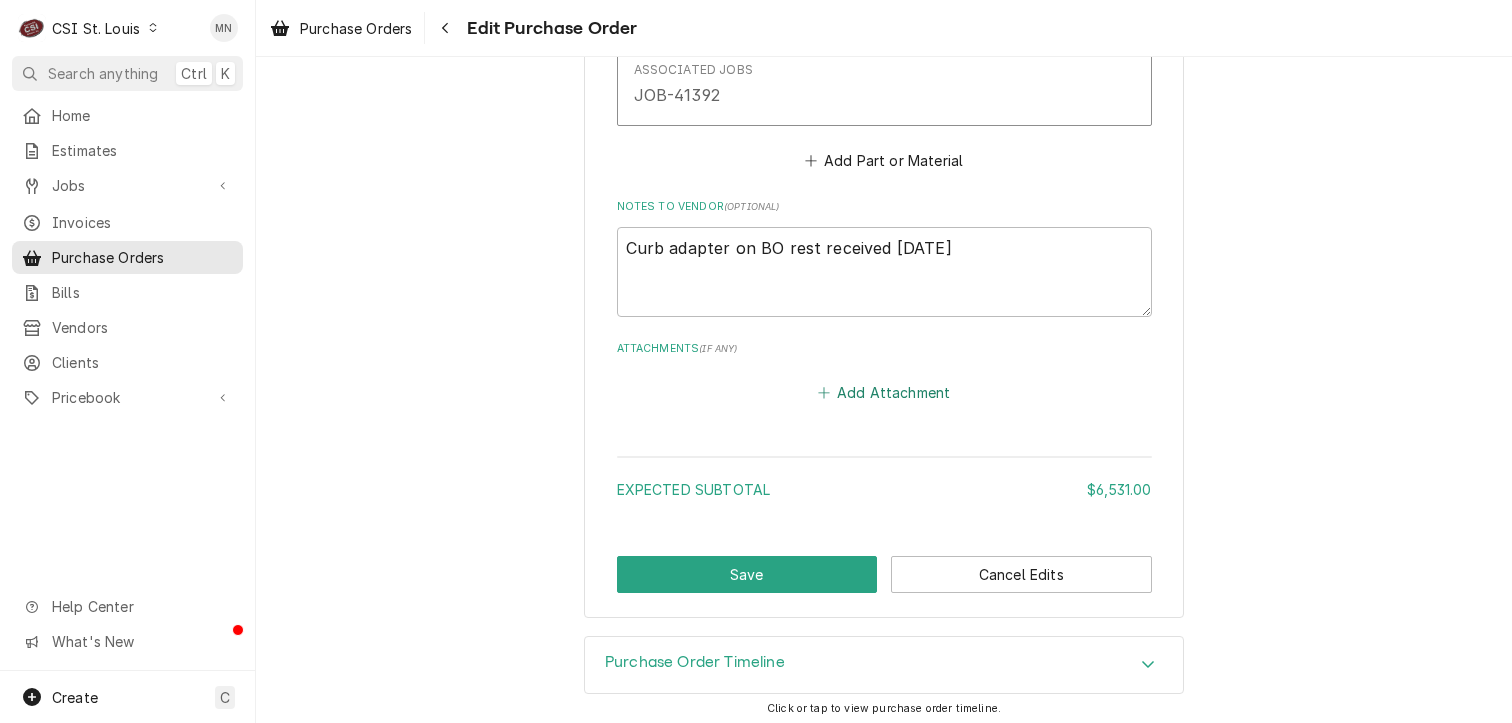click on "Add Attachment" at bounding box center [884, 393] 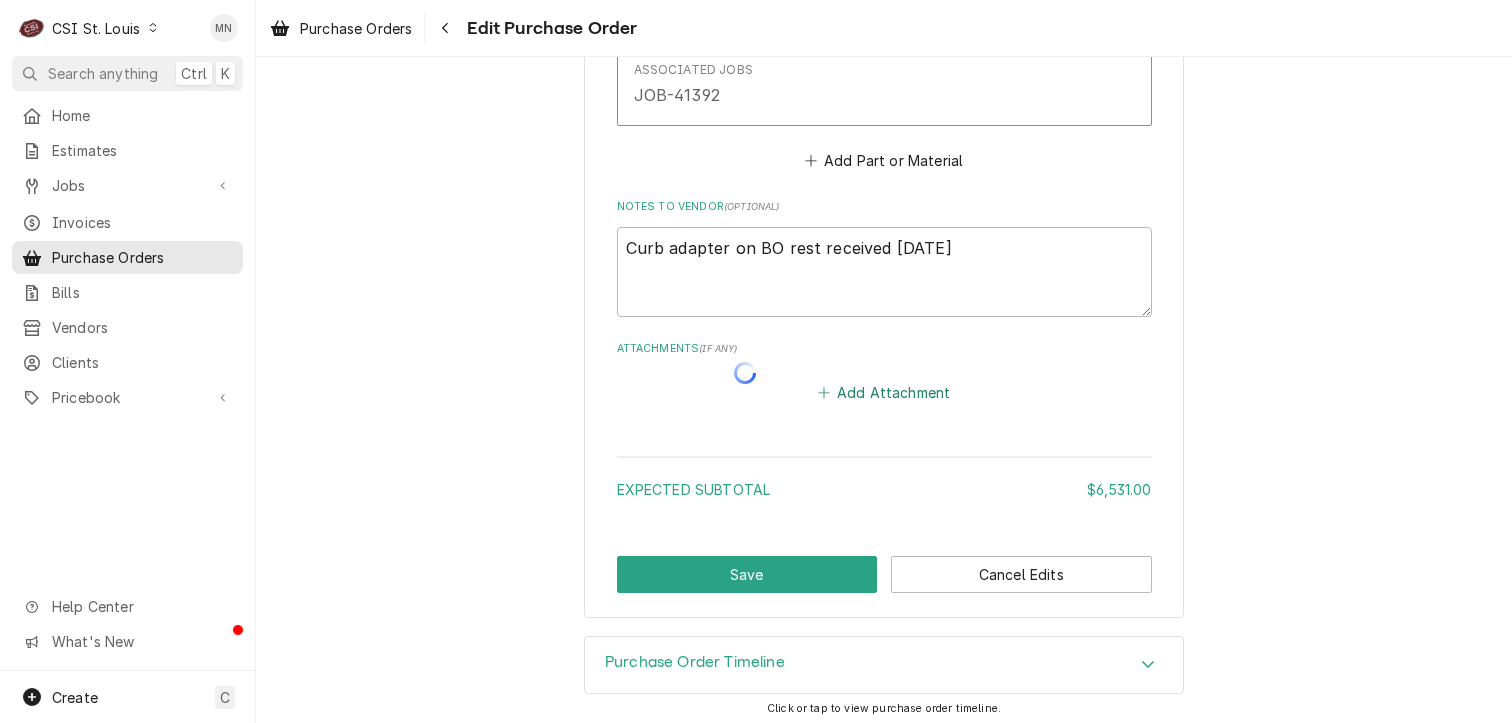 type on "x" 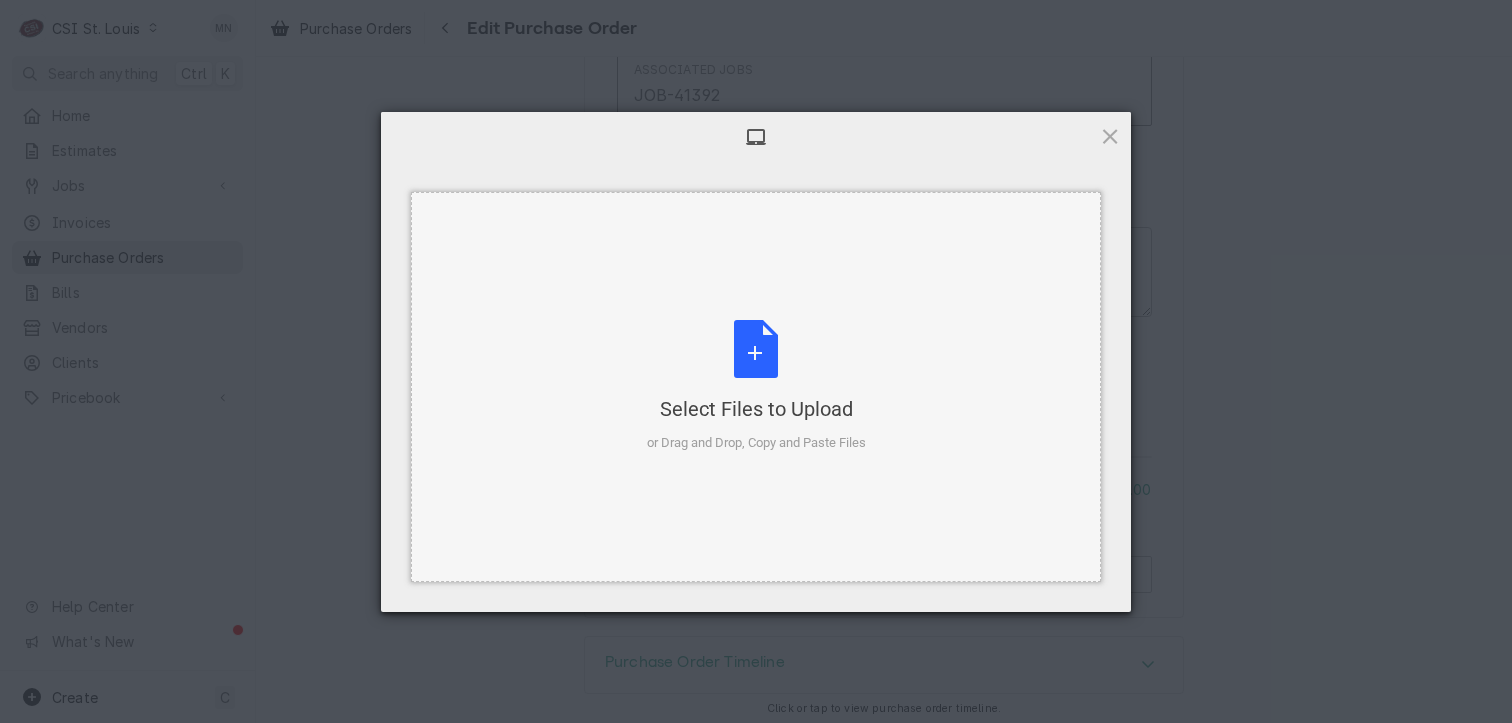 click on "Select Files to Upload
or Drag and Drop, Copy and Paste Files" at bounding box center [756, 386] 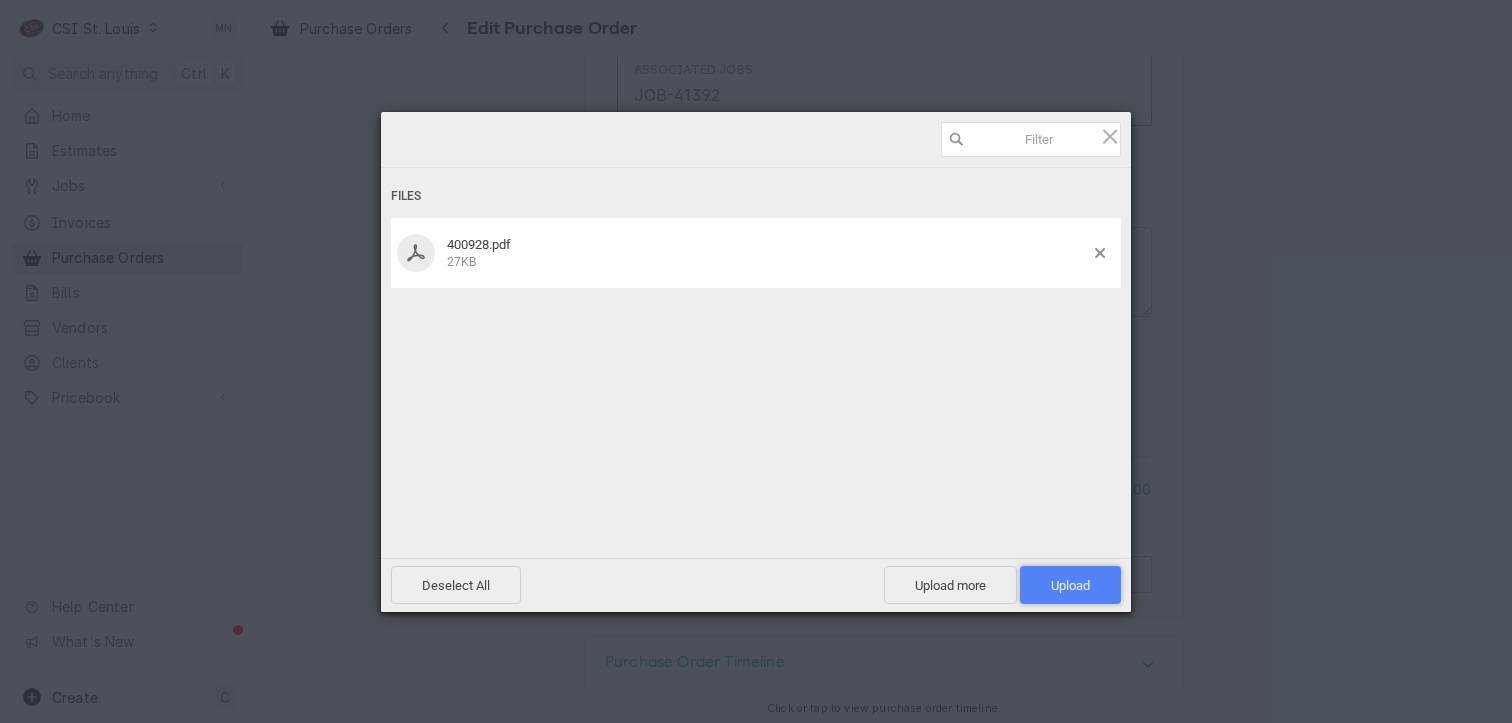 click on "Upload
1" at bounding box center [1070, 585] 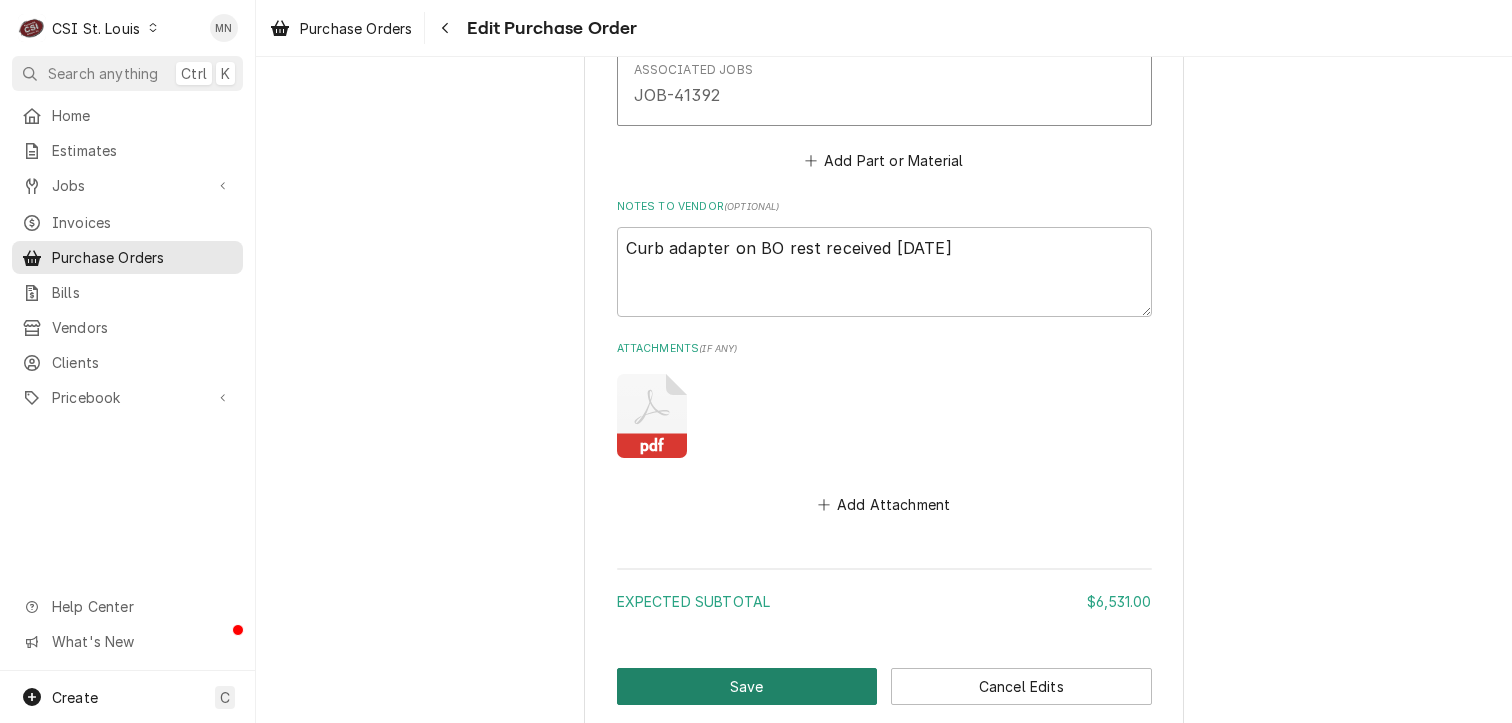 click on "Save" at bounding box center (747, 686) 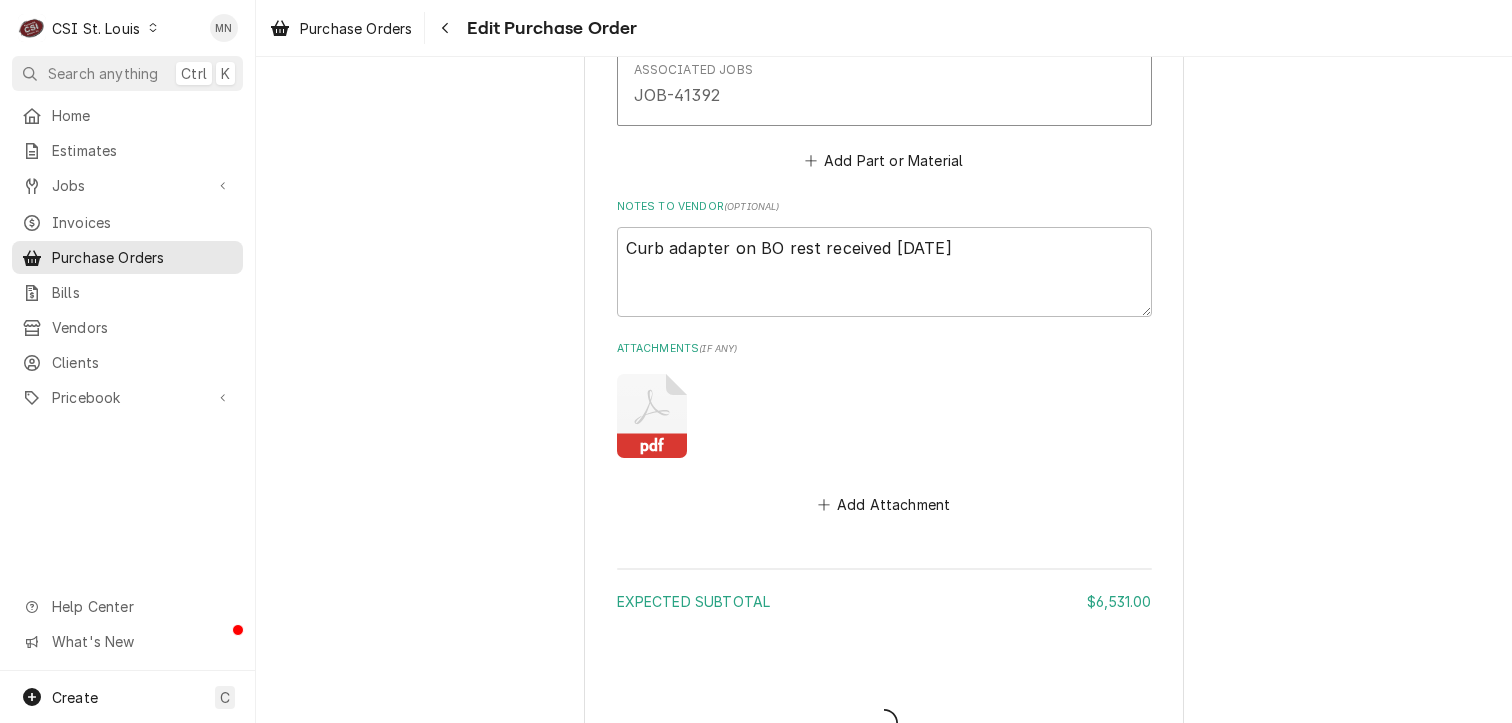 type on "x" 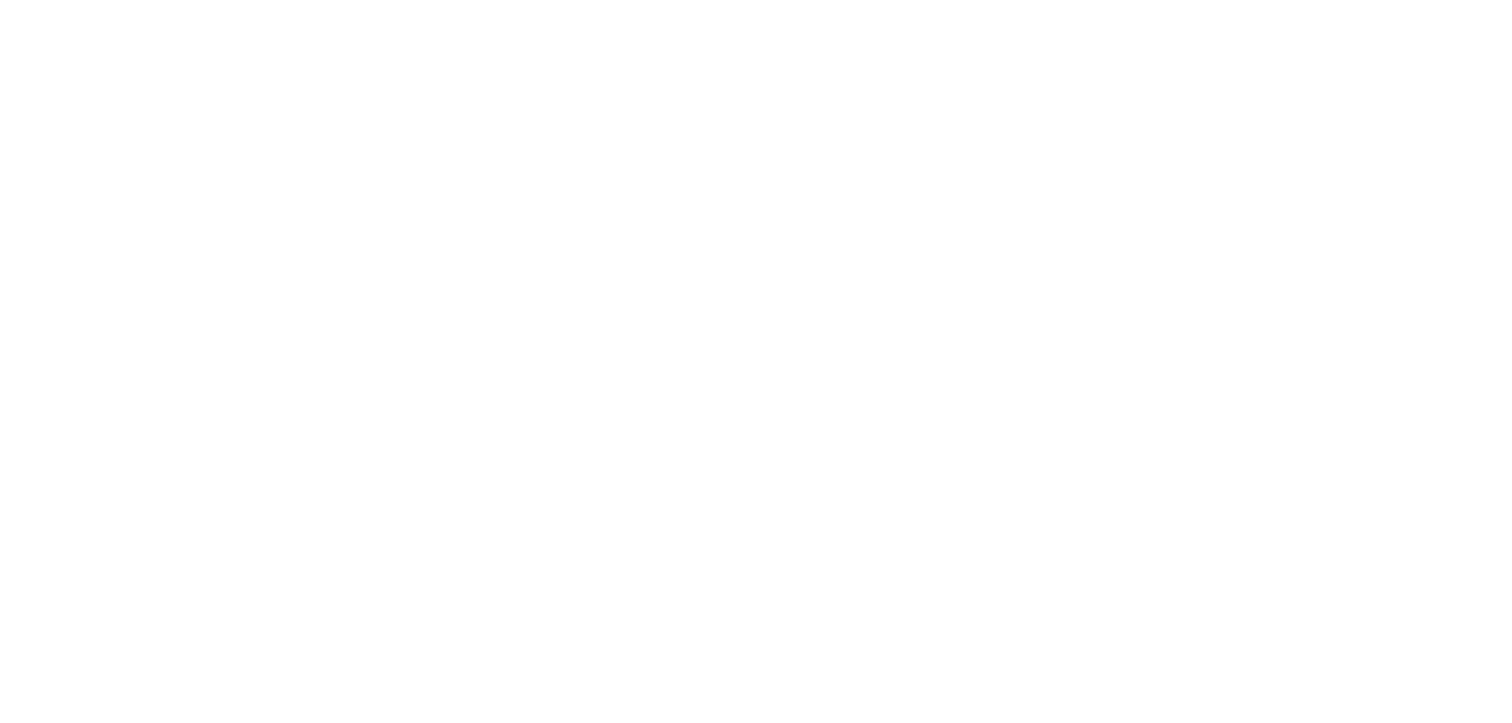 scroll, scrollTop: 0, scrollLeft: 0, axis: both 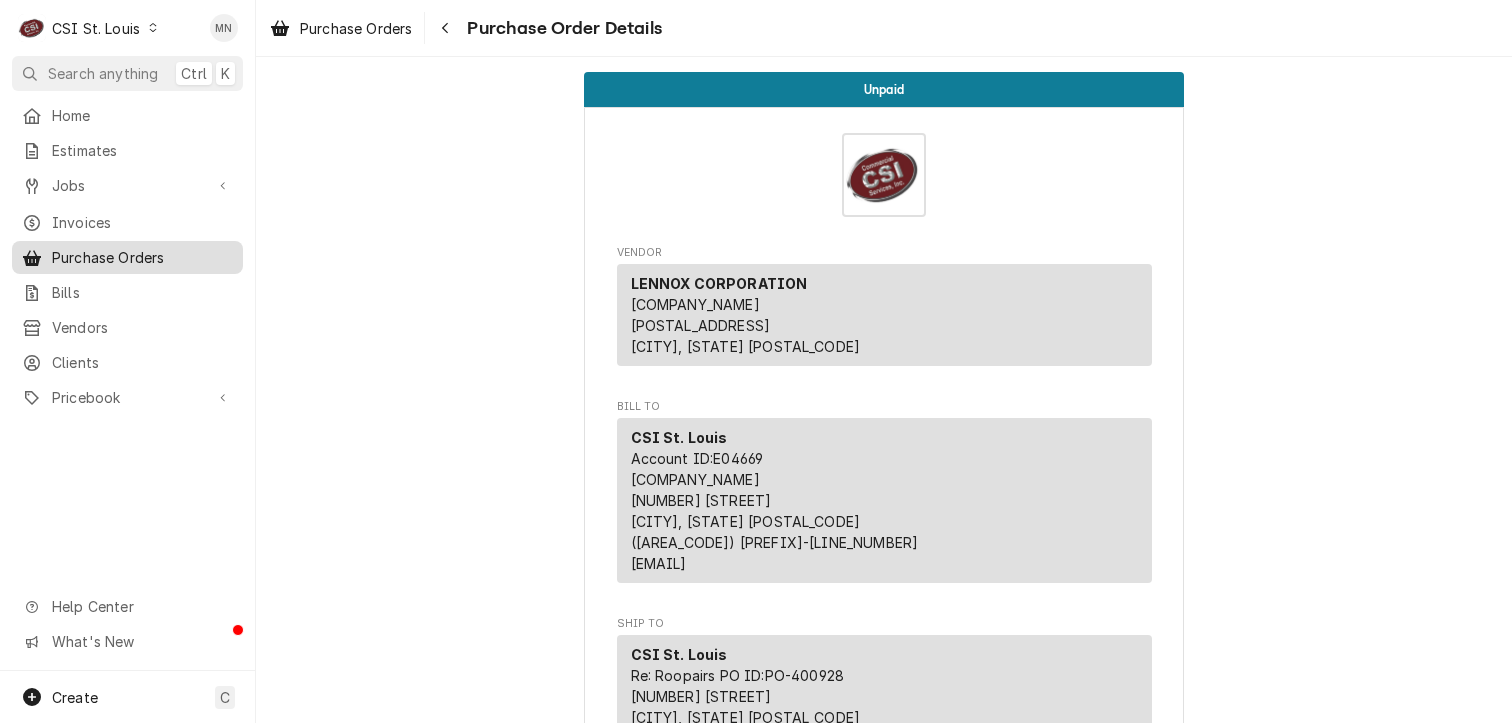 click on "Purchase Orders" at bounding box center [142, 257] 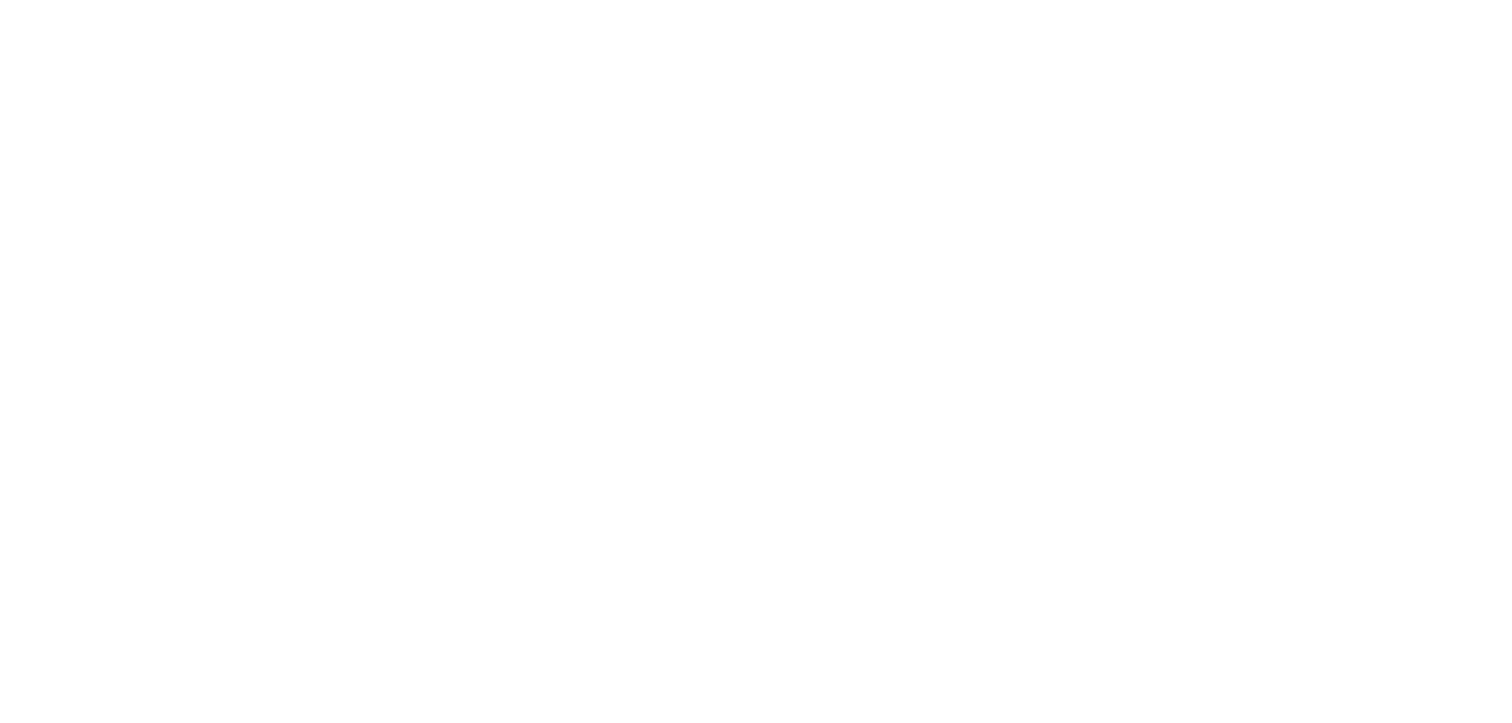 scroll, scrollTop: 0, scrollLeft: 0, axis: both 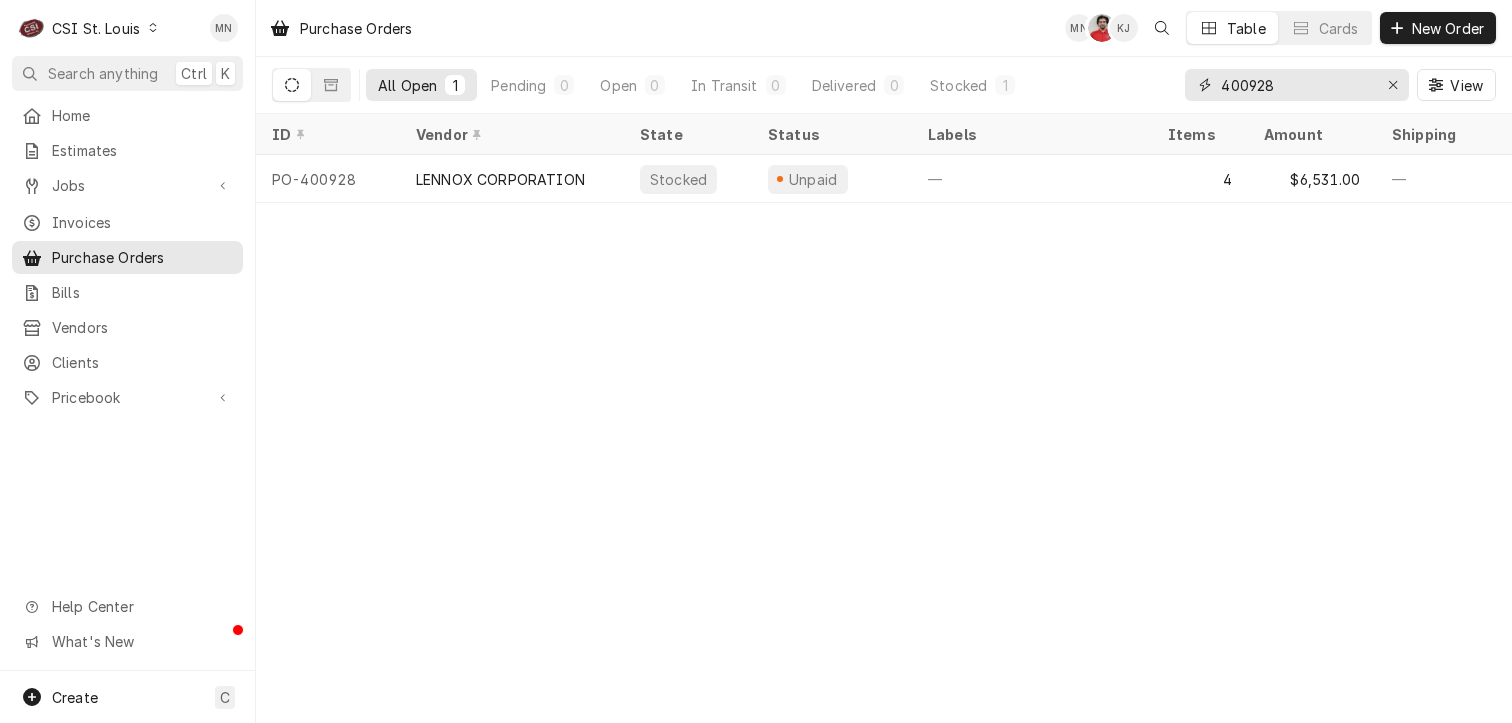 drag, startPoint x: 1315, startPoint y: 81, endPoint x: 991, endPoint y: 56, distance: 324.96307 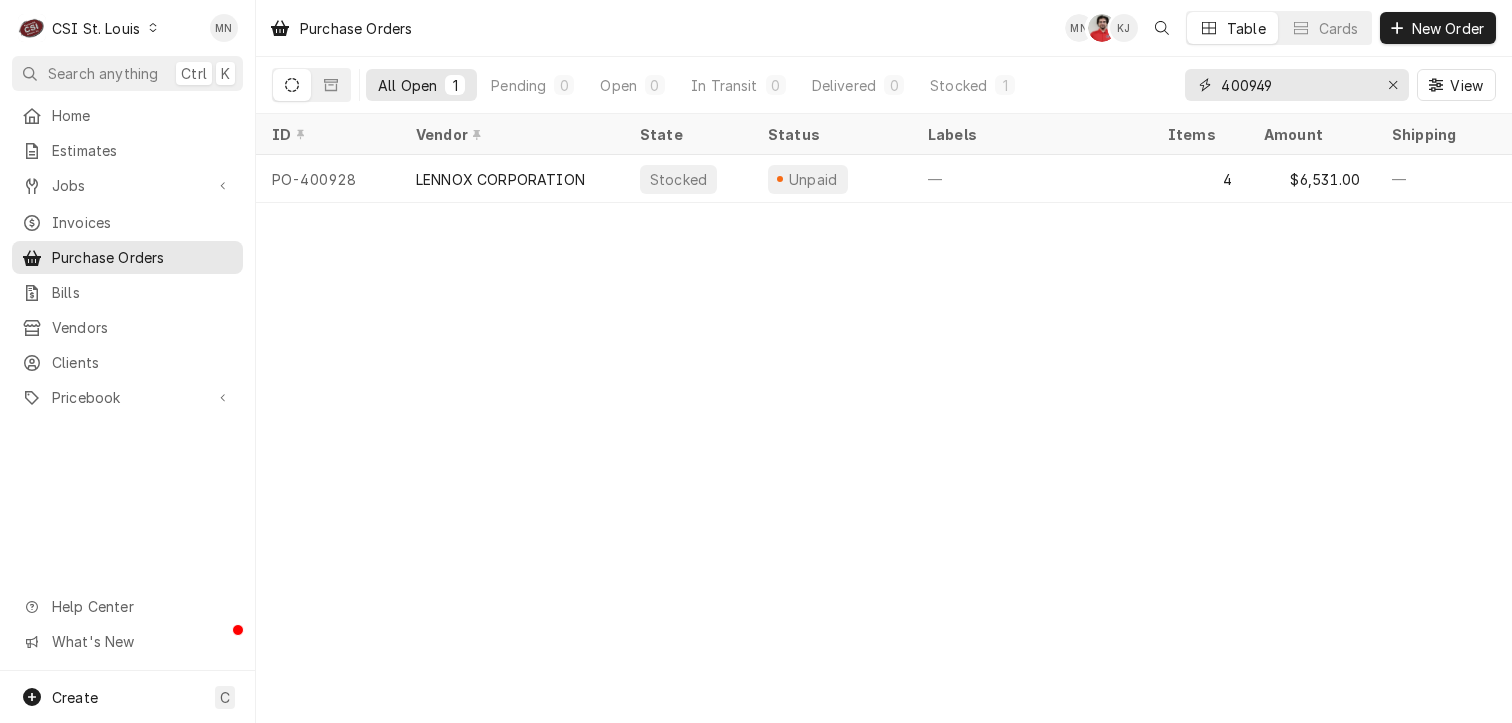 type on "400949" 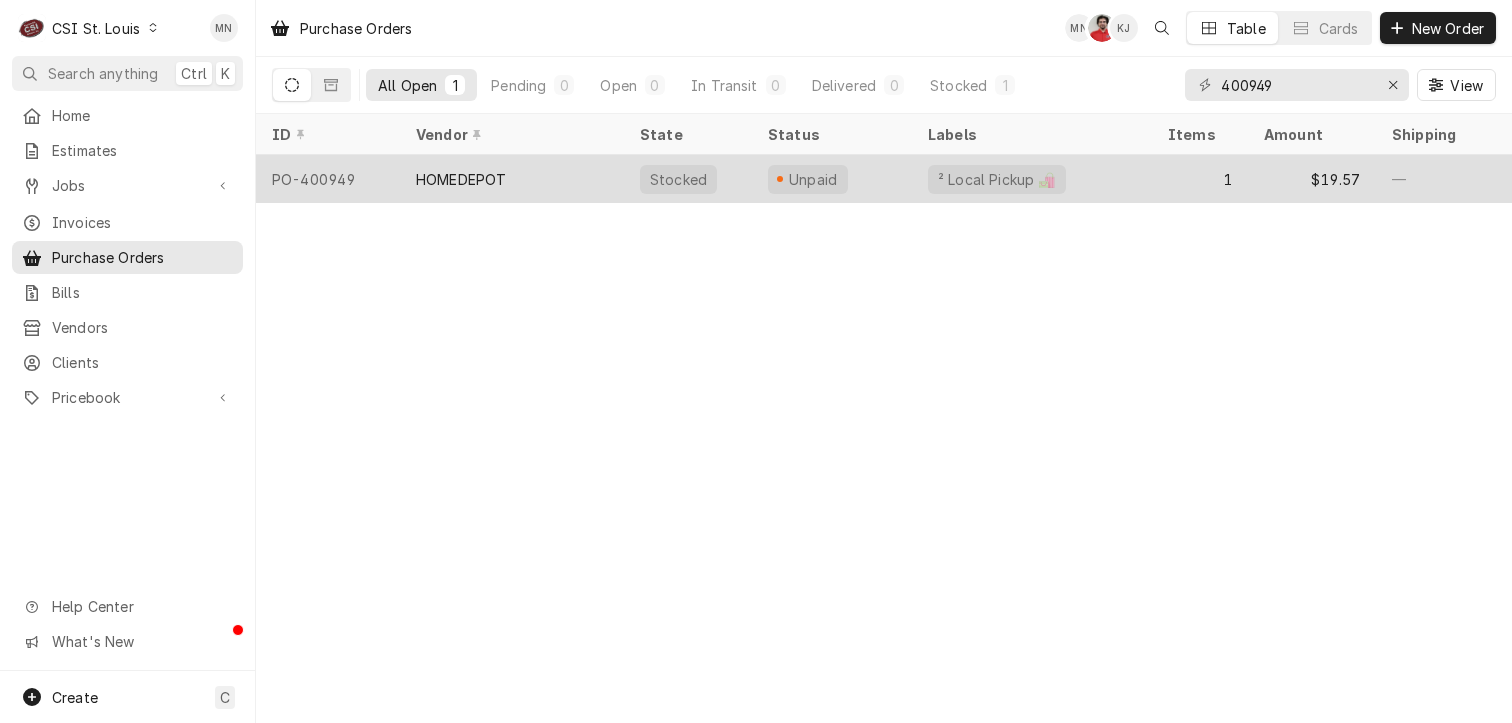 click on "HOMEDEPOT" at bounding box center [512, 179] 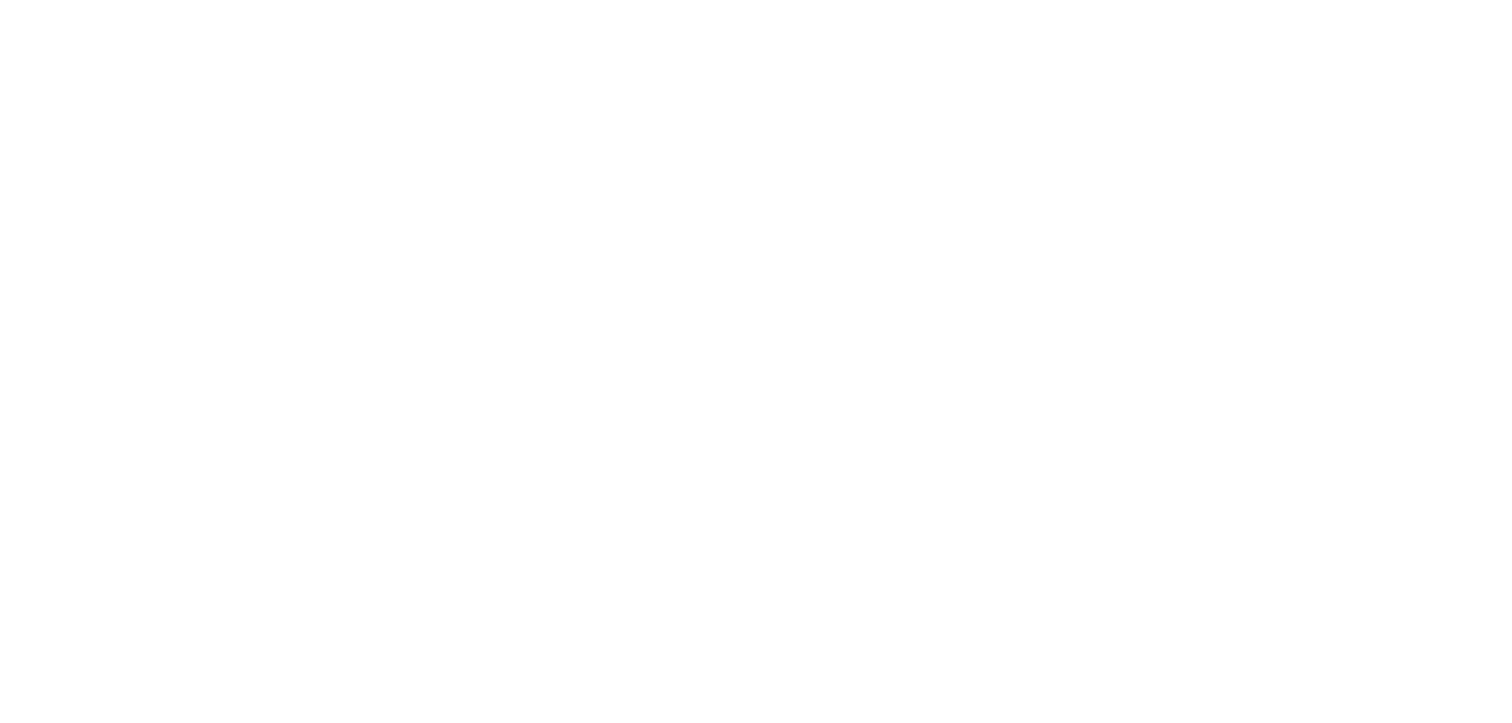 scroll, scrollTop: 0, scrollLeft: 0, axis: both 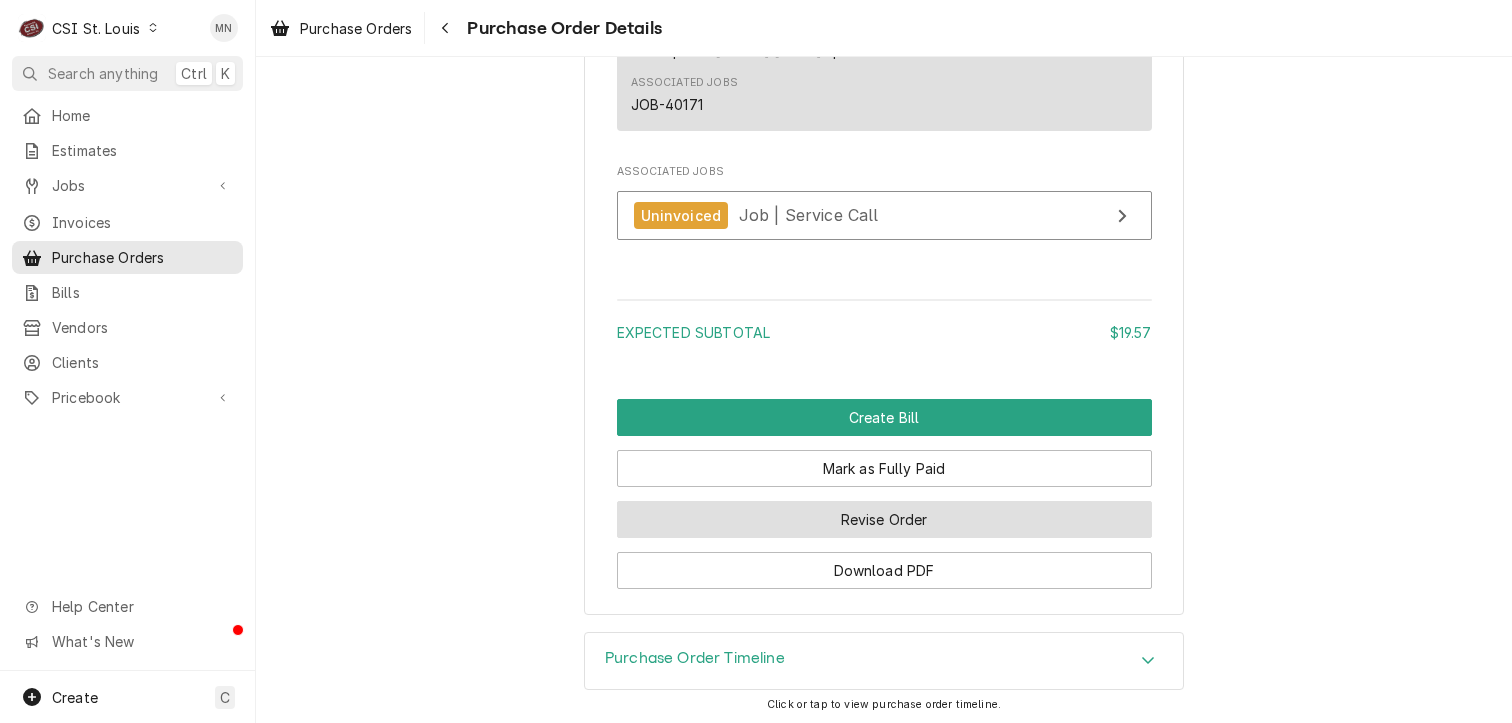 click on "Revise Order" at bounding box center (884, 519) 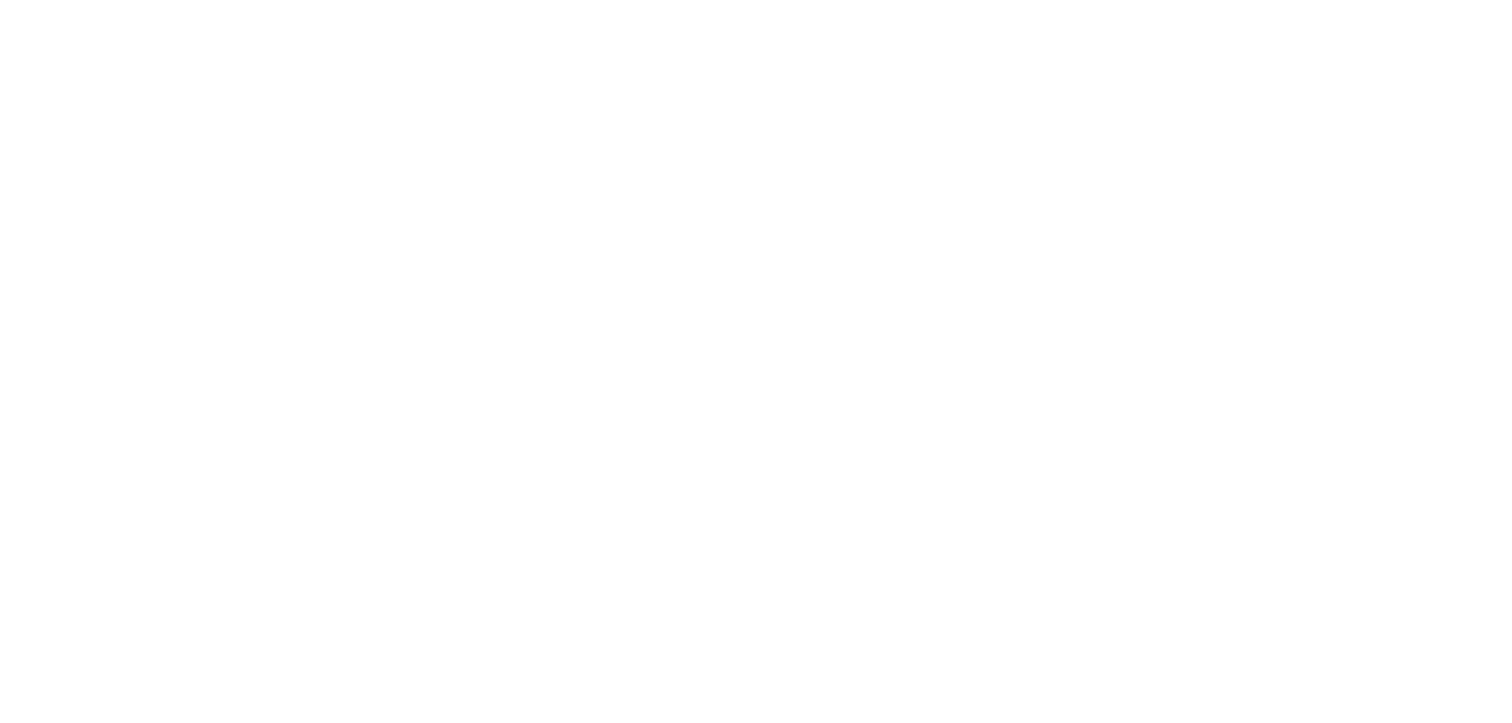 scroll, scrollTop: 0, scrollLeft: 0, axis: both 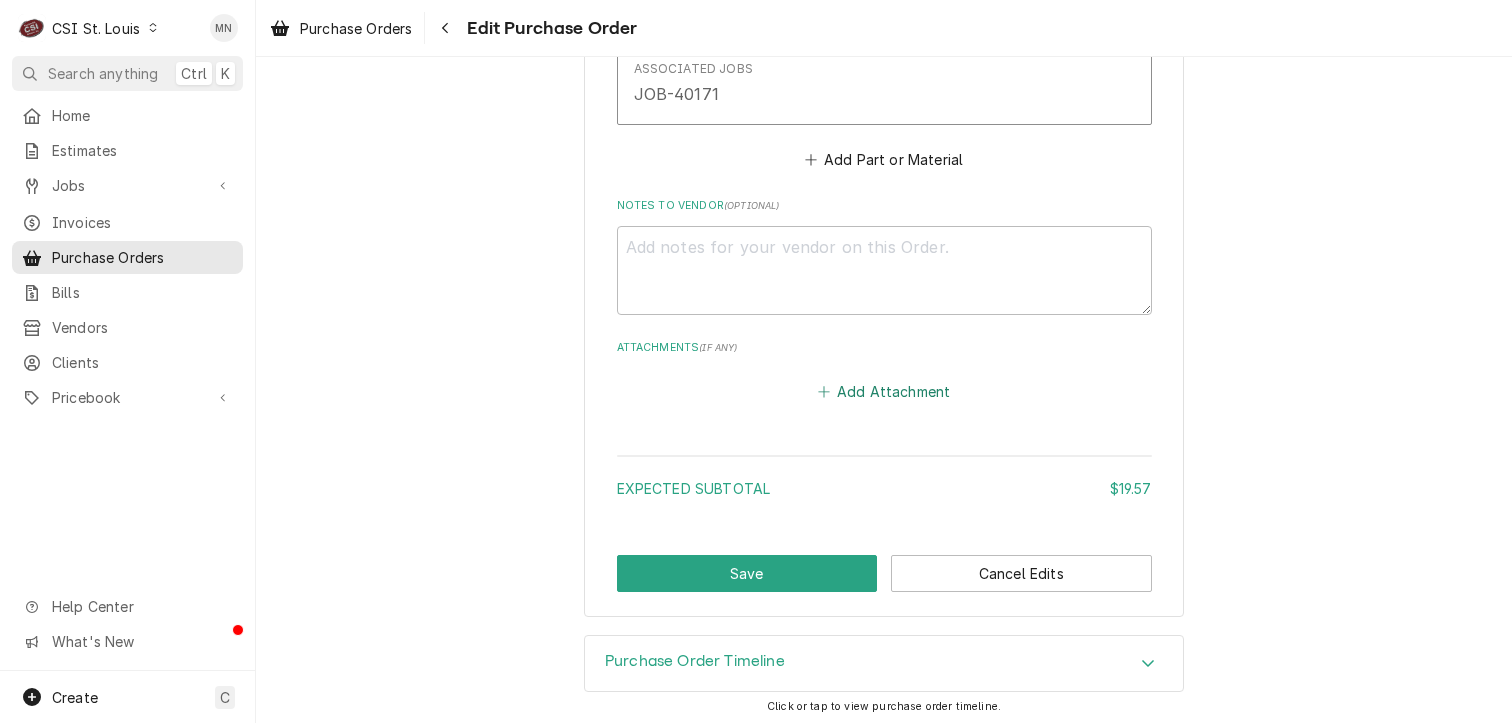 click on "Add Attachment" at bounding box center (884, 392) 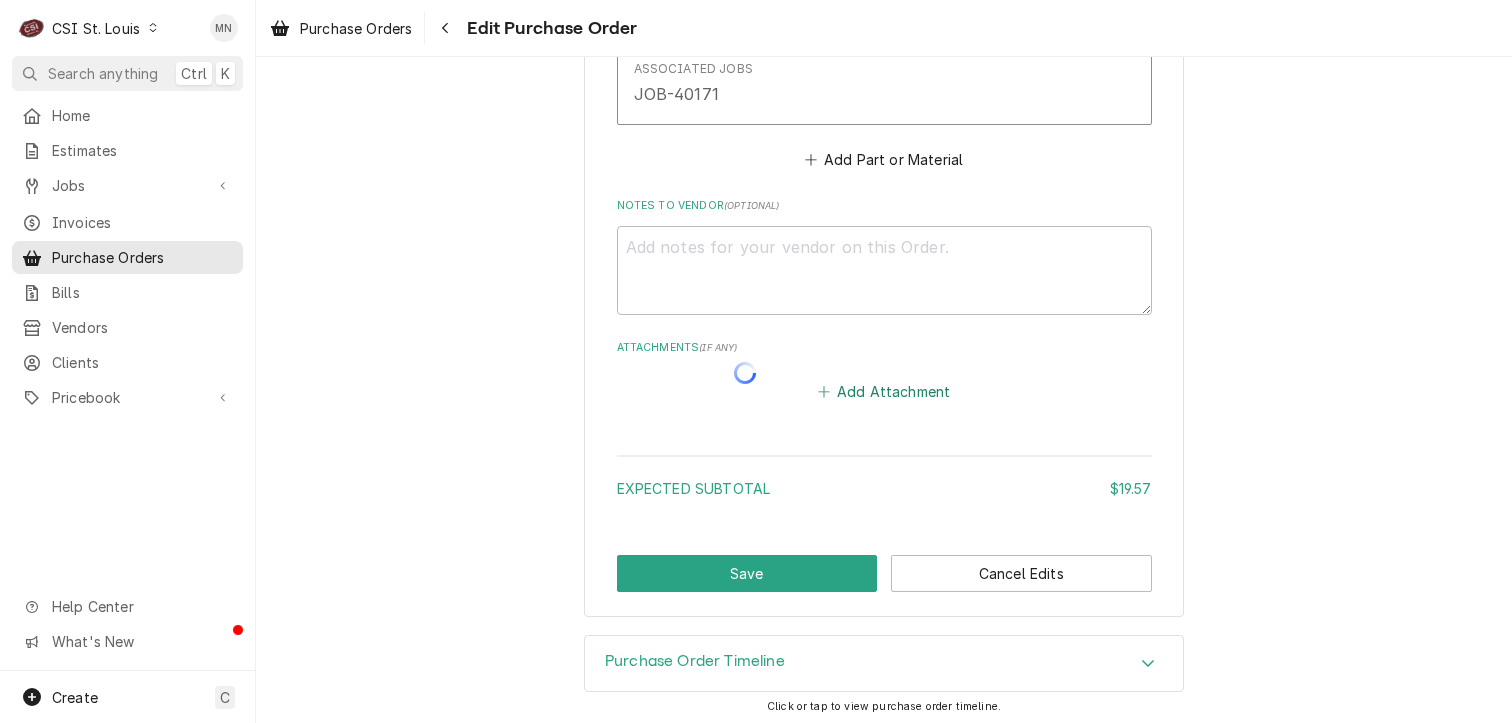 type on "x" 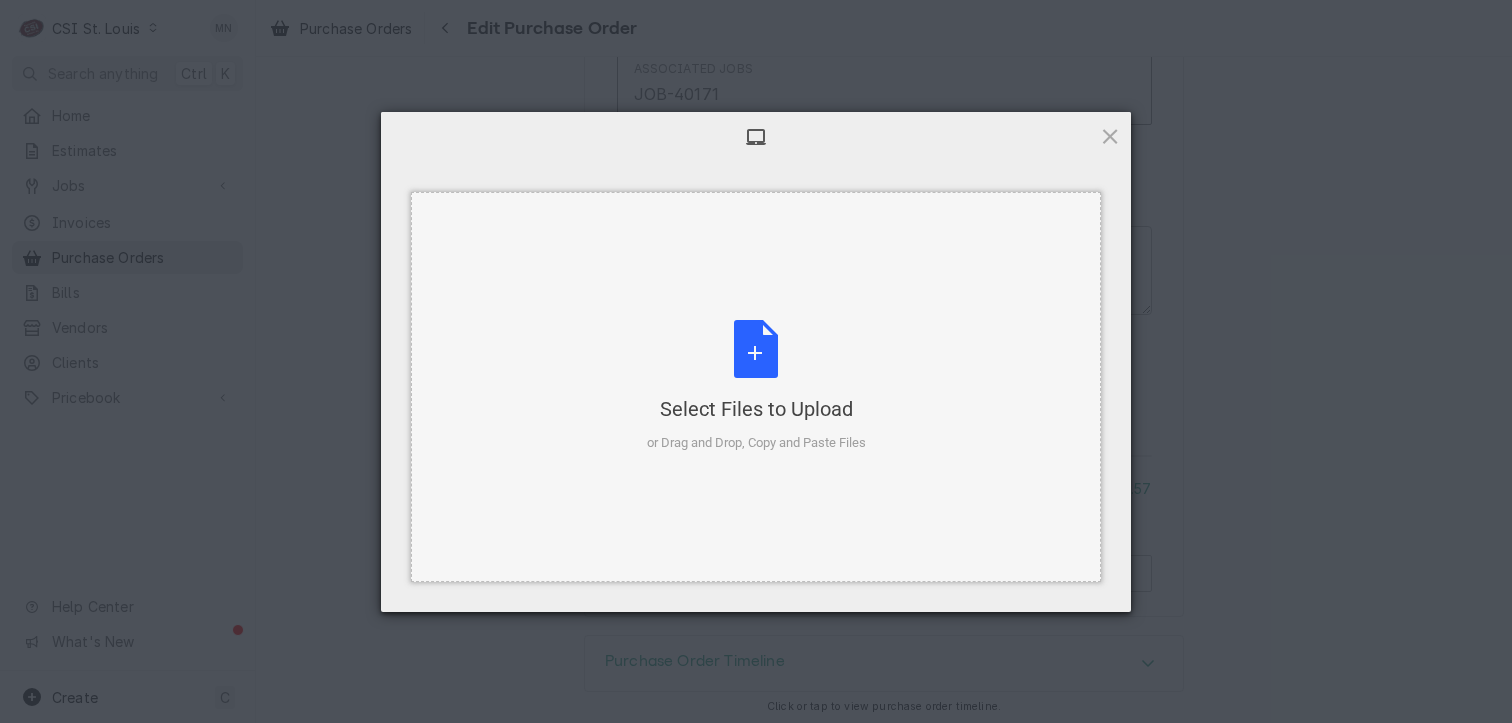 click on "Select Files to Upload
or Drag and Drop, Copy and Paste Files" at bounding box center (756, 386) 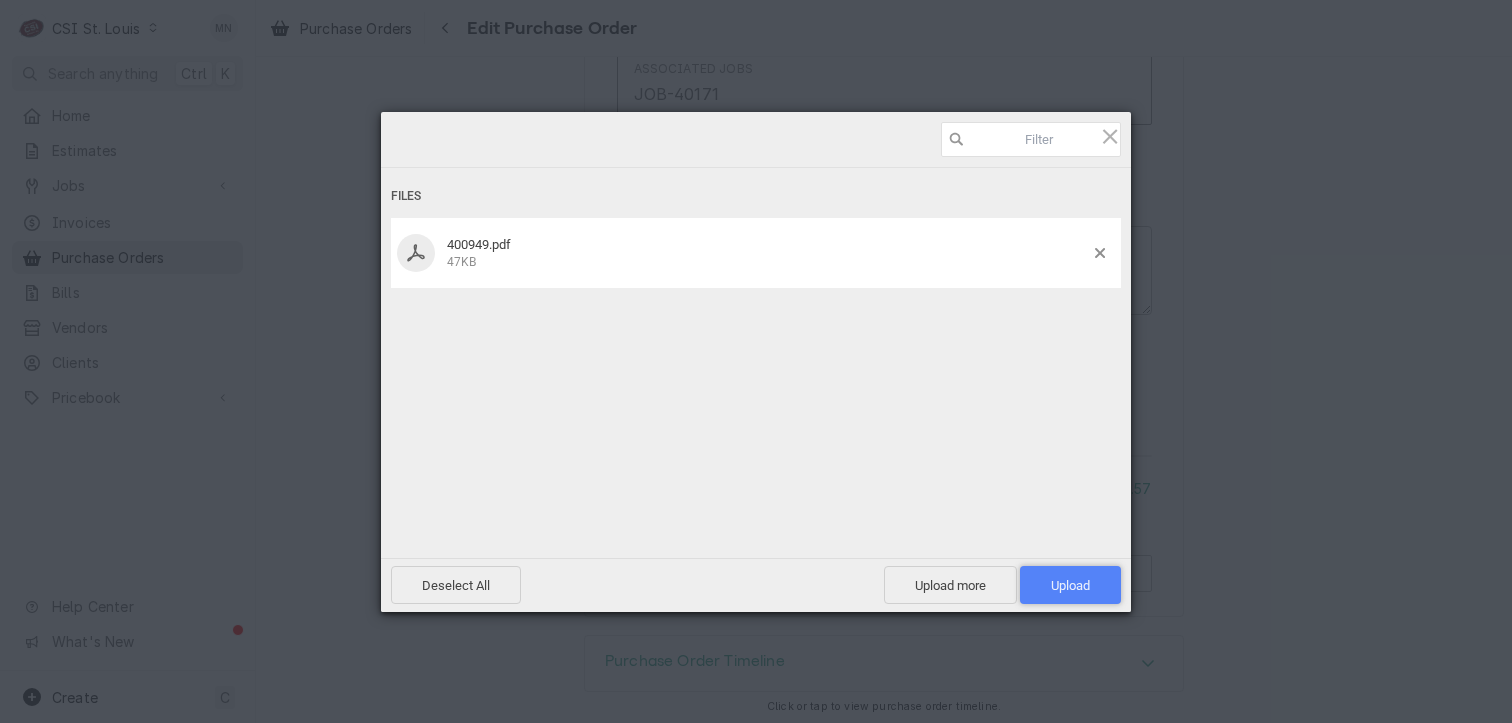 click on "Upload
1" at bounding box center (1070, 585) 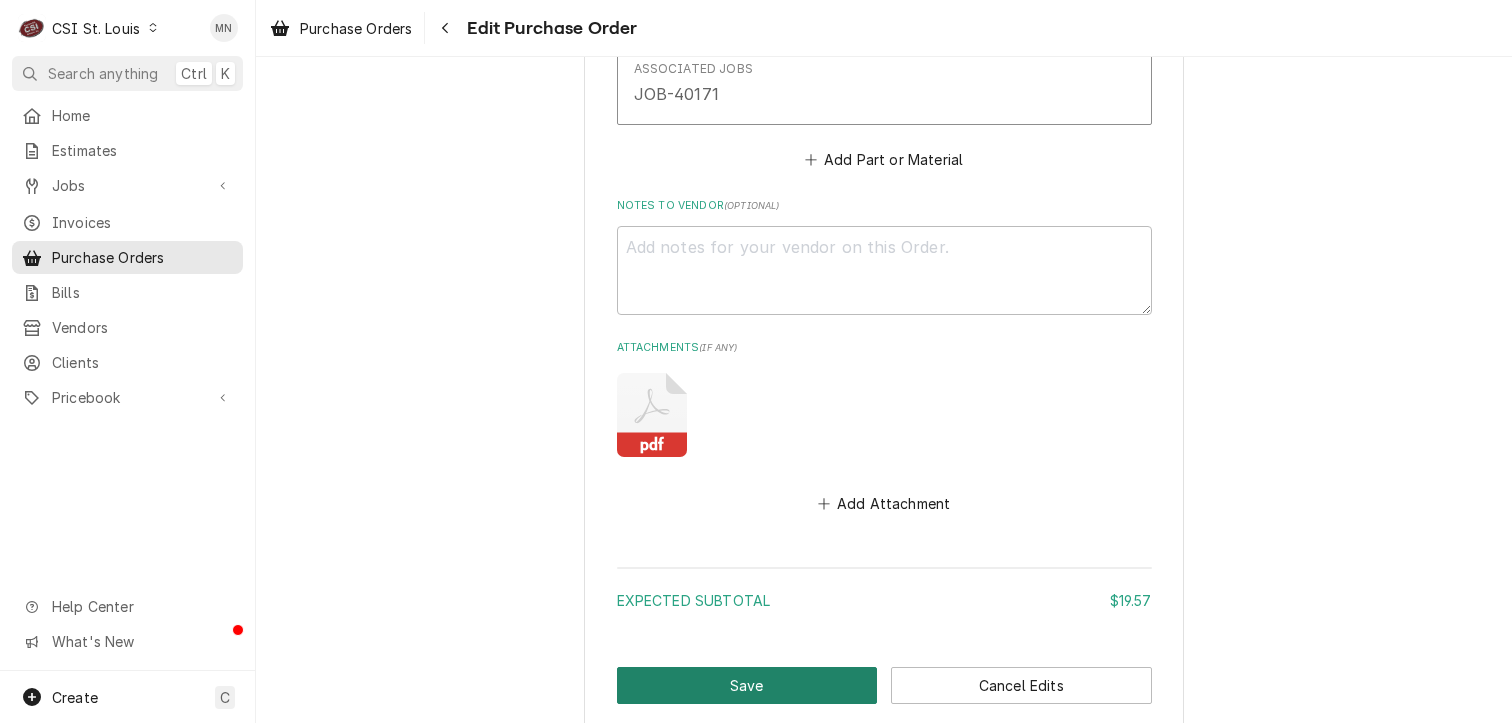 click on "Save" at bounding box center [747, 685] 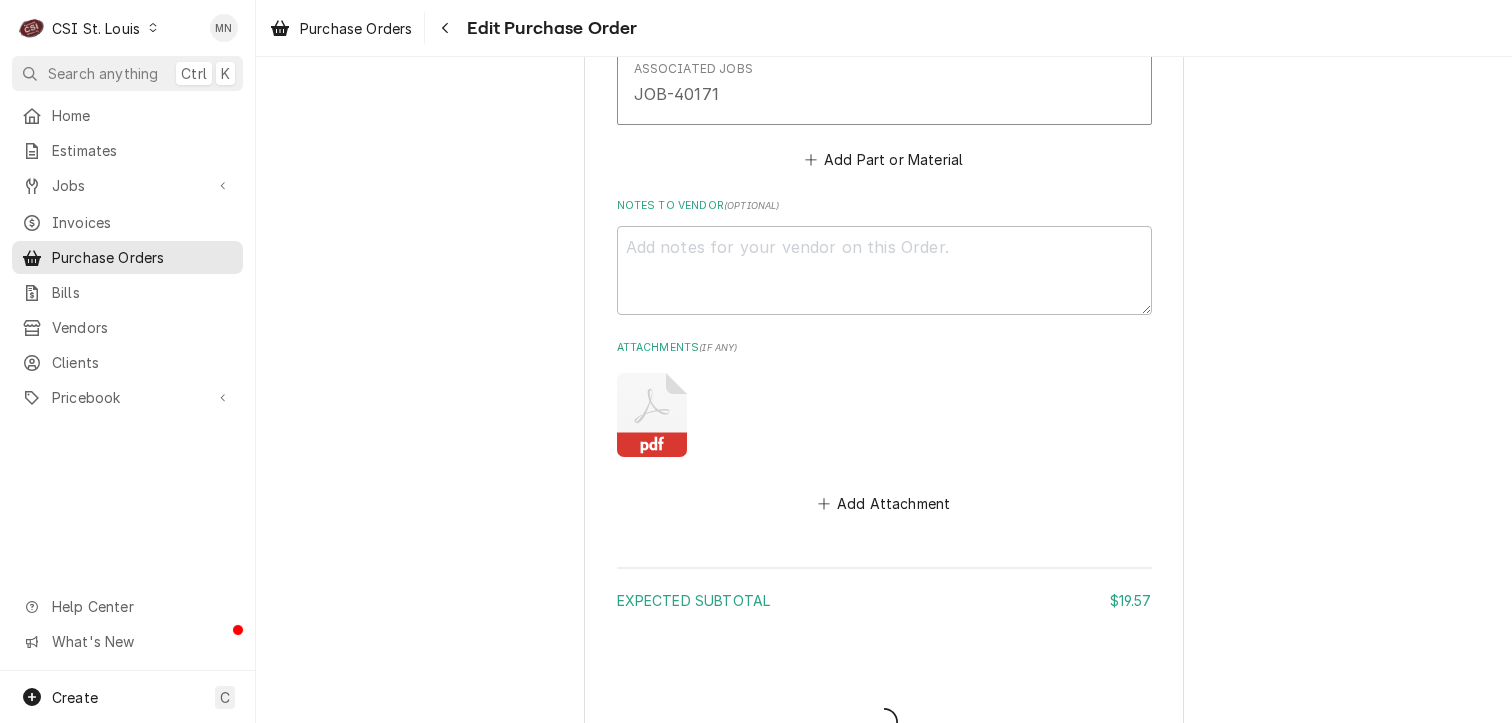 type on "x" 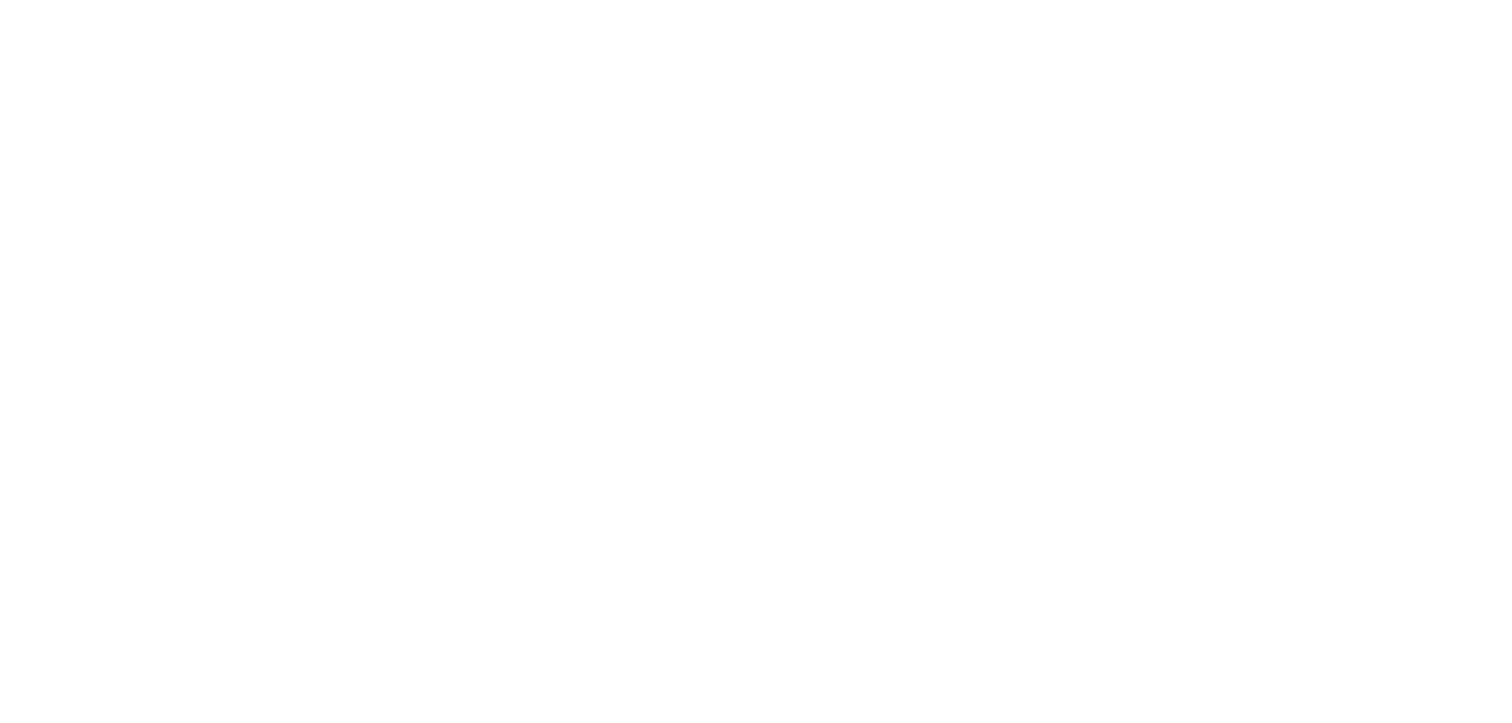 scroll, scrollTop: 0, scrollLeft: 0, axis: both 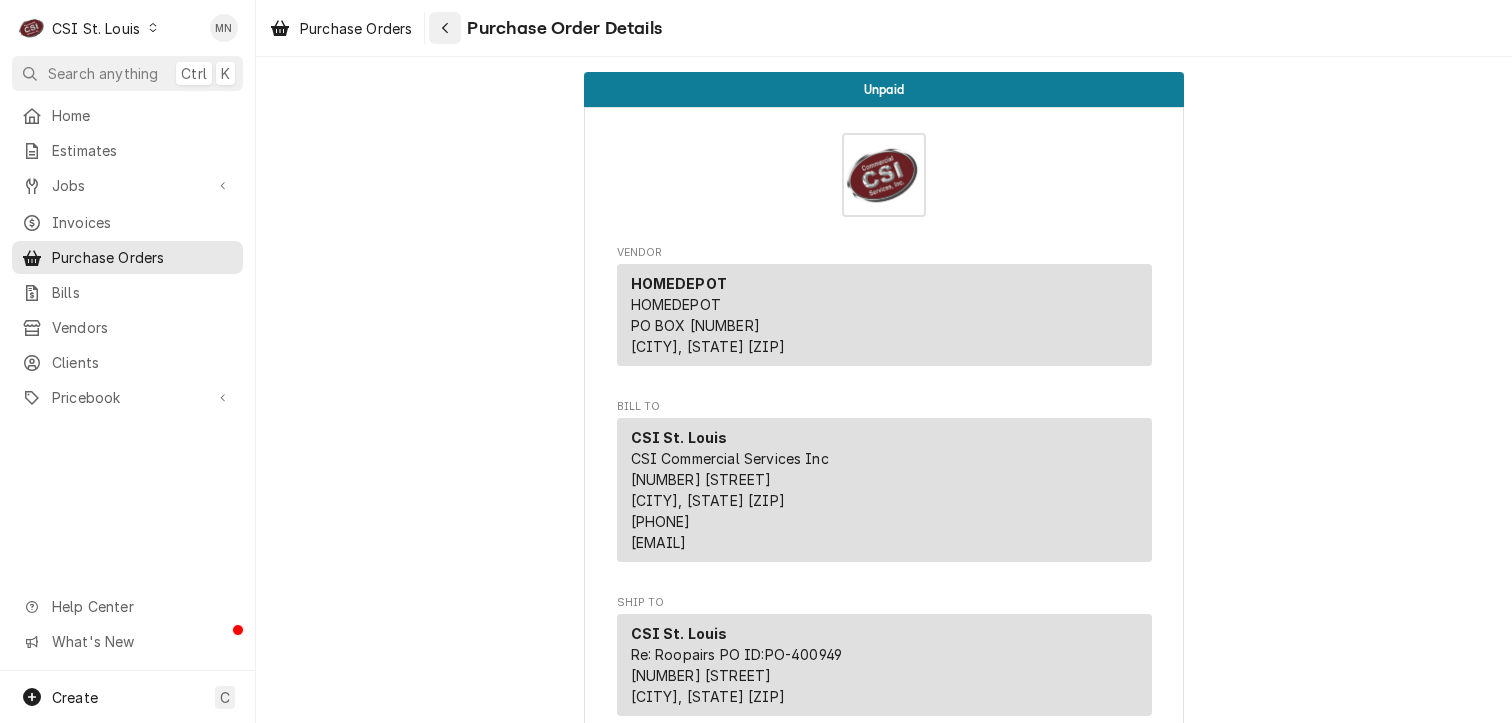 click 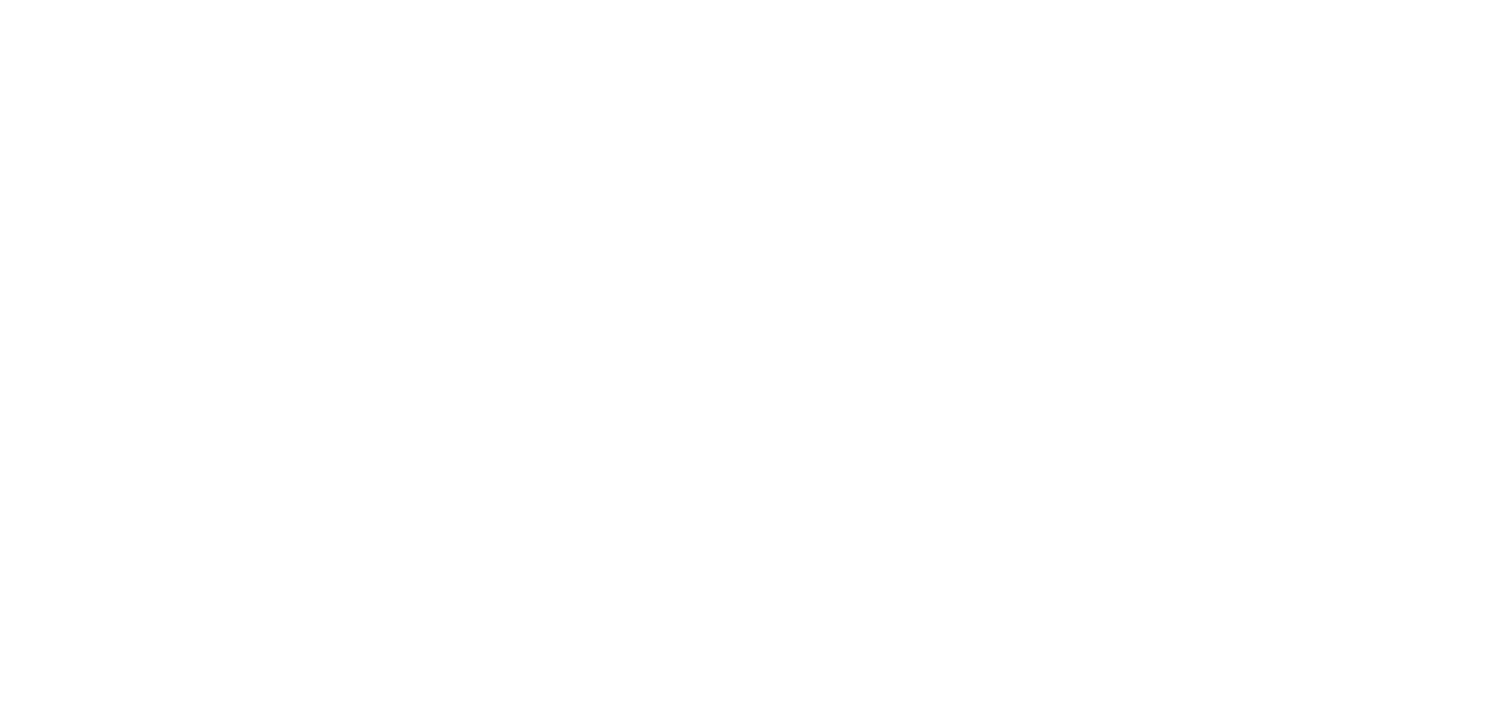 scroll, scrollTop: 0, scrollLeft: 0, axis: both 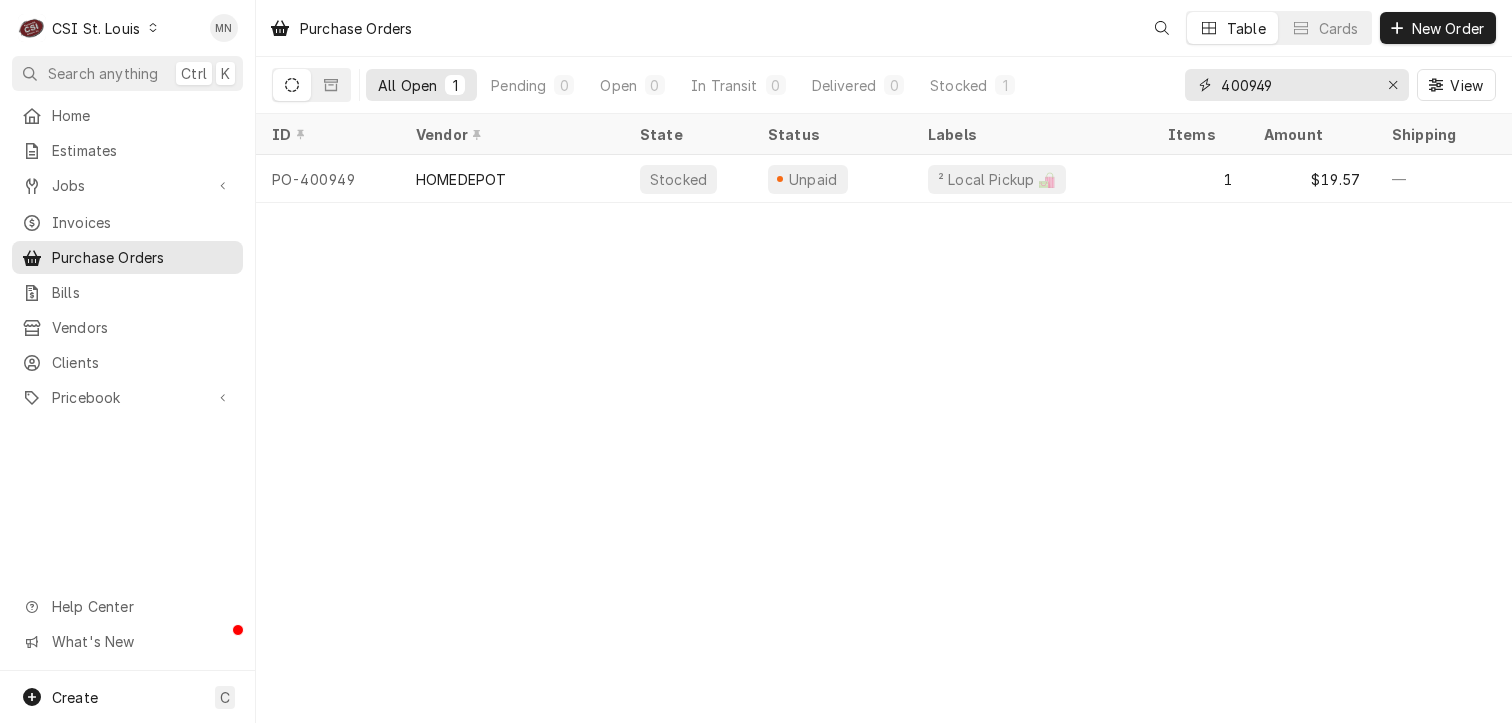 click on "400949" at bounding box center [1296, 85] 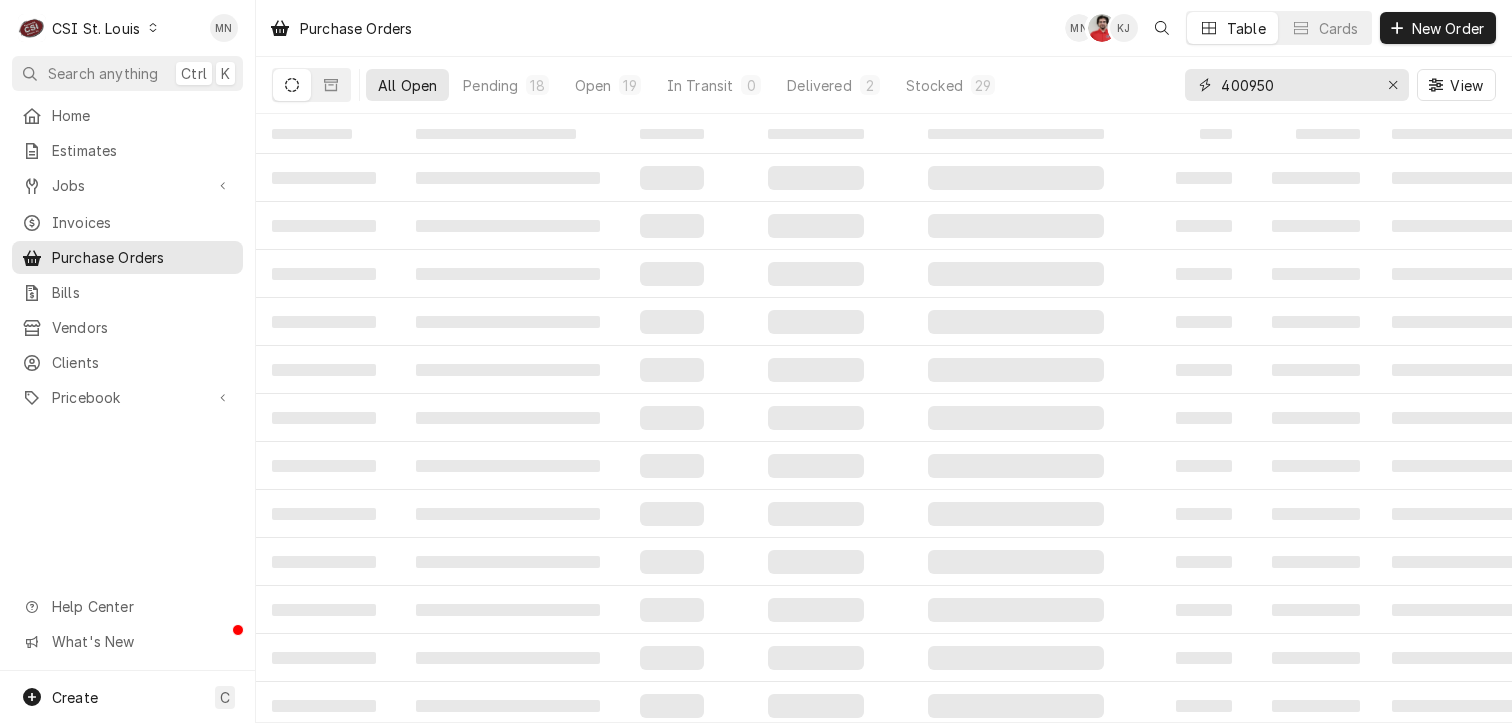 type on "400950" 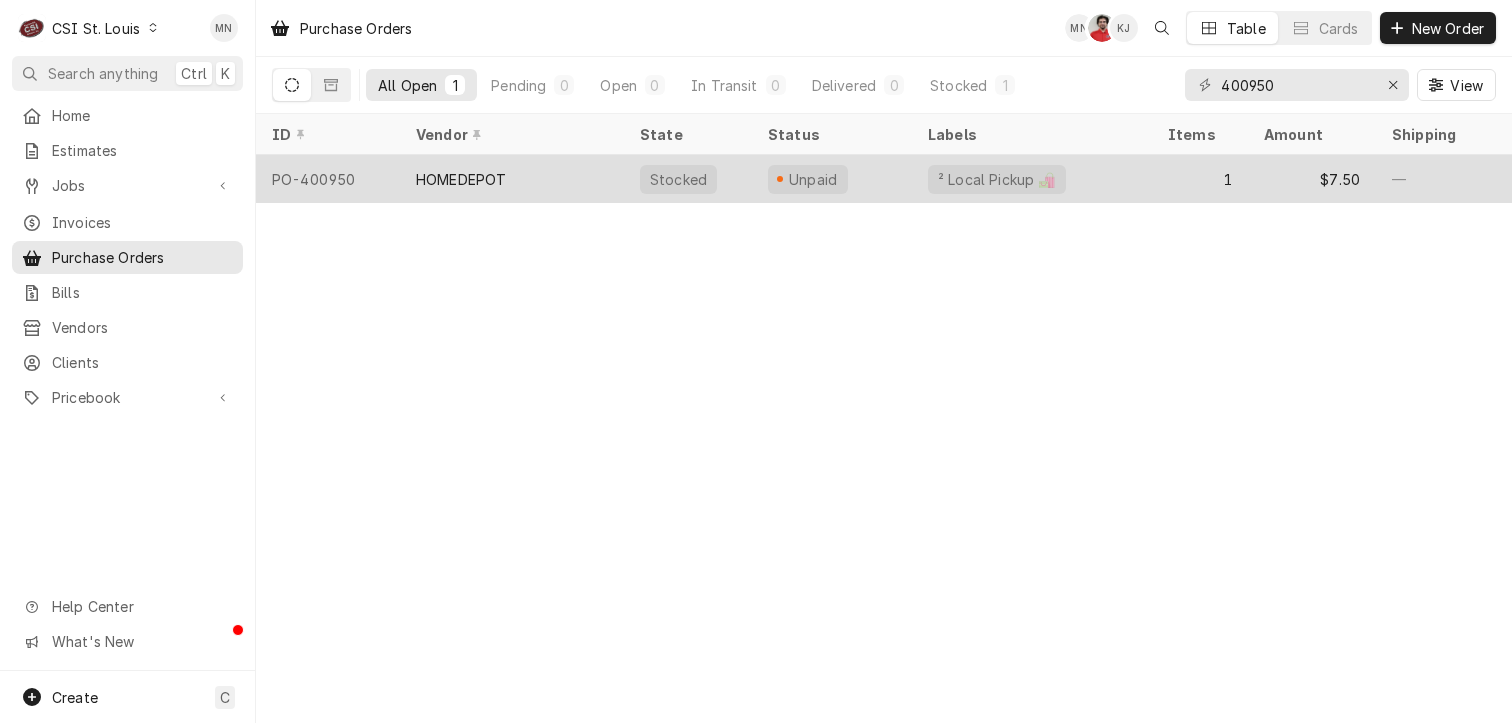 click on "HOMEDEPOT" at bounding box center [461, 179] 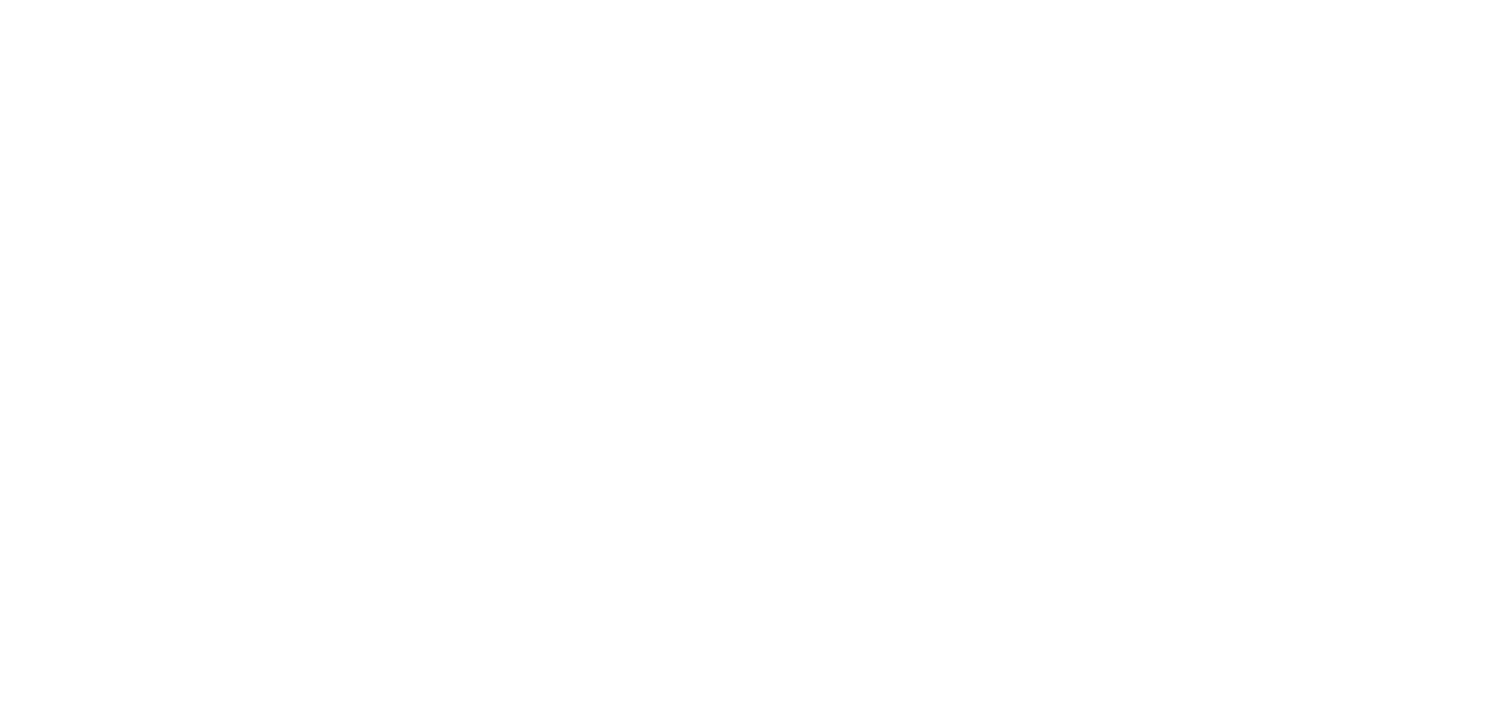 scroll, scrollTop: 0, scrollLeft: 0, axis: both 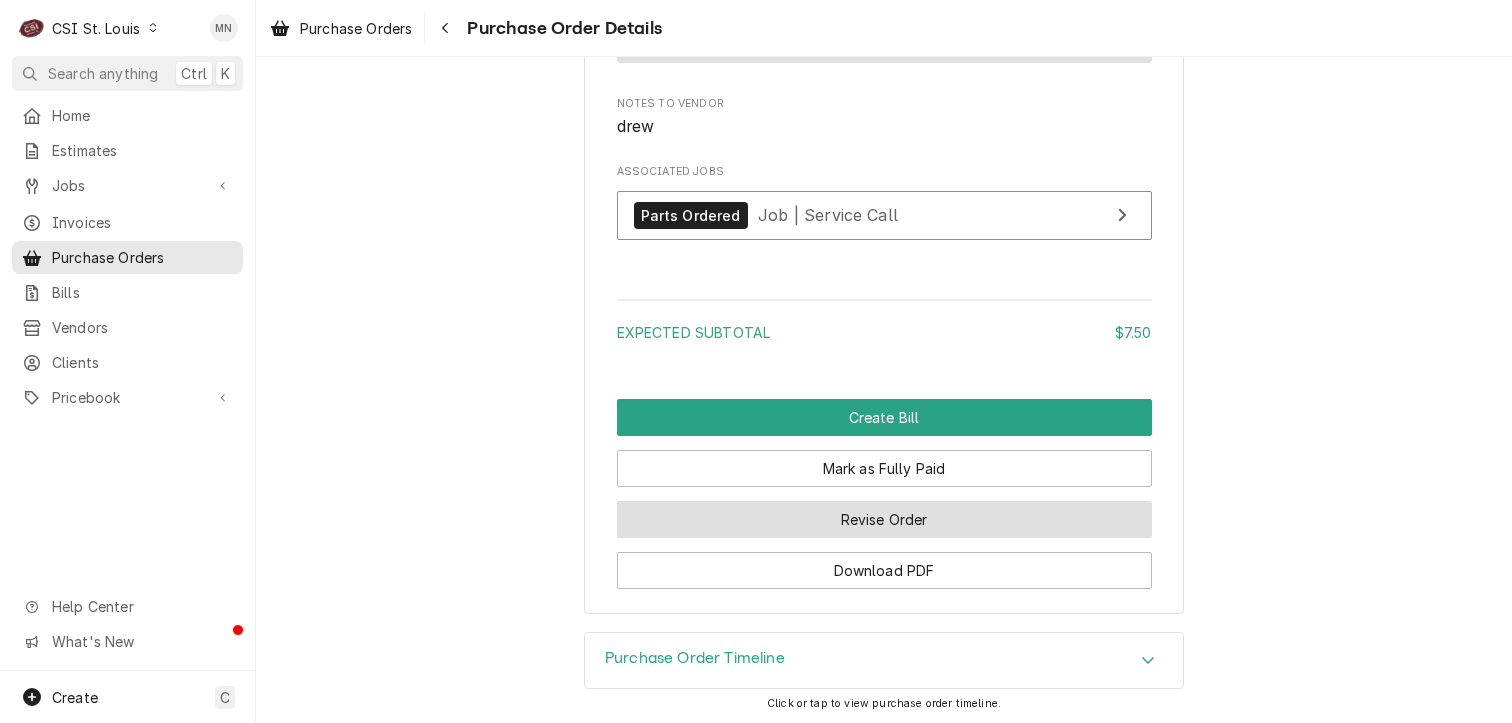 click on "Revise Order" at bounding box center [884, 519] 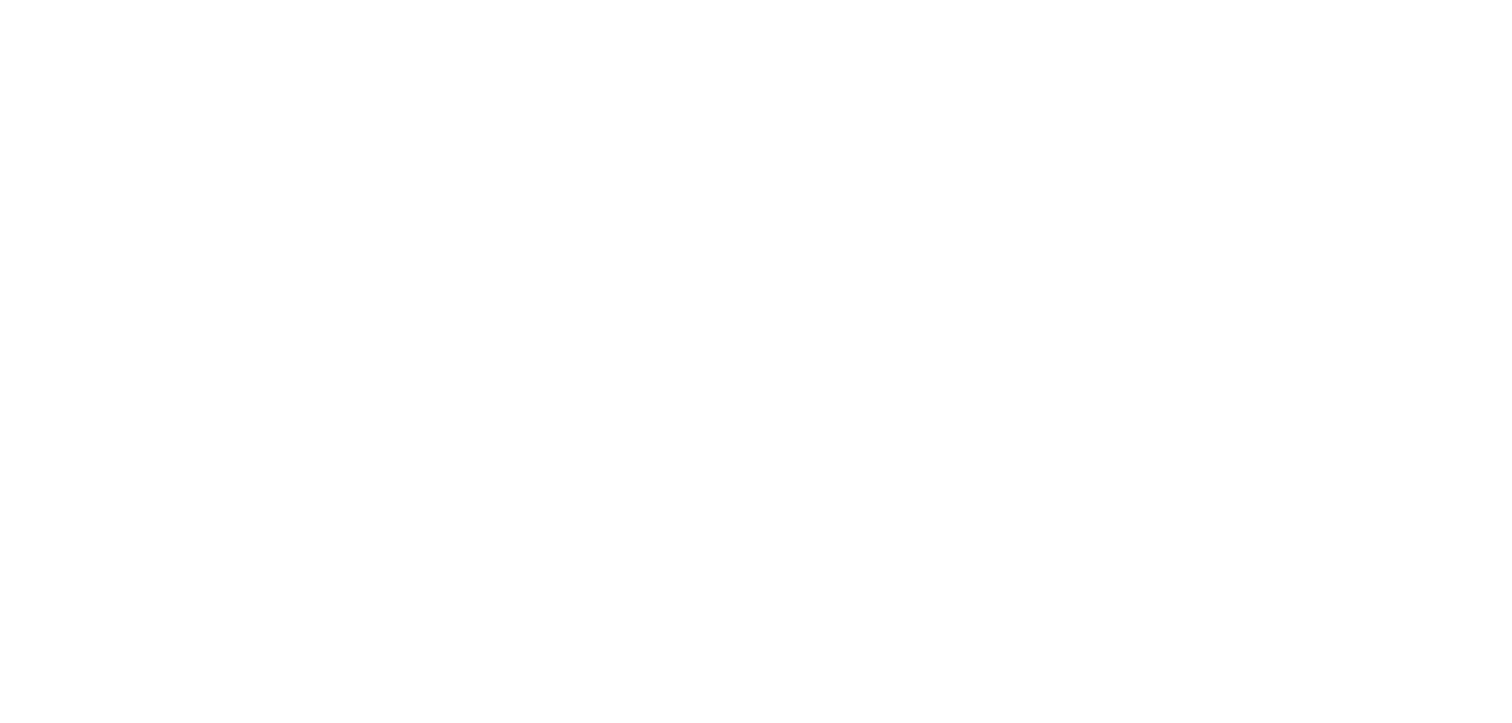 scroll, scrollTop: 0, scrollLeft: 0, axis: both 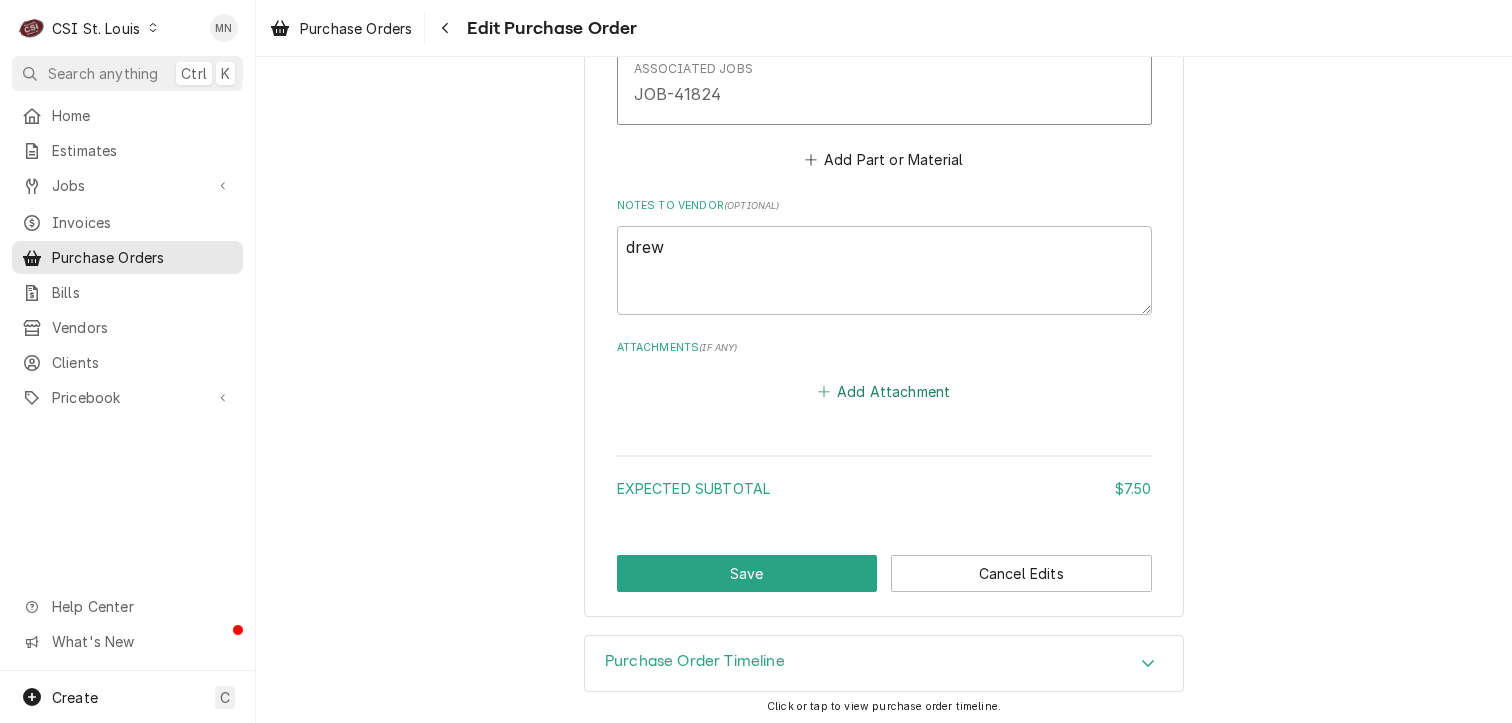 click on "Add Attachment" at bounding box center [884, 392] 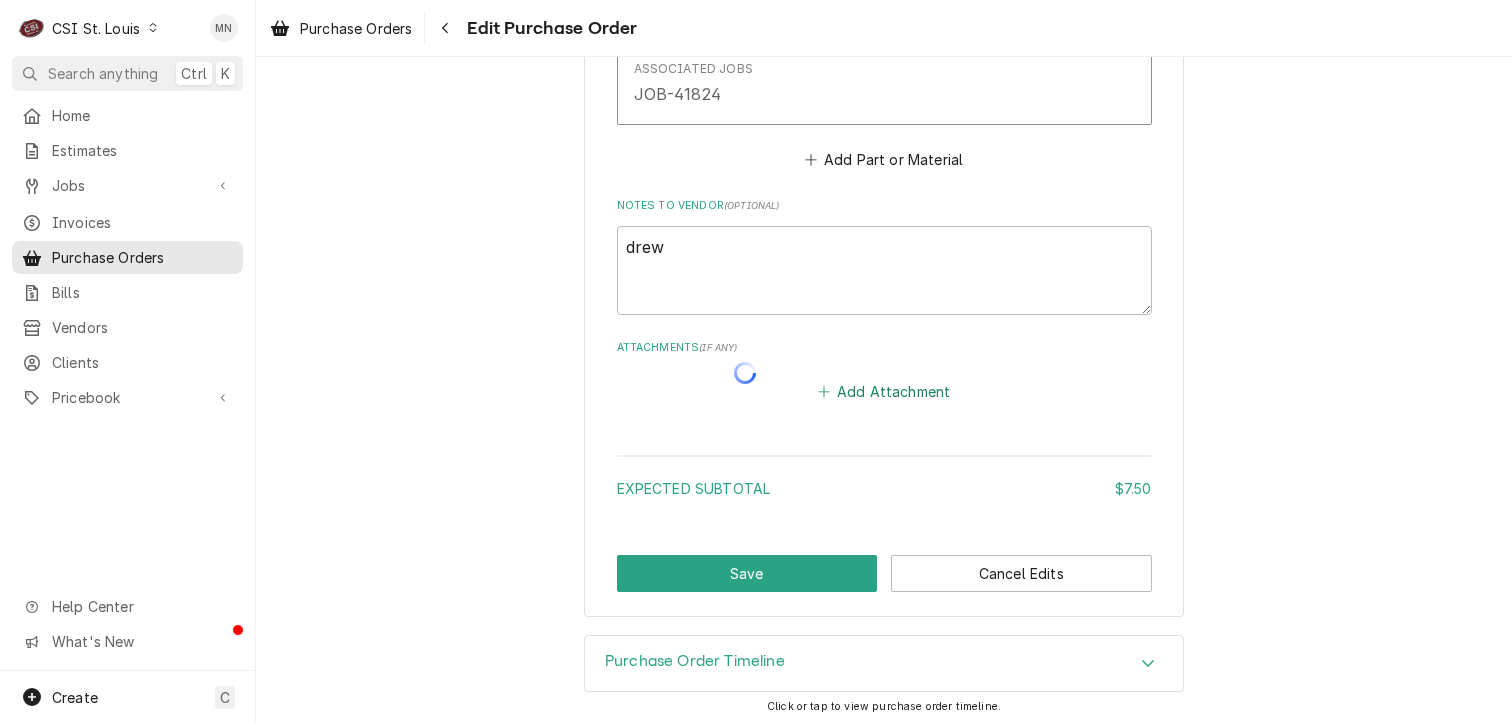 type on "x" 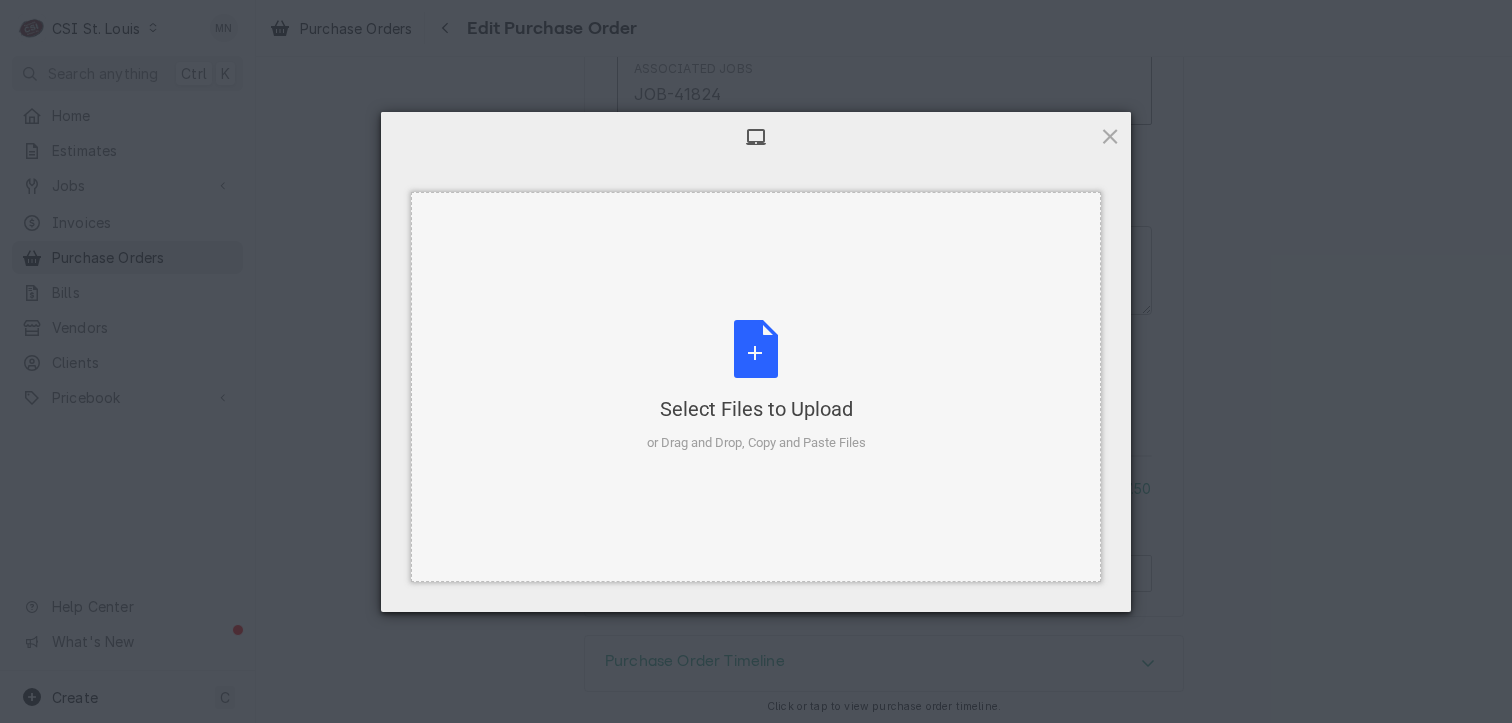 click on "Select Files to Upload
or Drag and Drop, Copy and Paste Files" at bounding box center [756, 386] 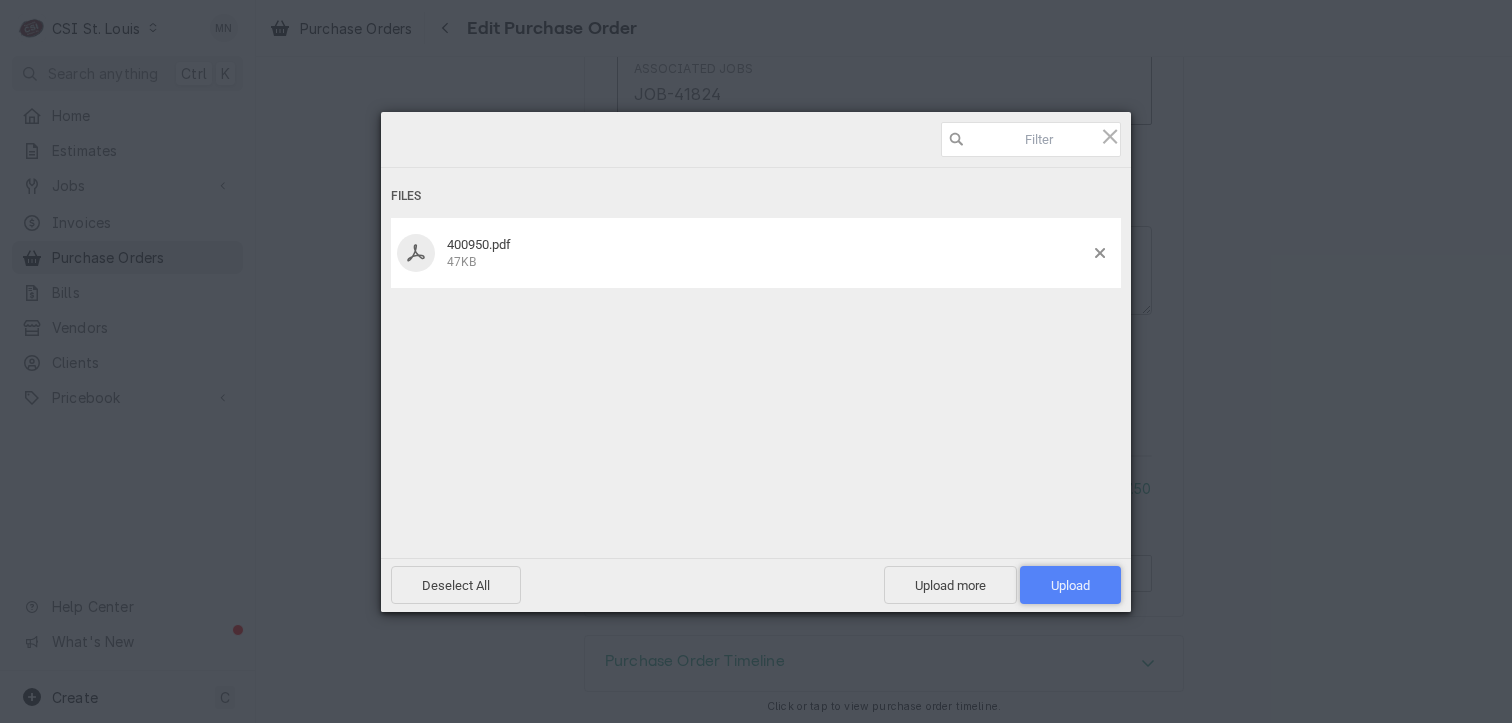click on "Upload
1" at bounding box center (1070, 585) 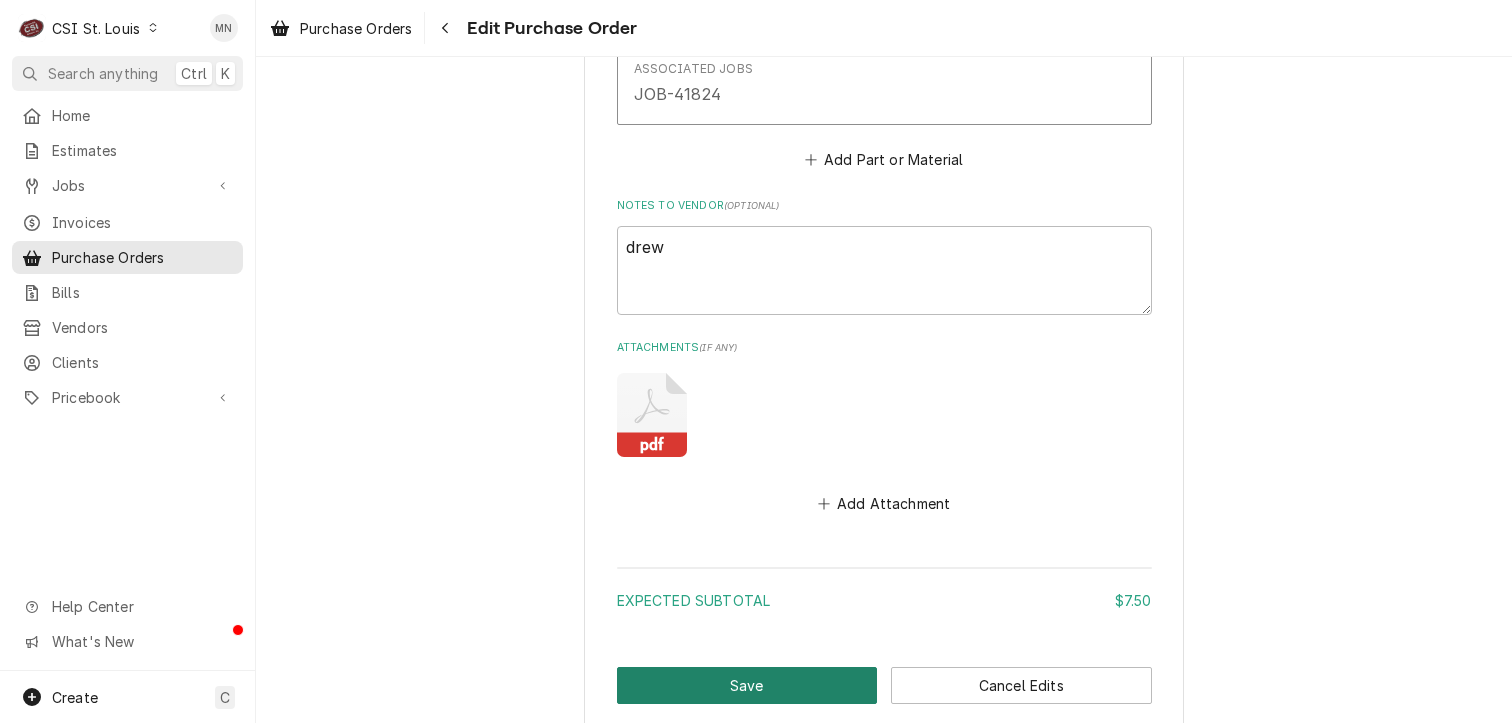 click on "Save" at bounding box center [747, 685] 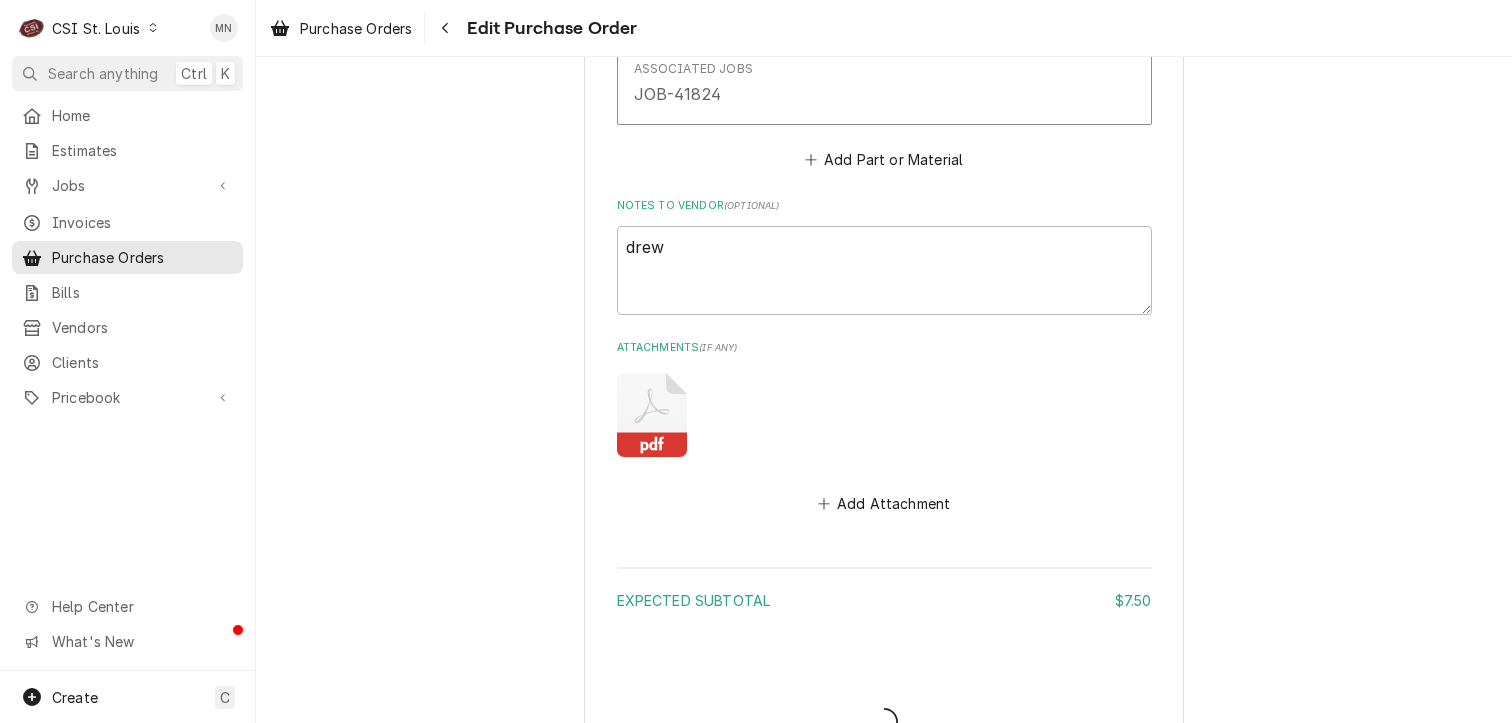 type on "x" 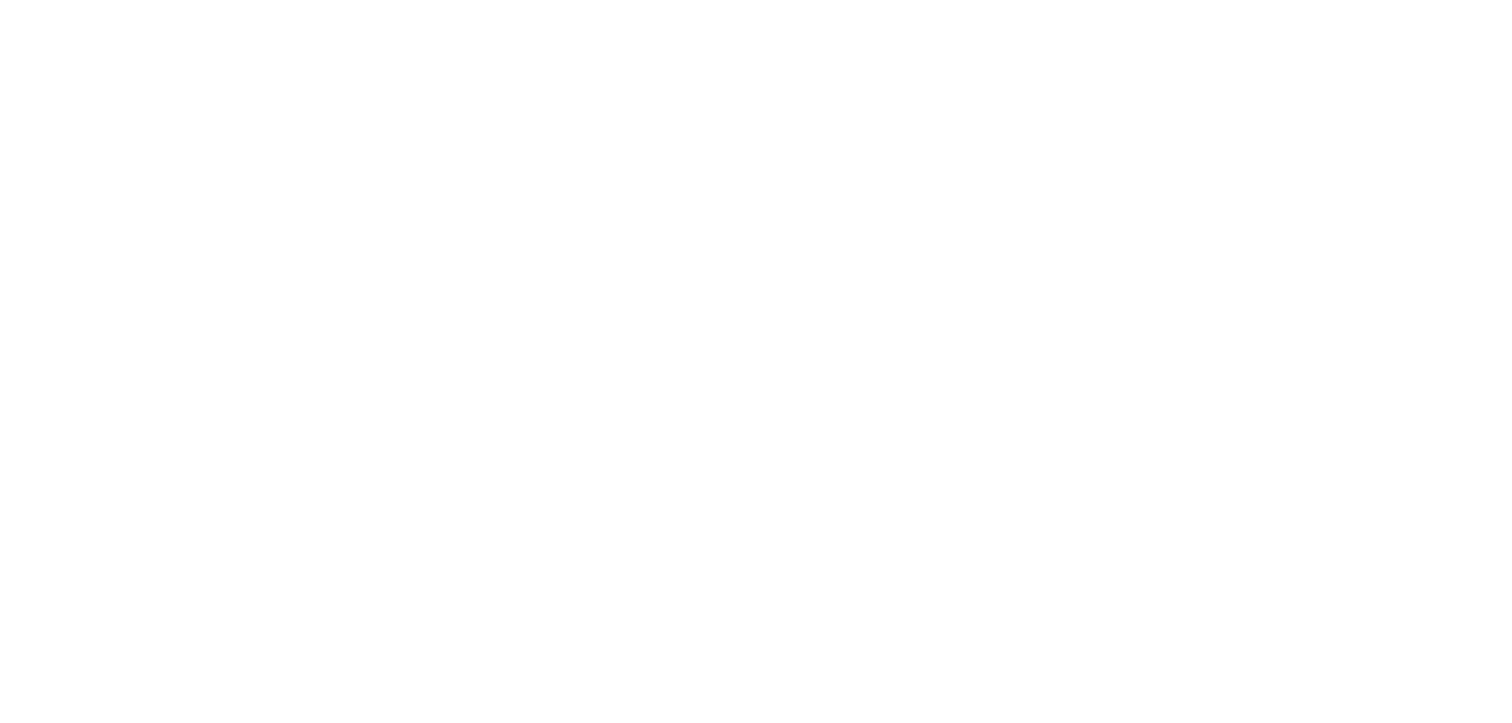 scroll, scrollTop: 0, scrollLeft: 0, axis: both 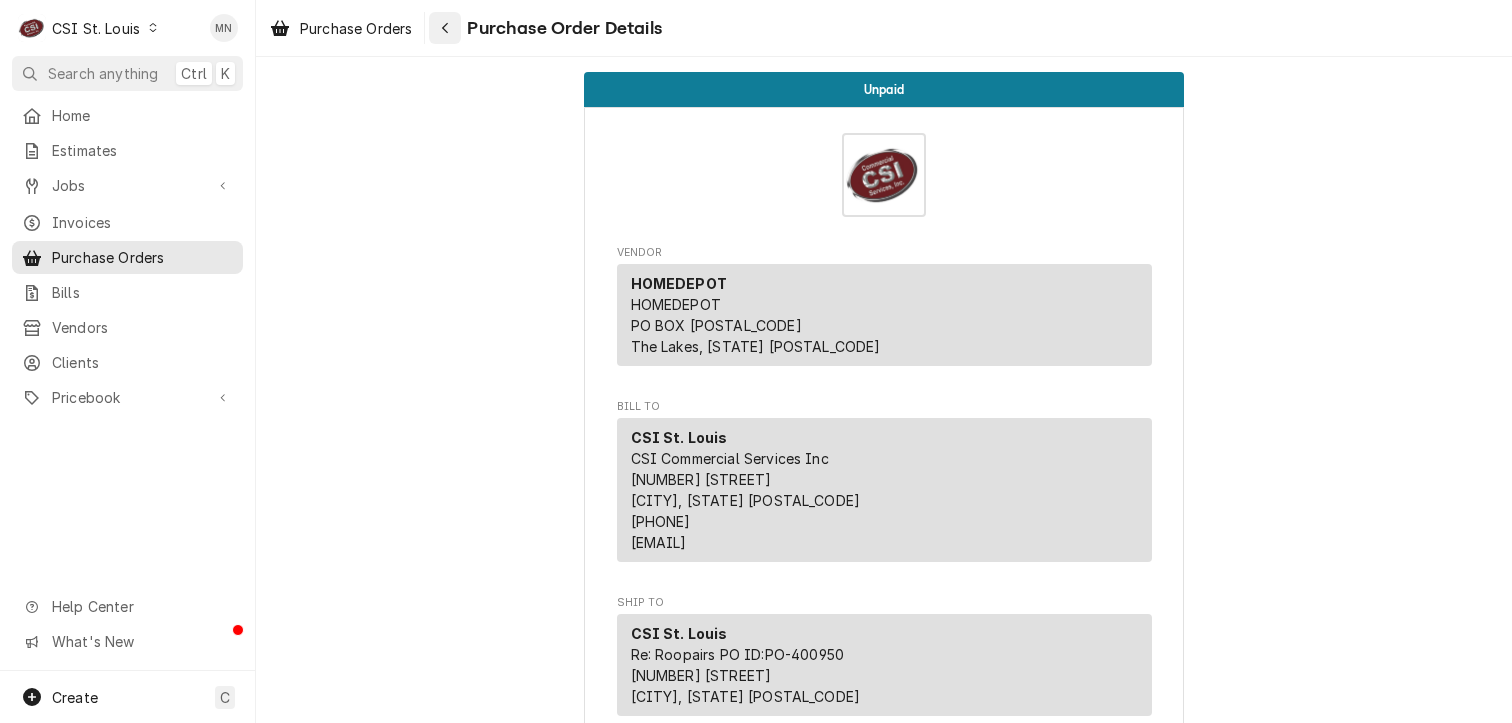 click 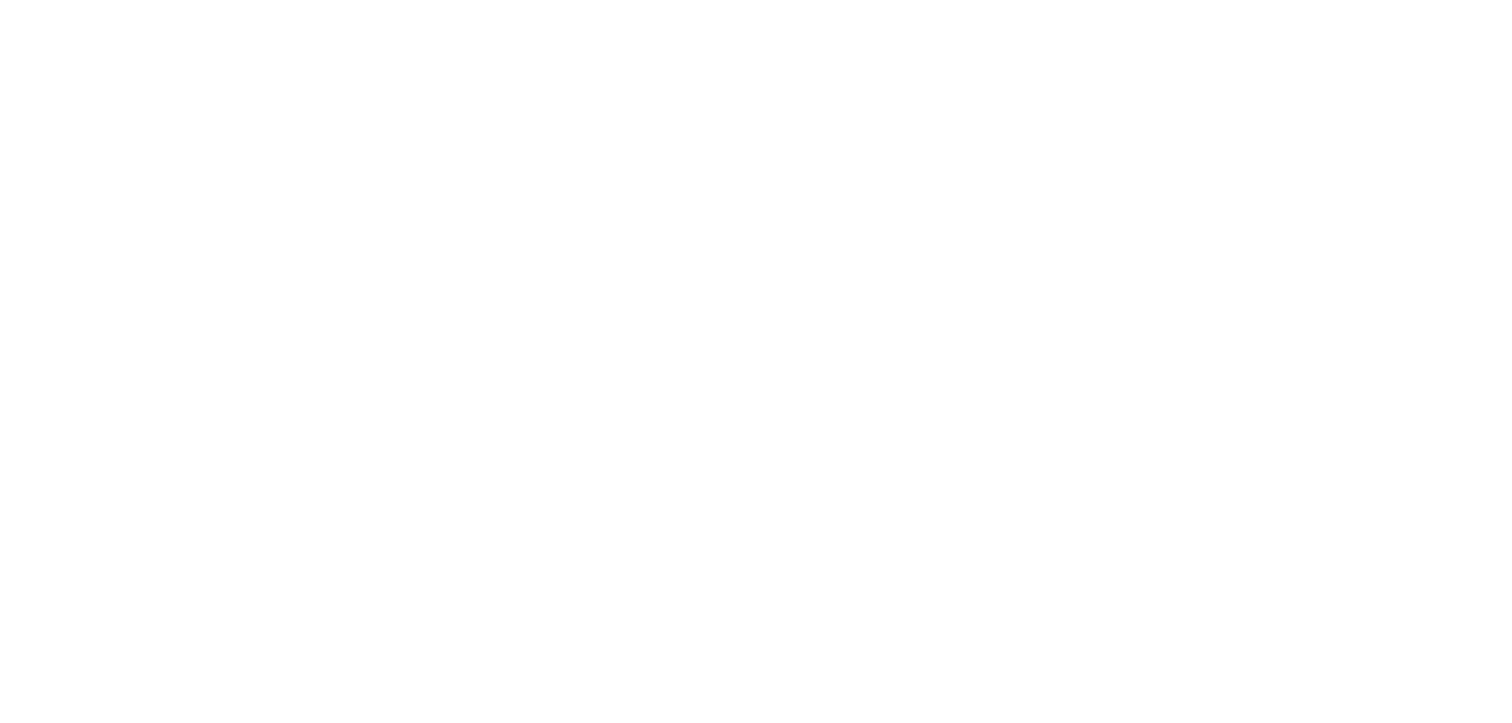 scroll, scrollTop: 0, scrollLeft: 0, axis: both 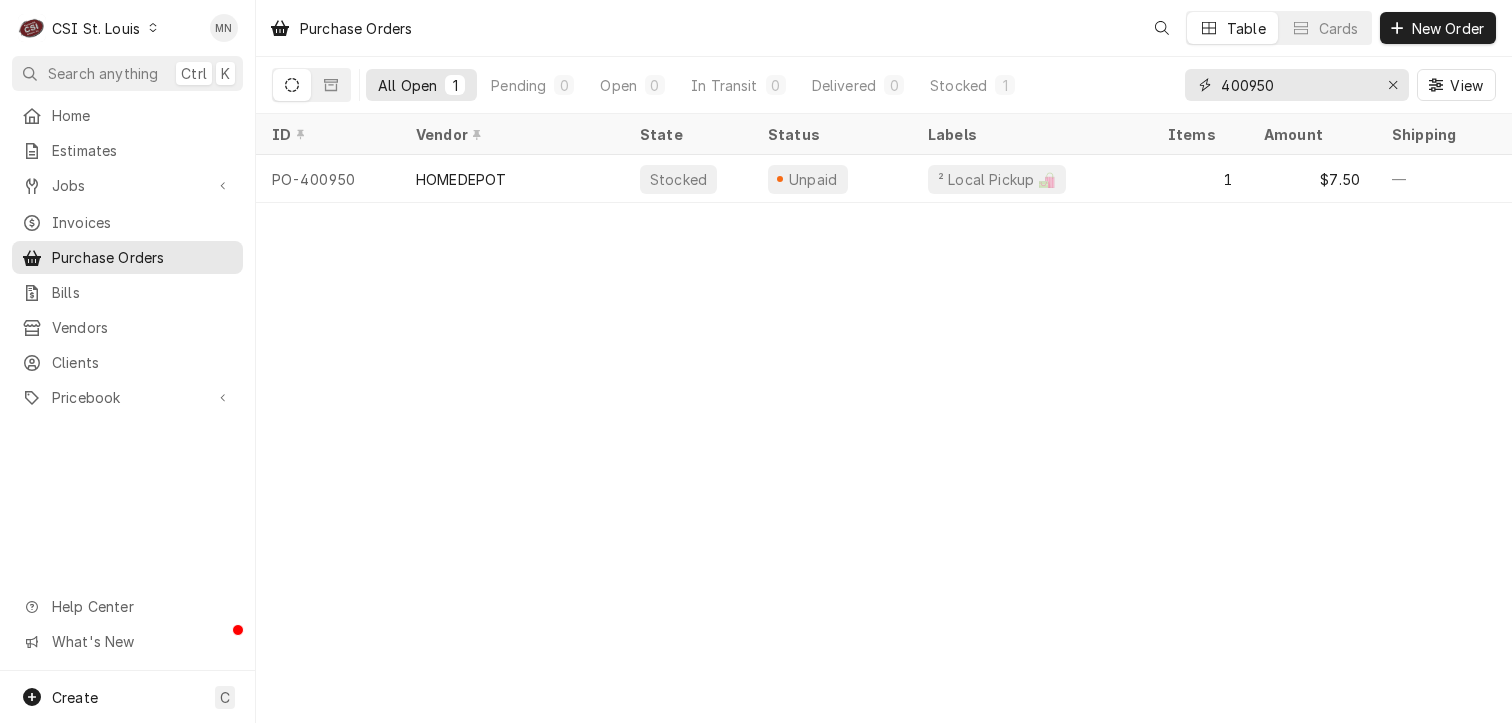 click on "400950" at bounding box center [1296, 85] 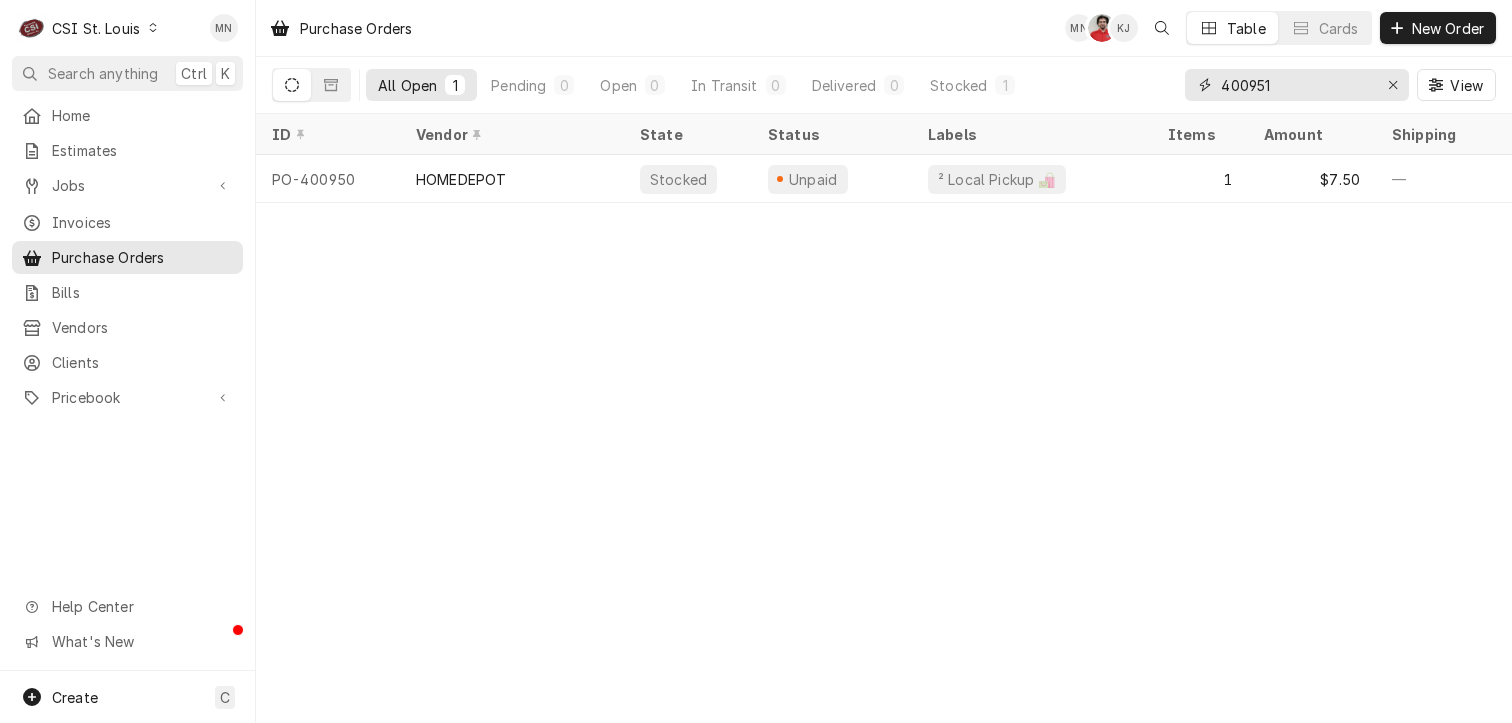 type on "400951" 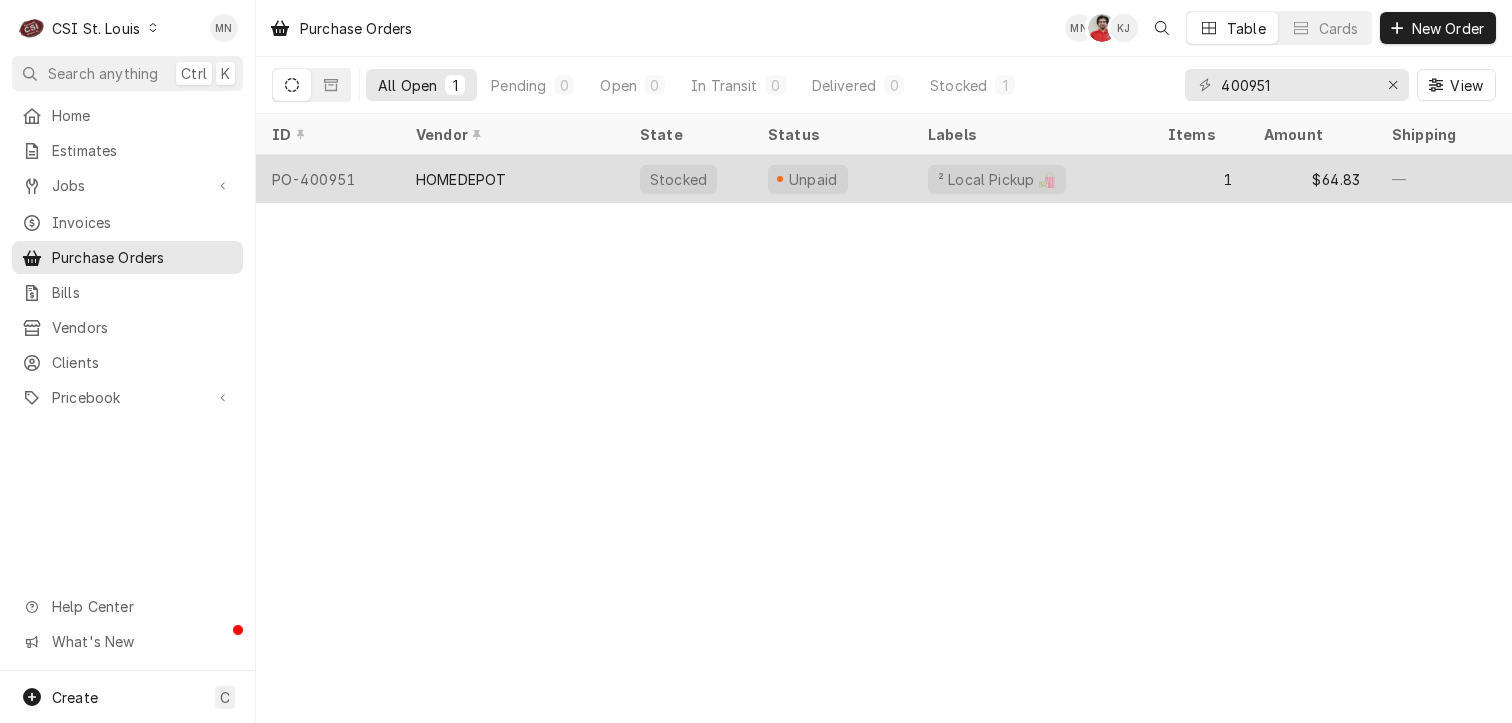 click on "HOMEDEPOT" at bounding box center [512, 179] 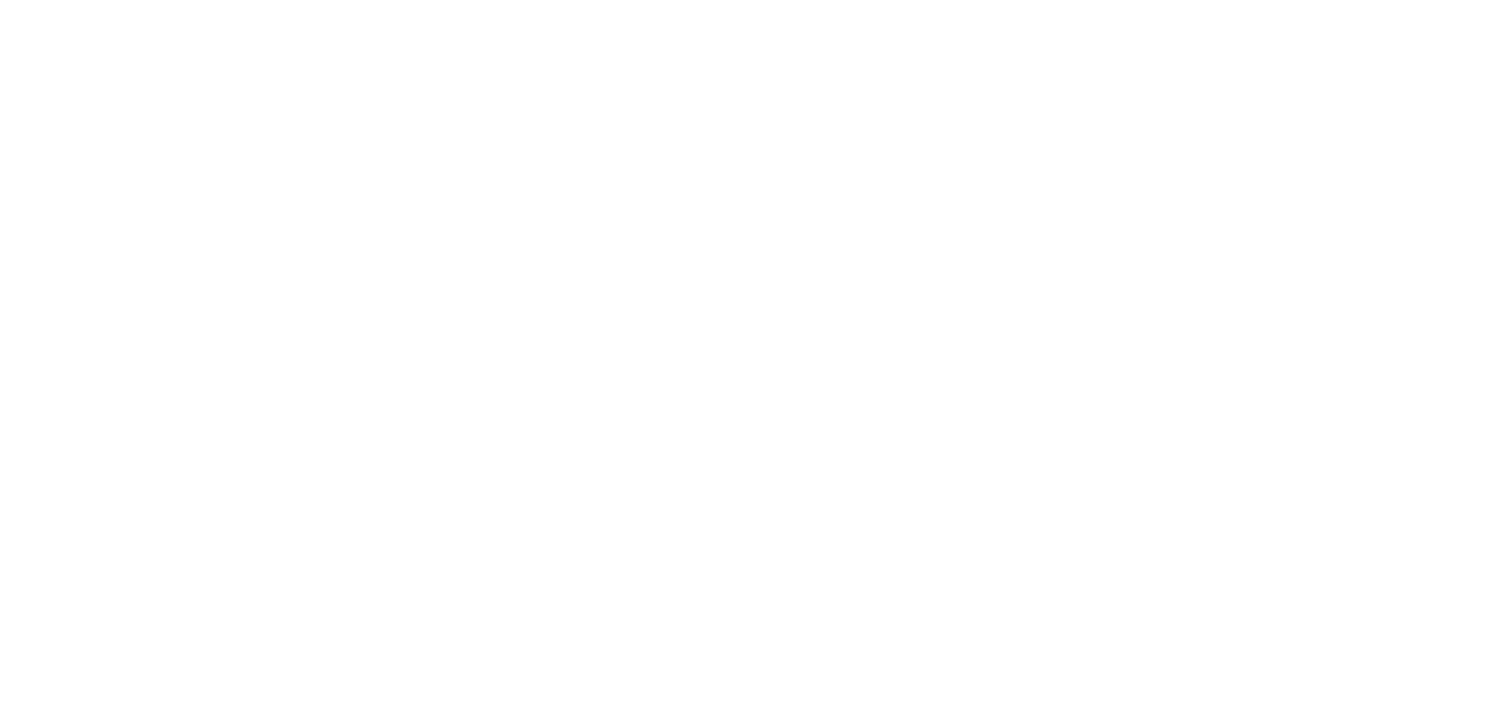 scroll, scrollTop: 0, scrollLeft: 0, axis: both 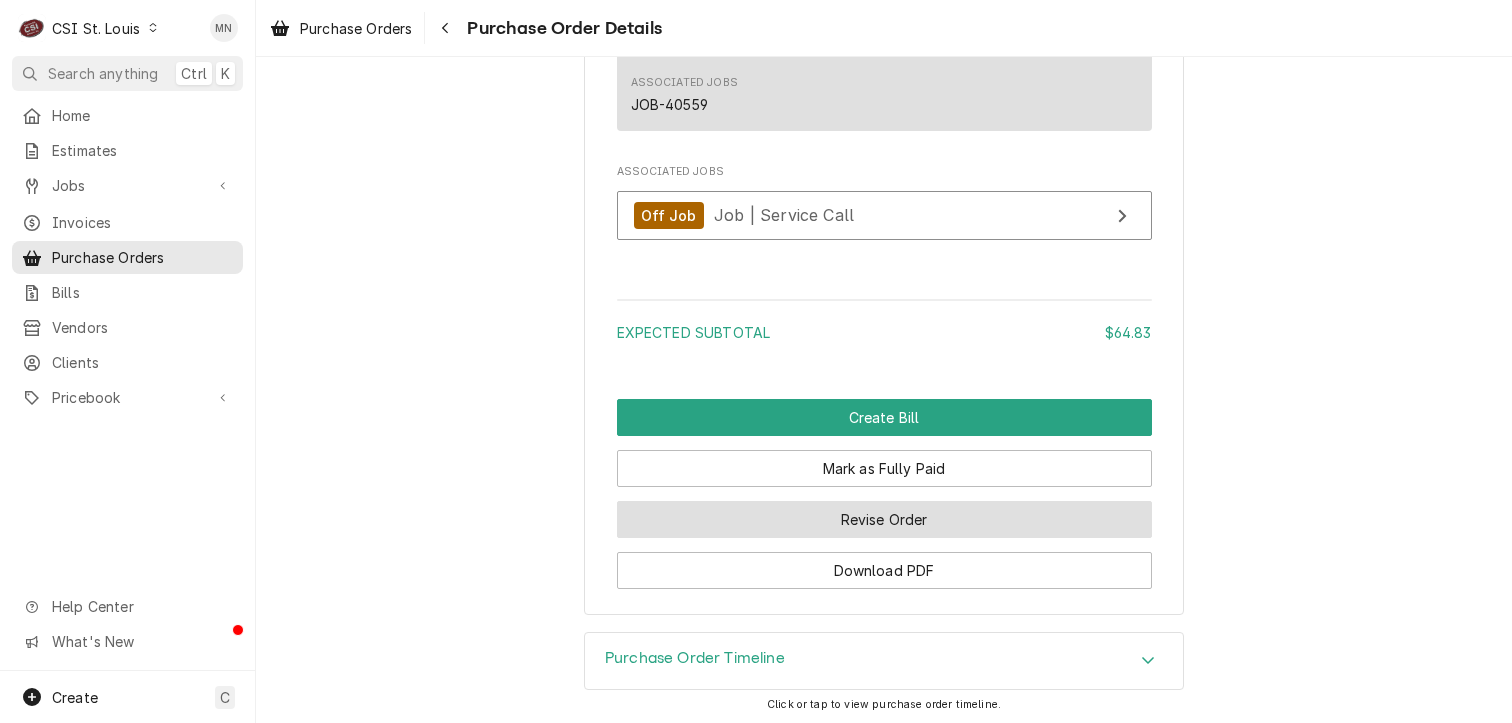 click on "Revise Order" at bounding box center [884, 519] 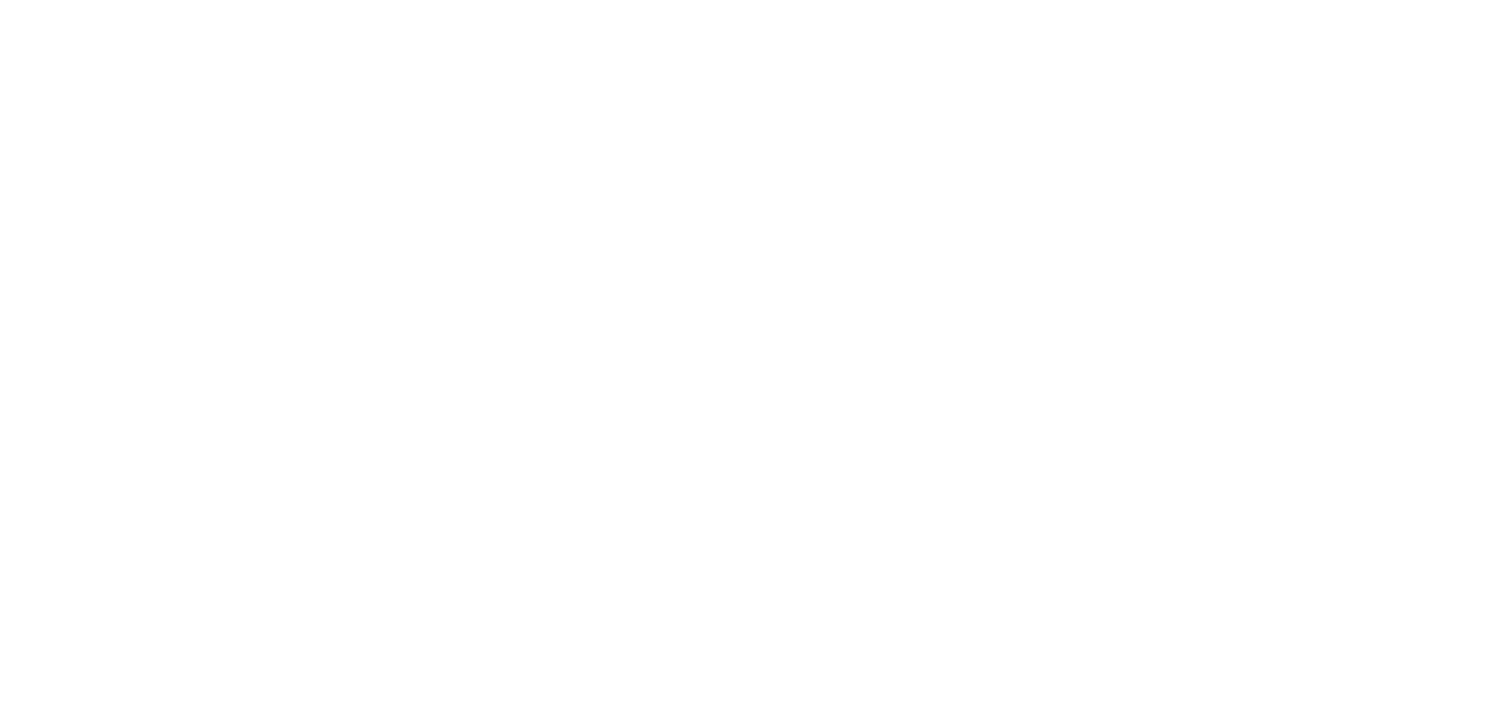 scroll, scrollTop: 0, scrollLeft: 0, axis: both 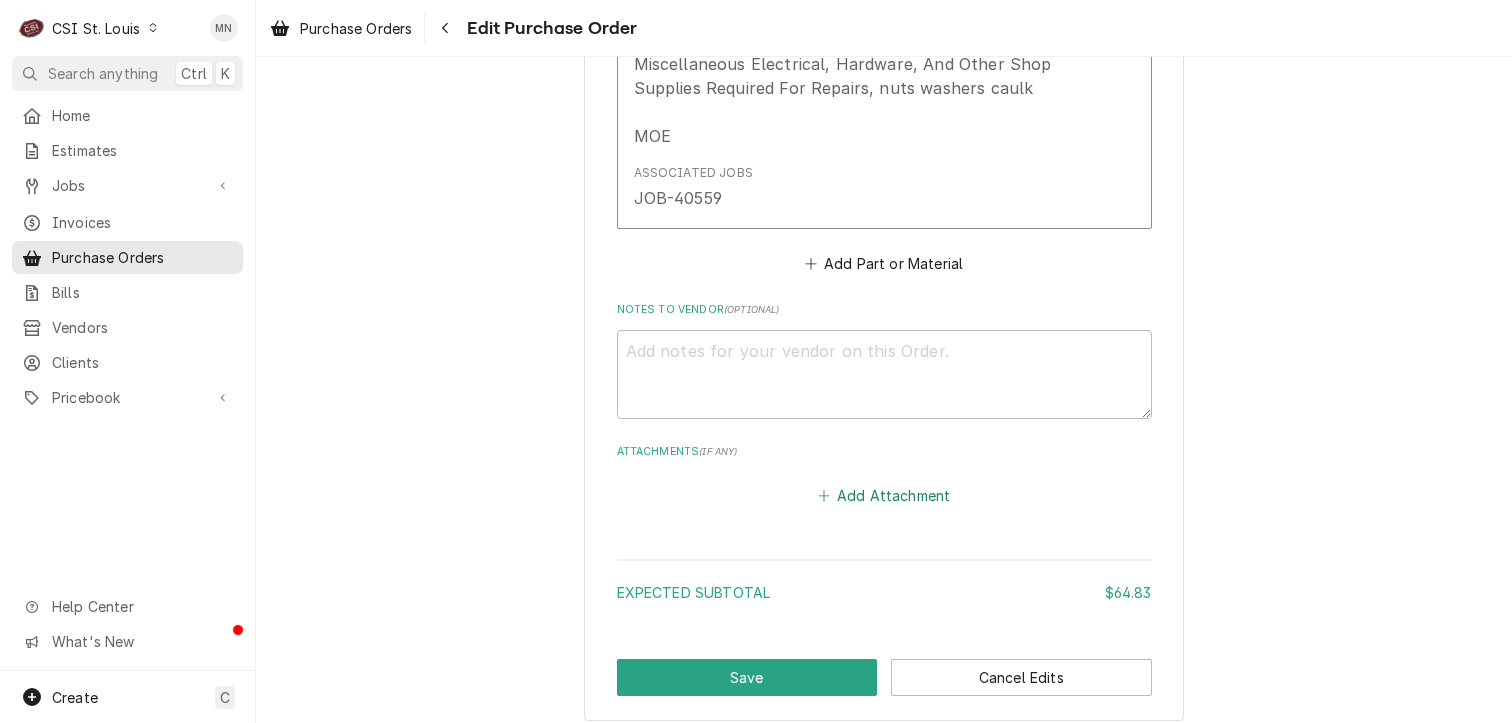 click on "Add Attachment" at bounding box center (884, 496) 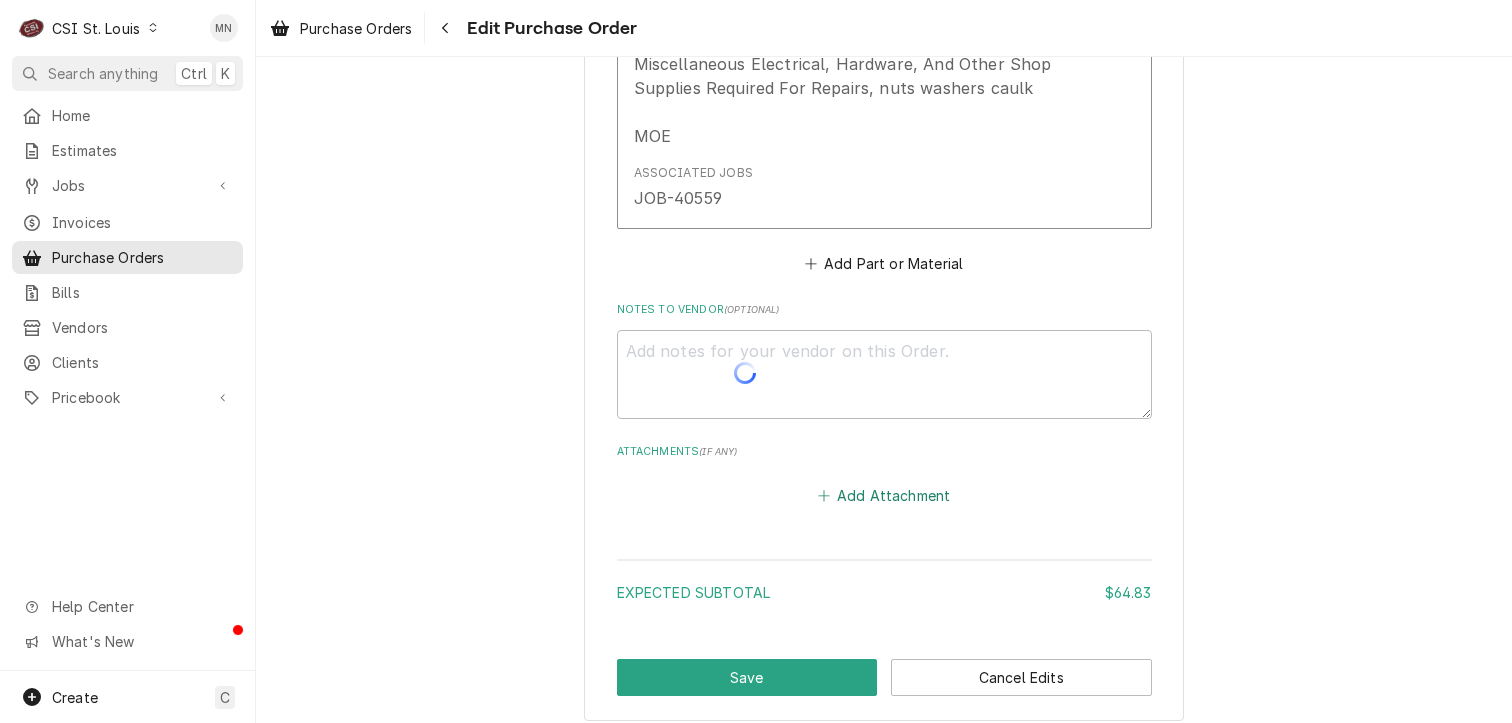 type on "x" 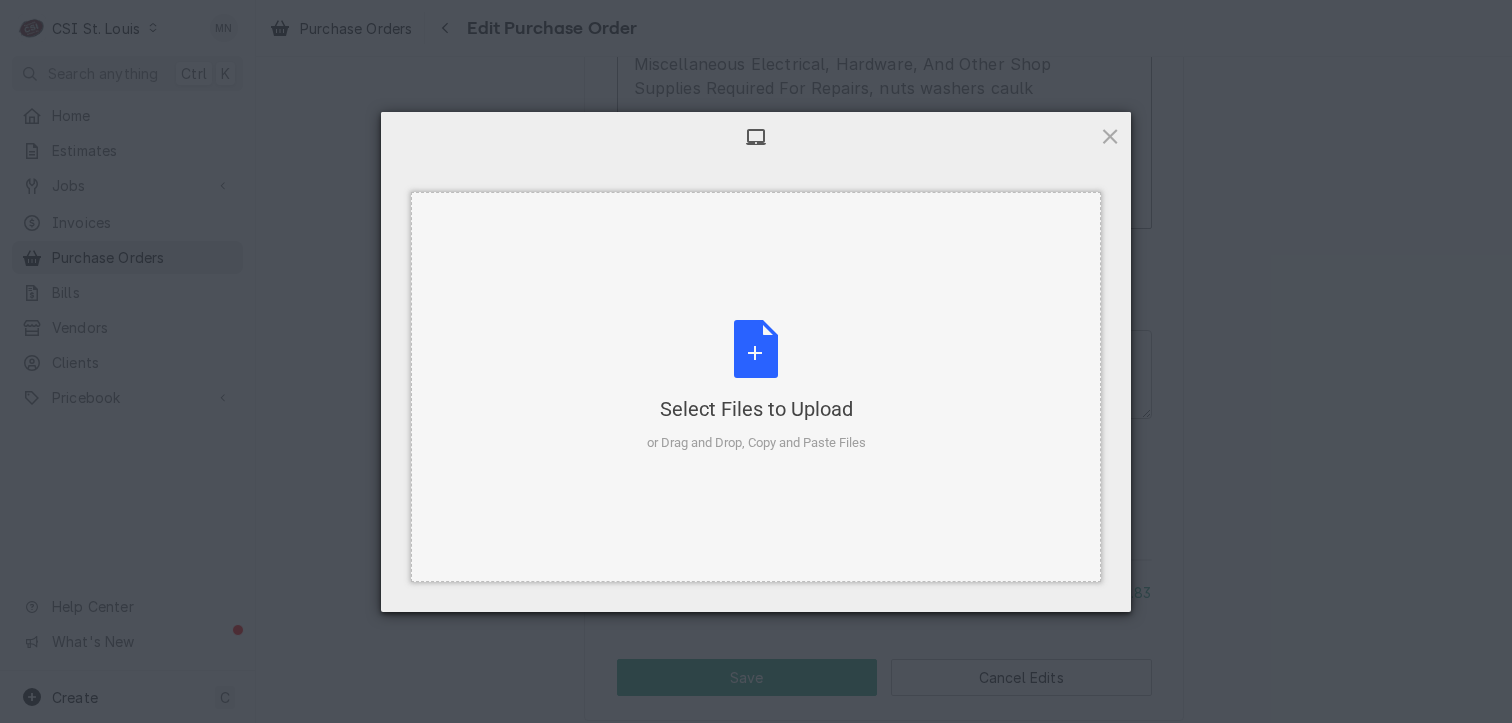 click on "Select Files to Upload
or Drag and Drop, Copy and Paste Files" at bounding box center (756, 386) 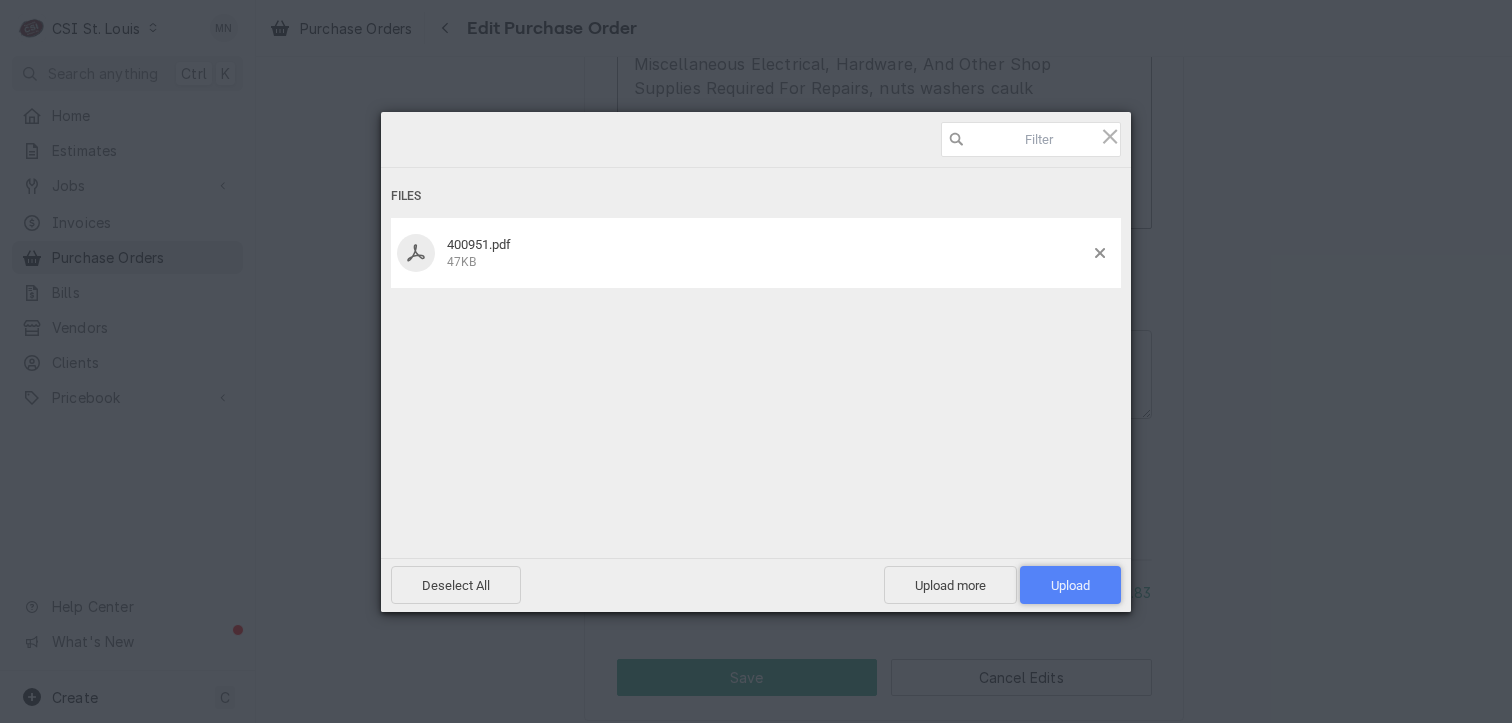 click on "Upload
1" at bounding box center [1070, 585] 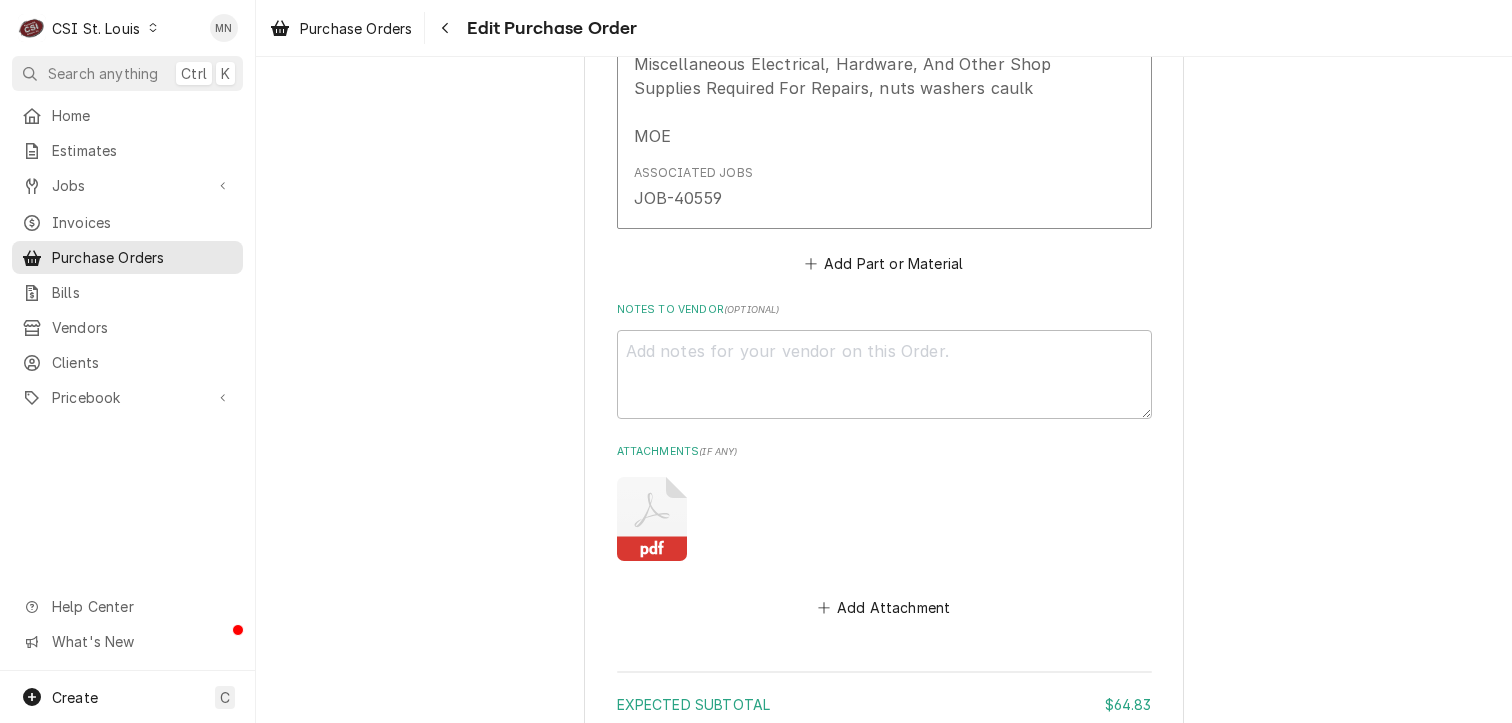scroll, scrollTop: 1516, scrollLeft: 0, axis: vertical 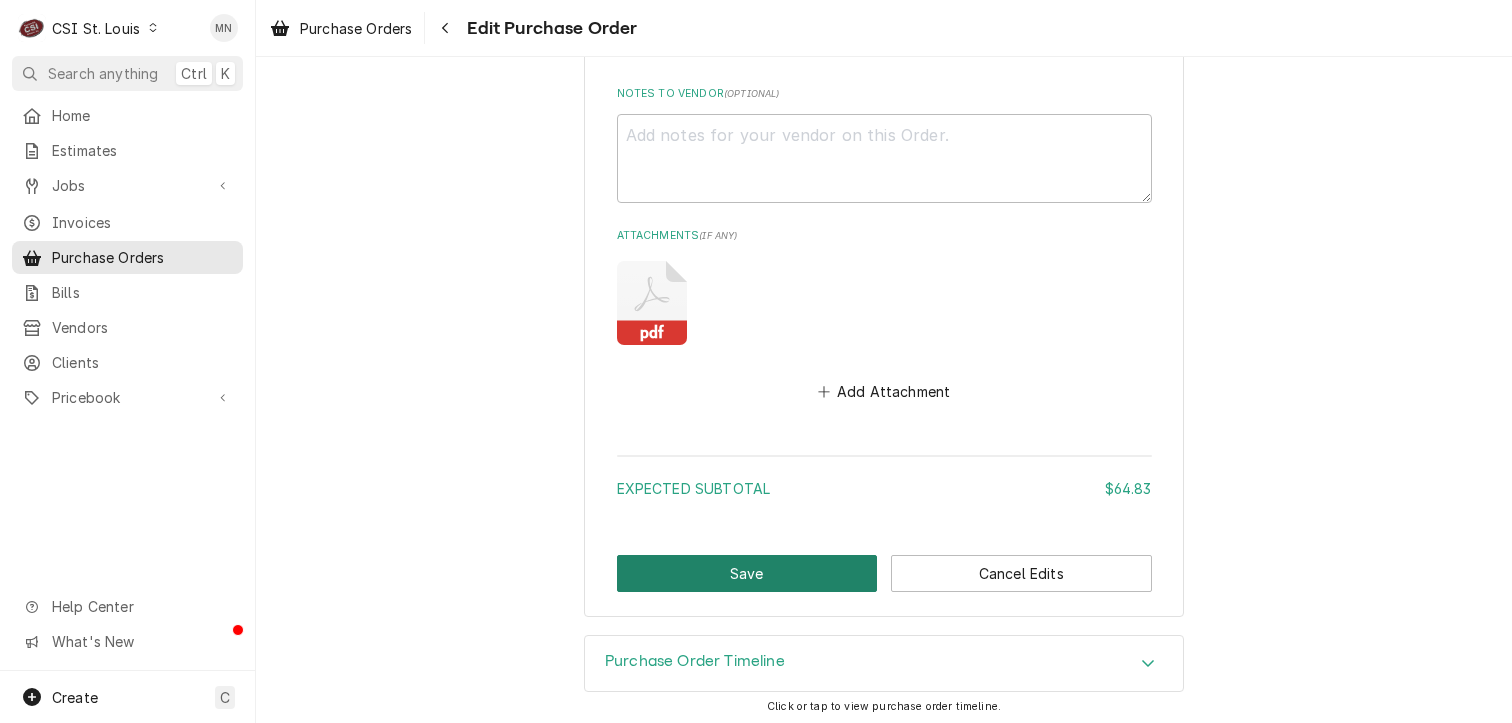 click on "Save" at bounding box center [747, 573] 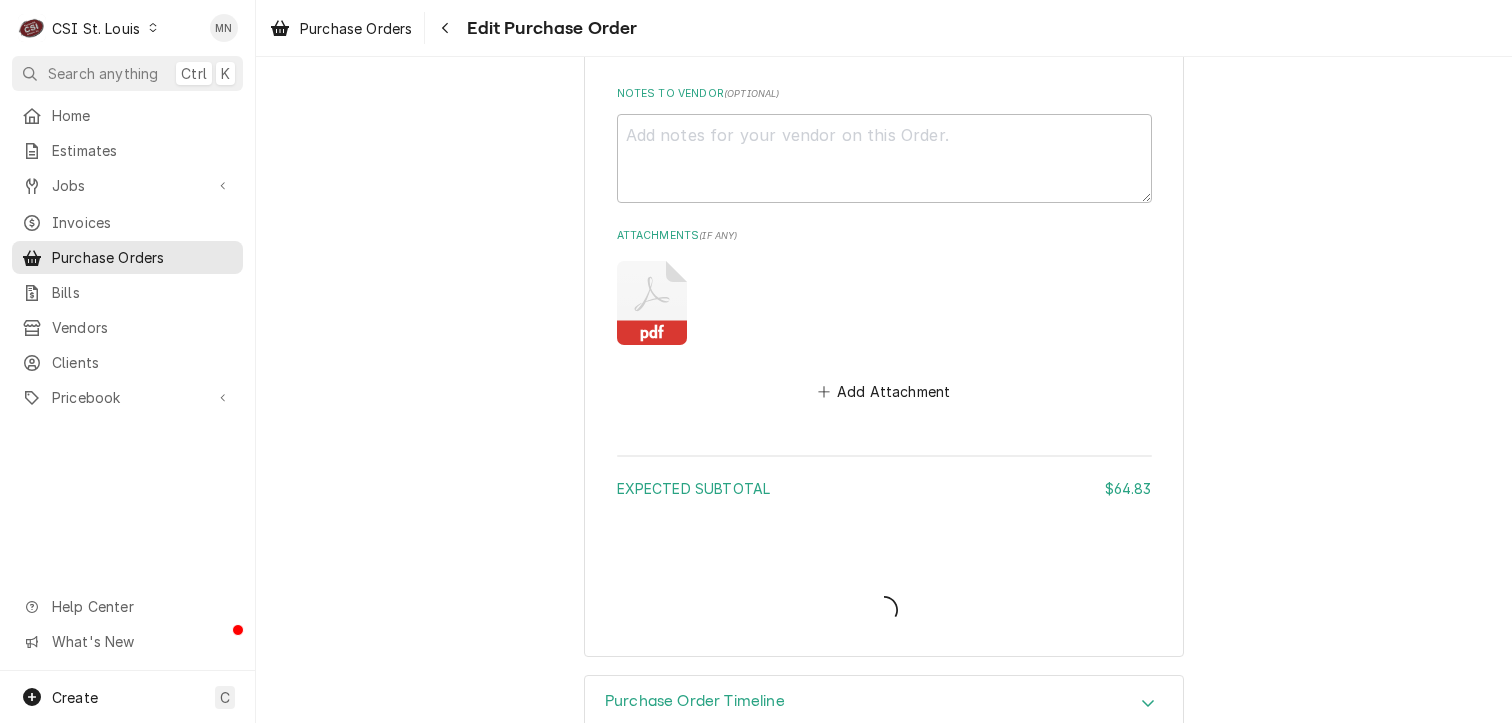type on "x" 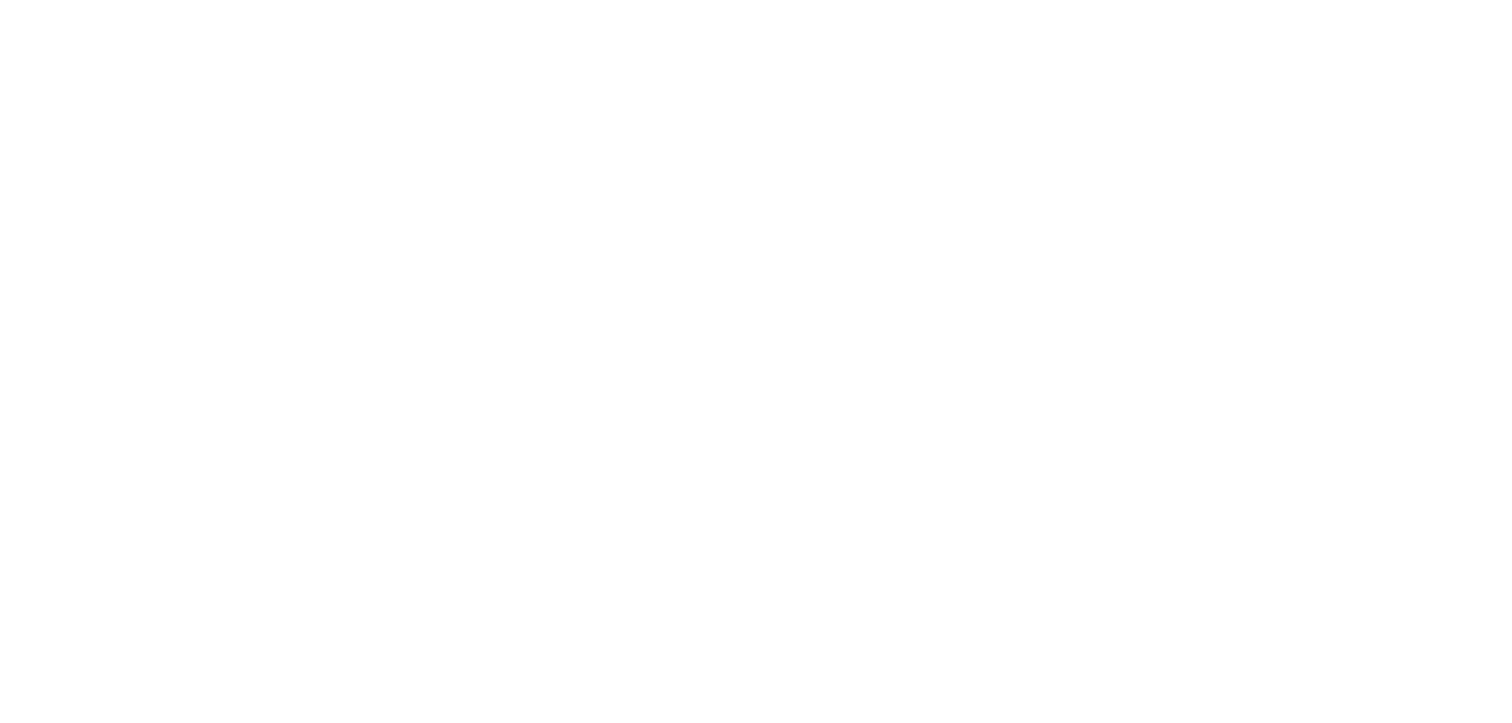 scroll, scrollTop: 0, scrollLeft: 0, axis: both 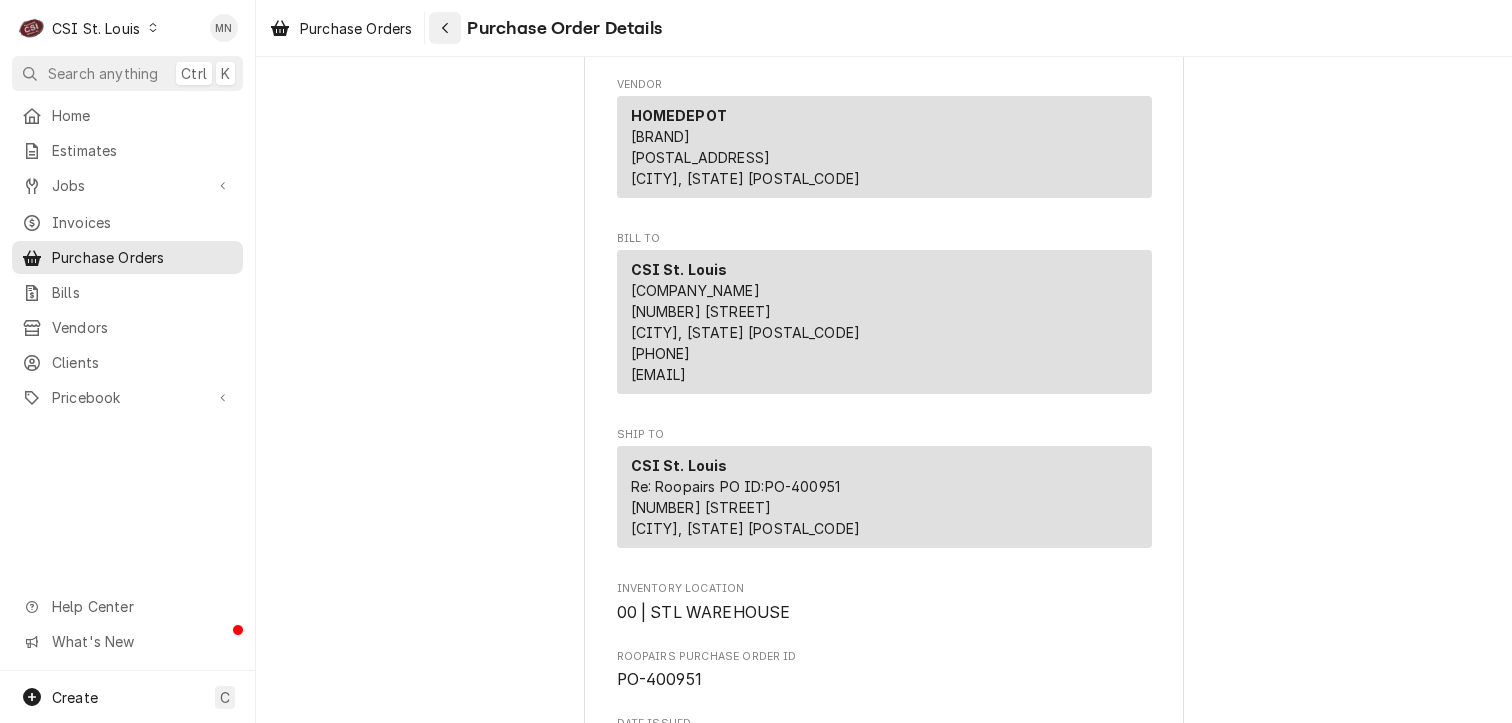 click 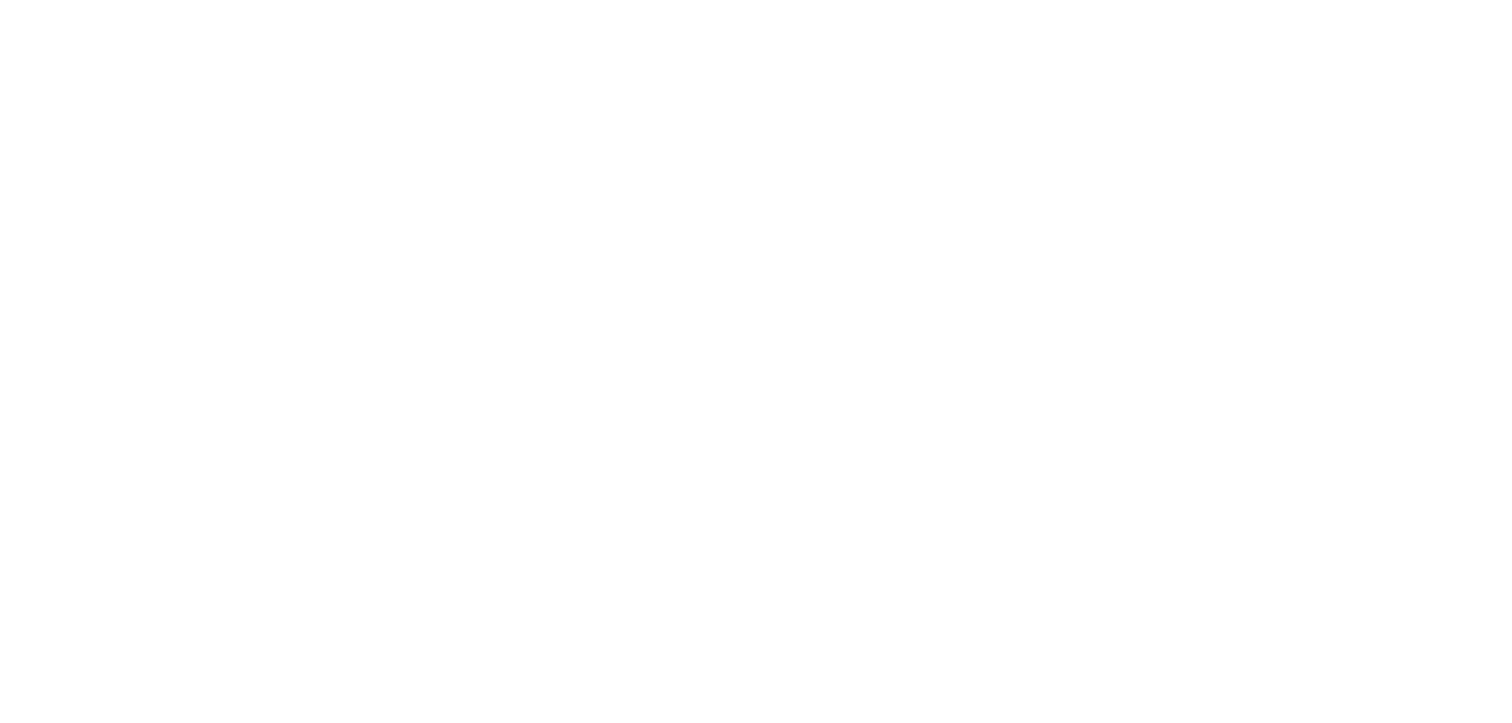 scroll, scrollTop: 0, scrollLeft: 0, axis: both 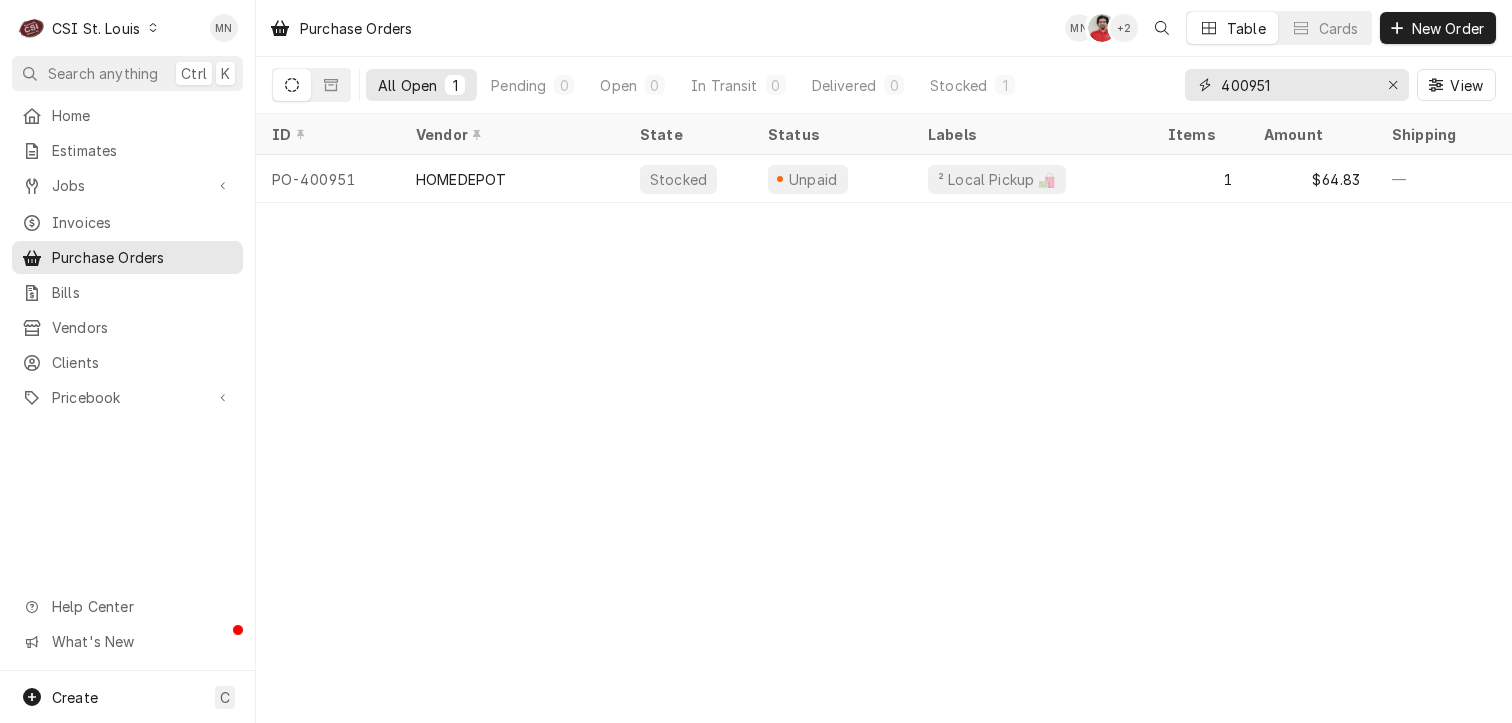 click on "400951" at bounding box center (1296, 85) 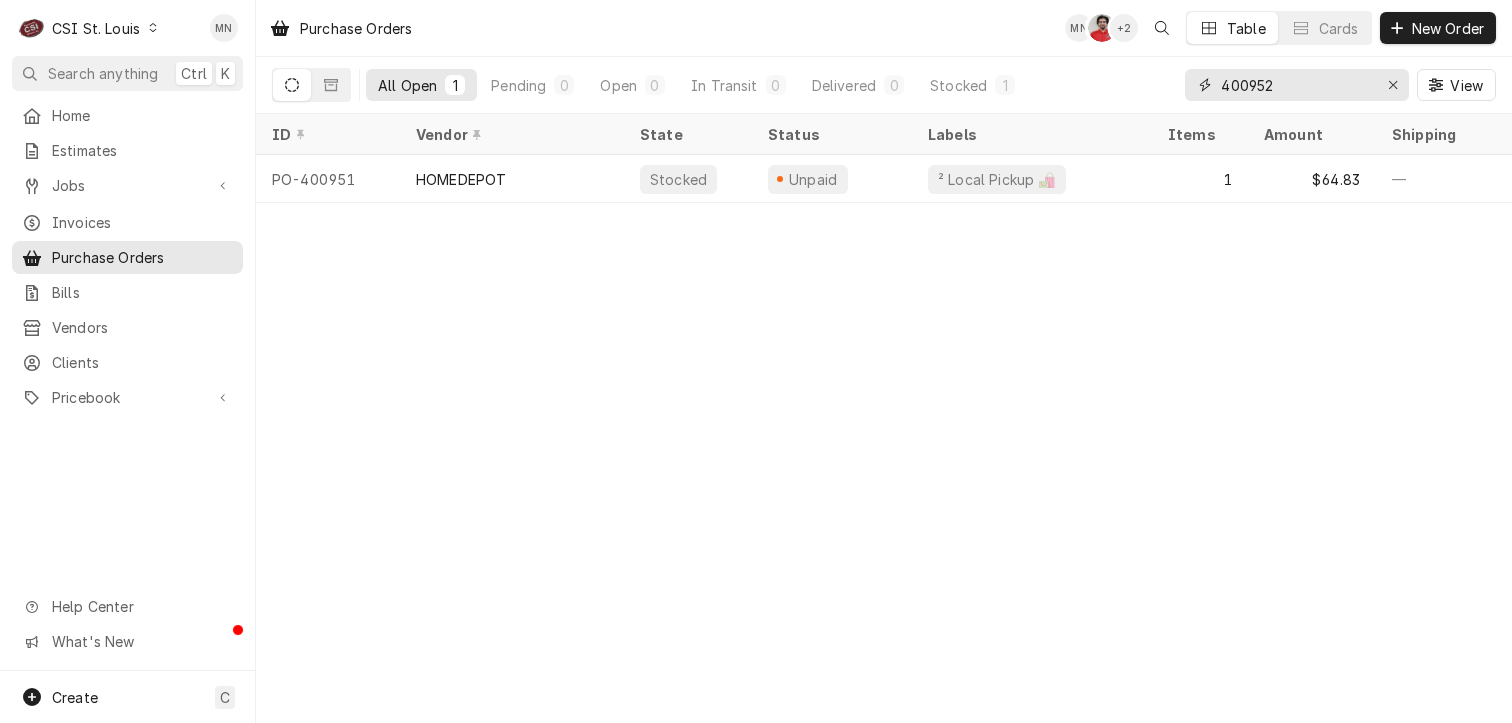 type on "400952" 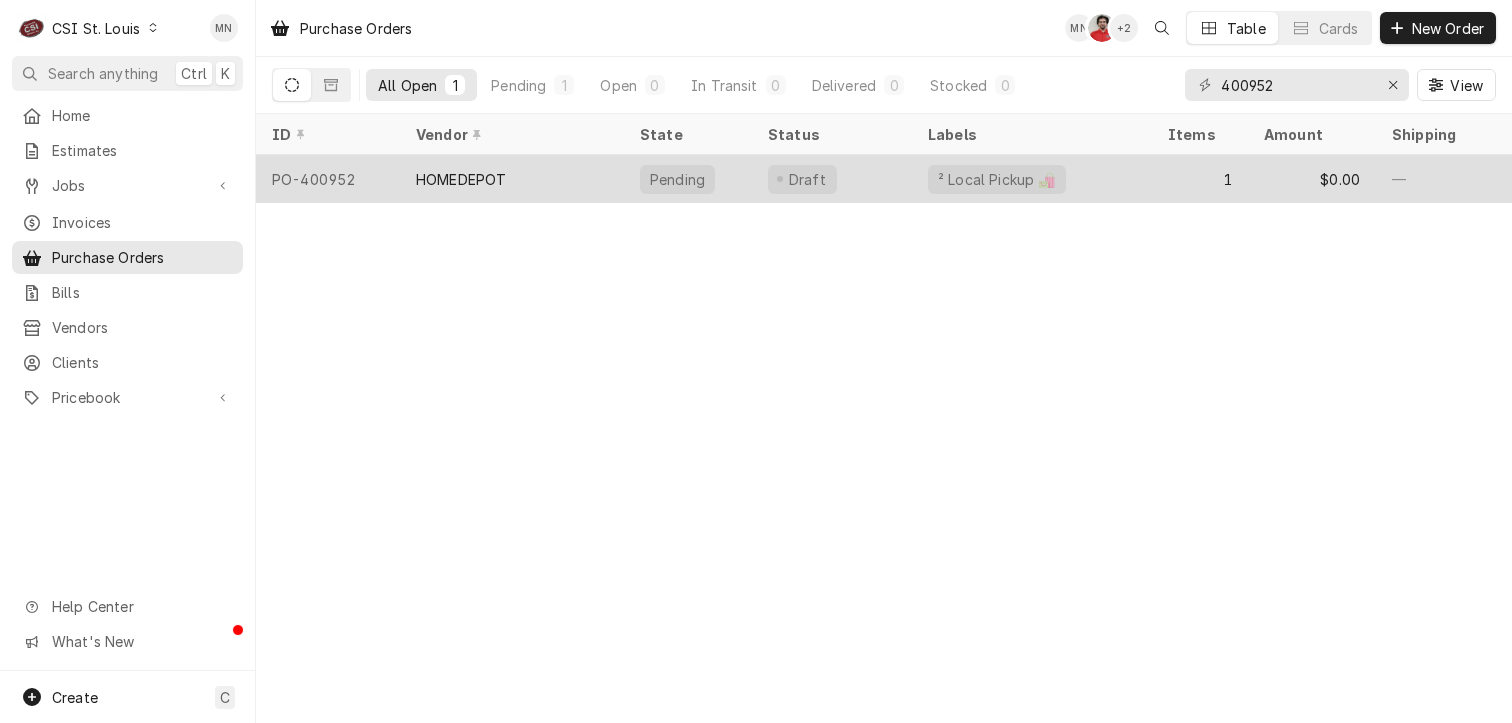click on "HOMEDEPOT" at bounding box center [461, 179] 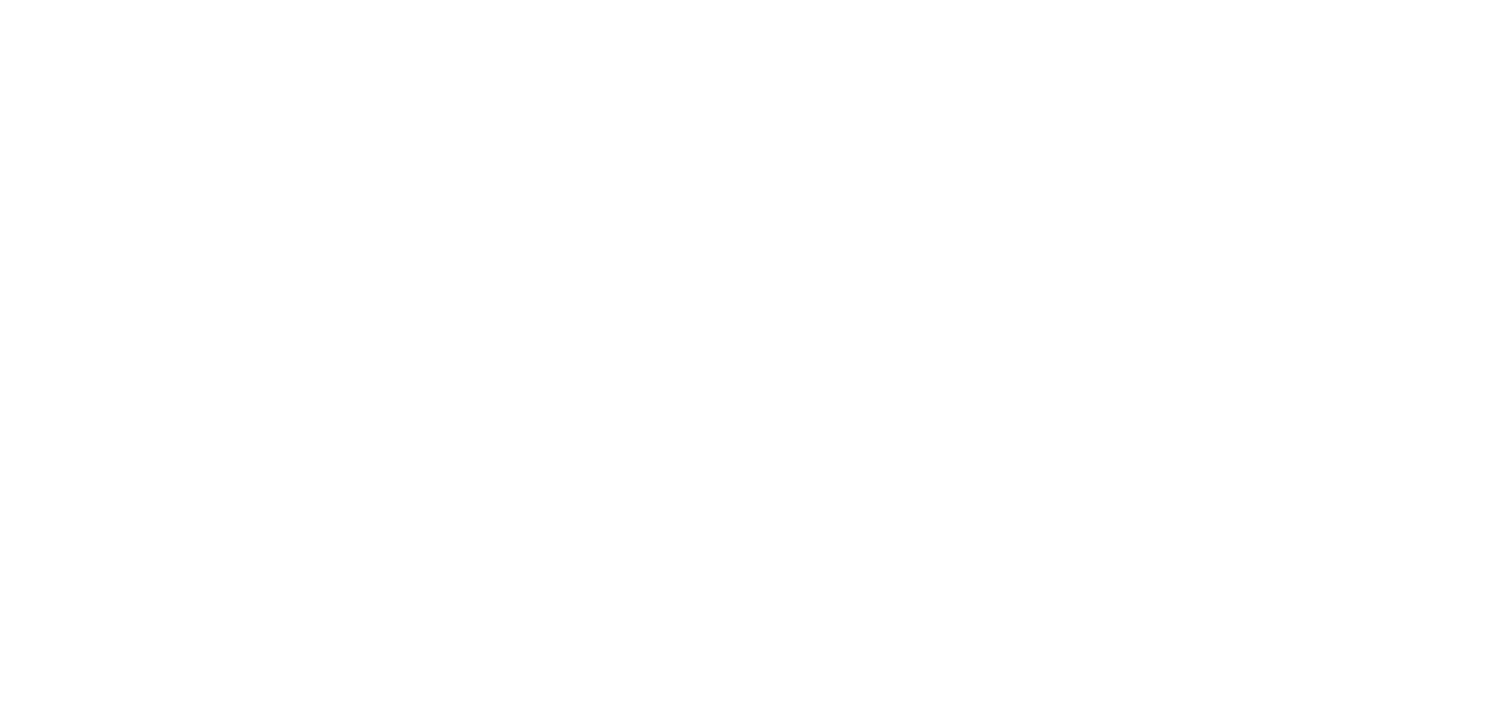 scroll, scrollTop: 0, scrollLeft: 0, axis: both 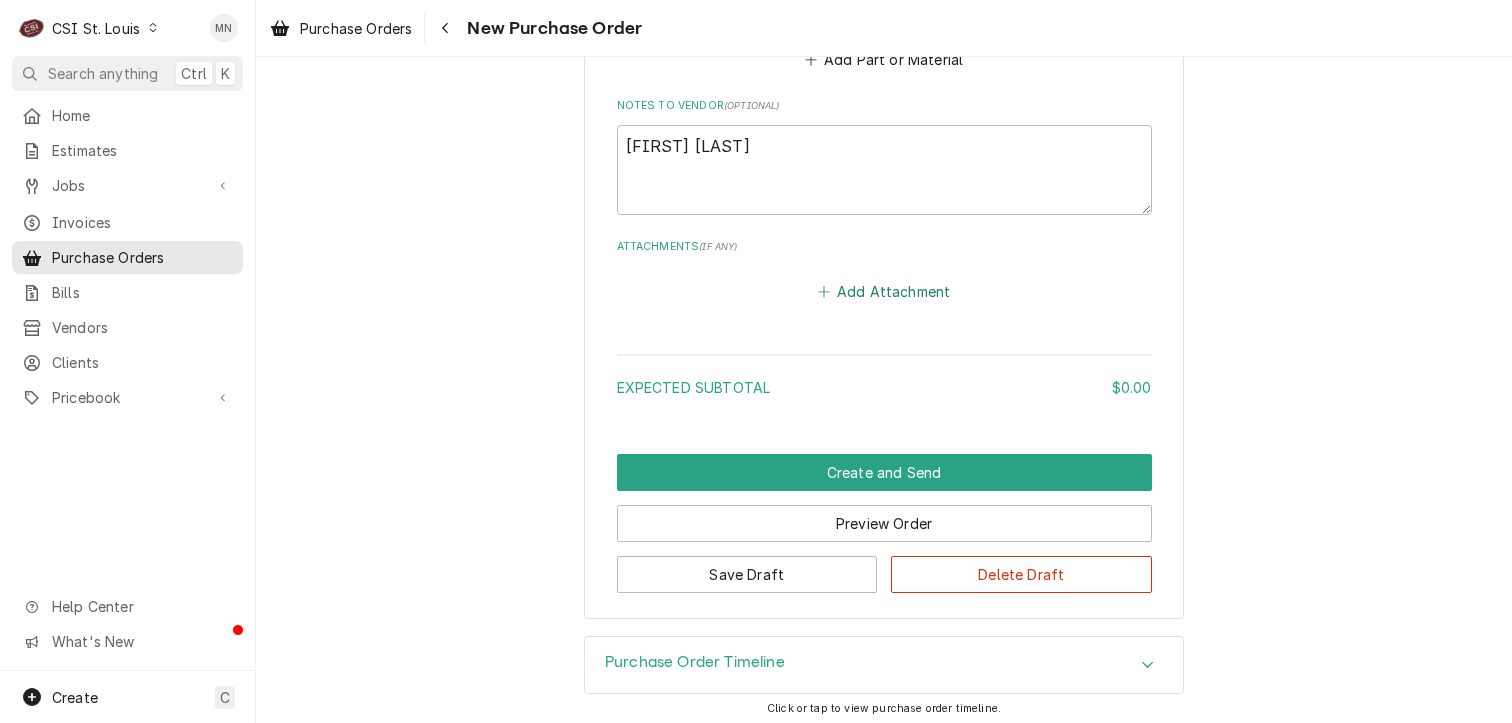 click on "Add Attachment" at bounding box center (884, 291) 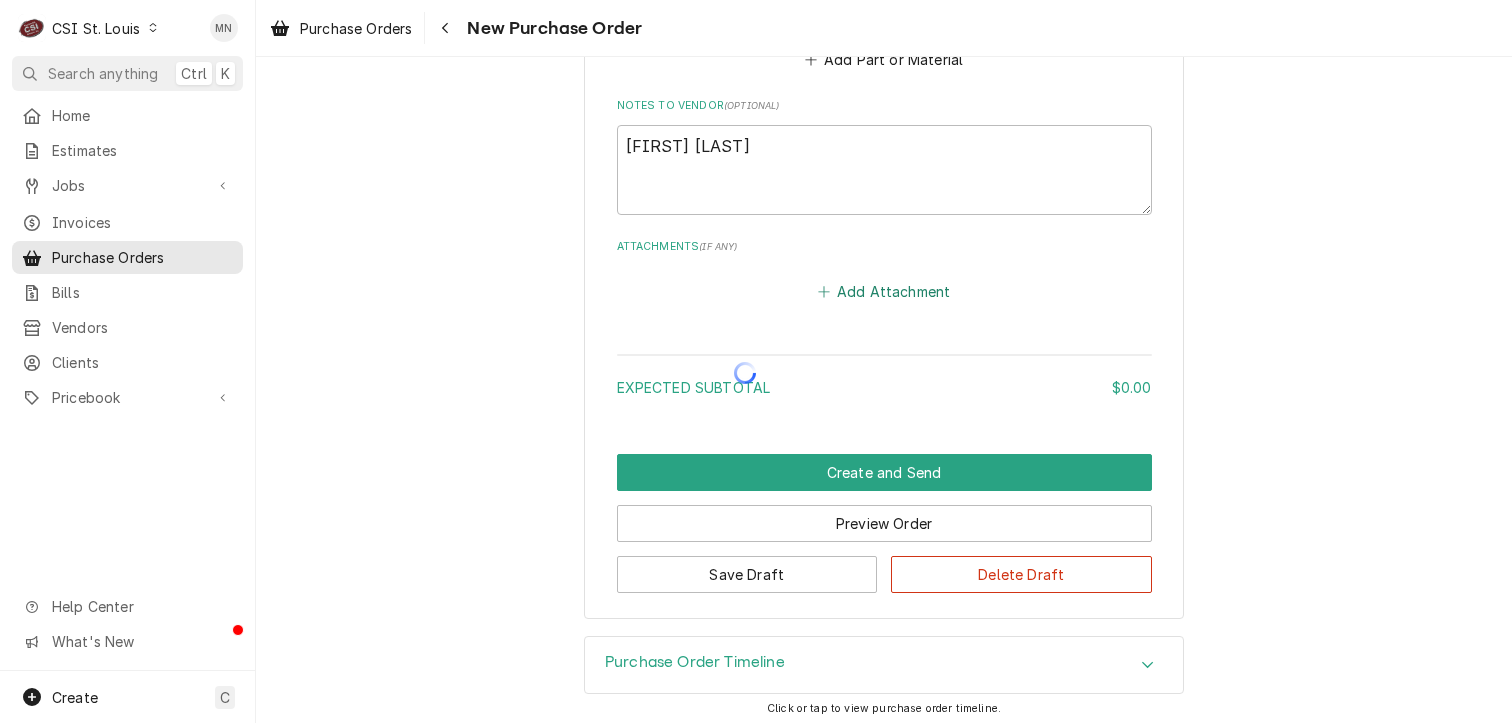 type on "x" 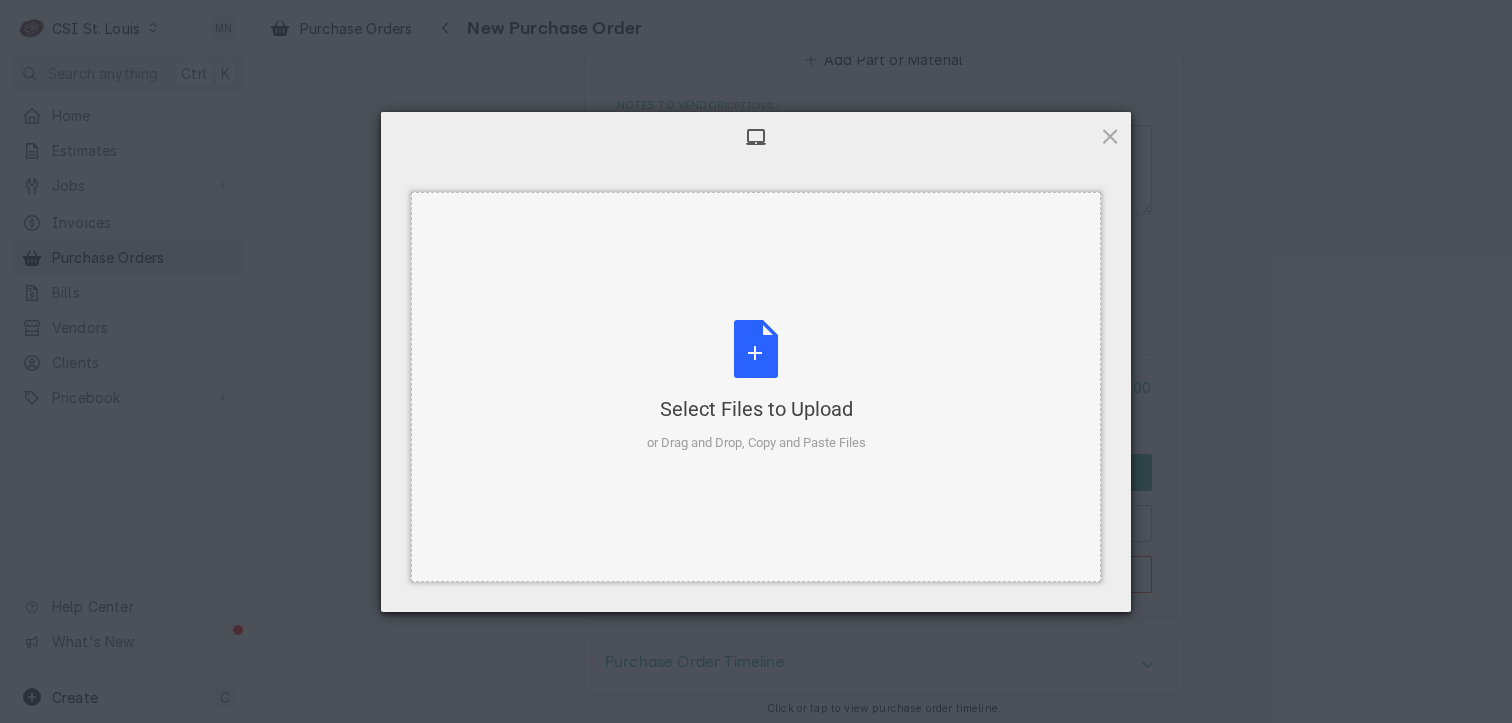 click on "Select Files to Upload
or Drag and Drop, Copy and Paste Files" at bounding box center (756, 386) 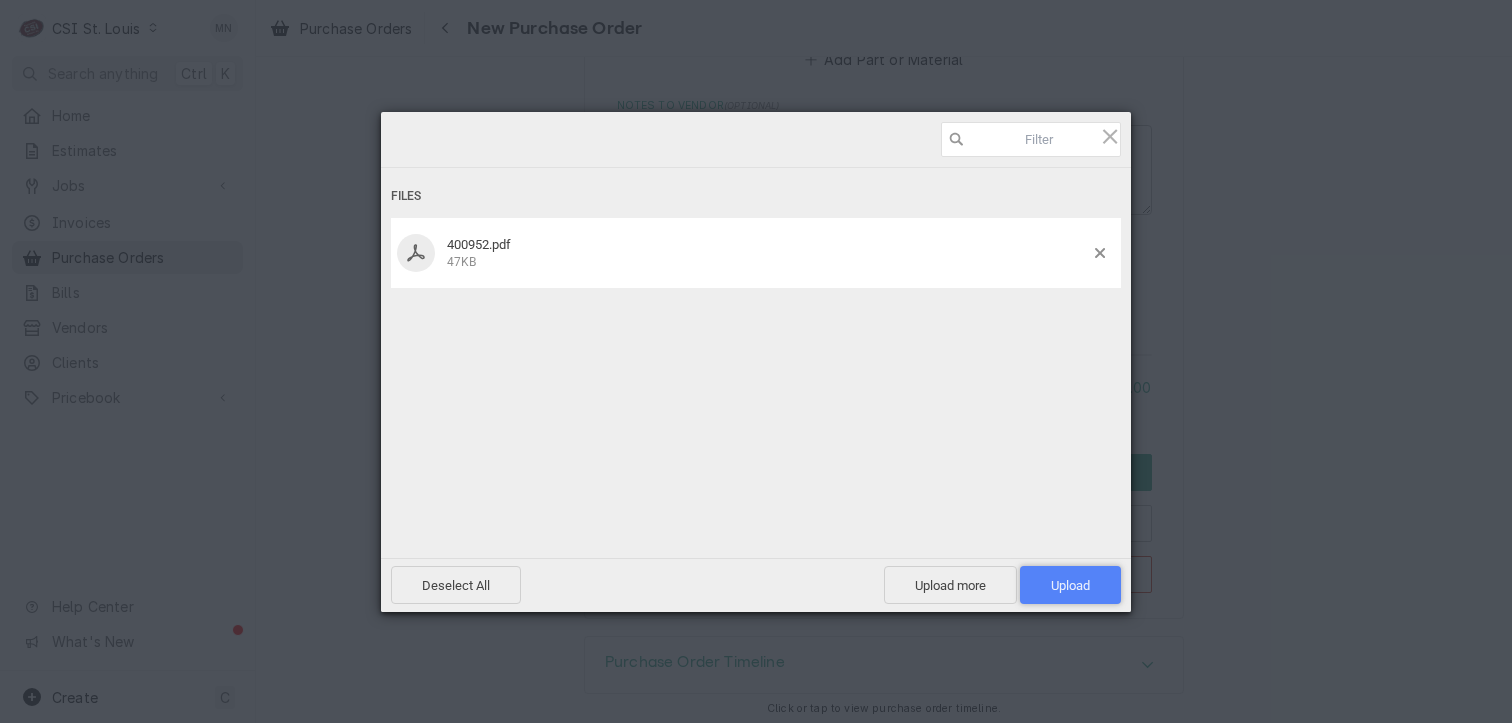 click on "Upload
1" at bounding box center [1070, 585] 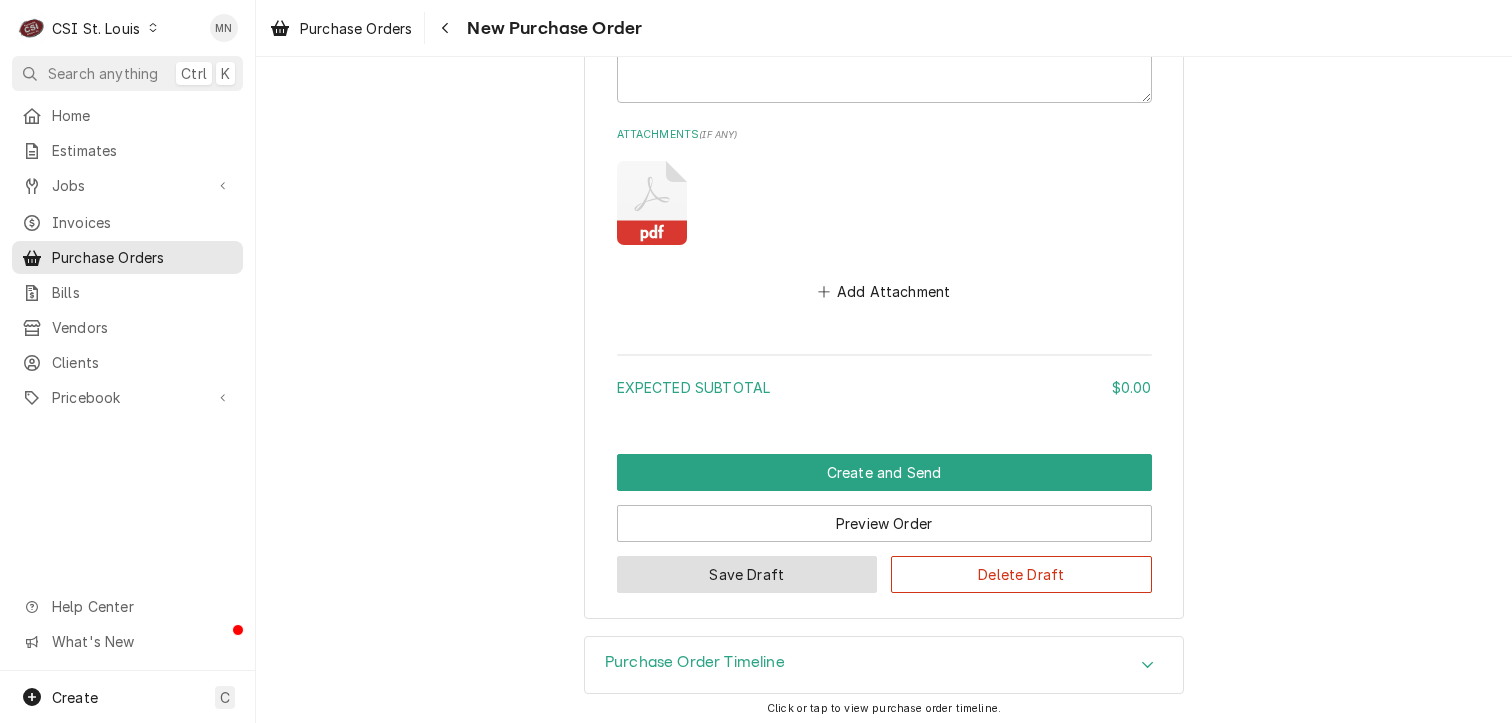 click on "Save Draft" at bounding box center [747, 574] 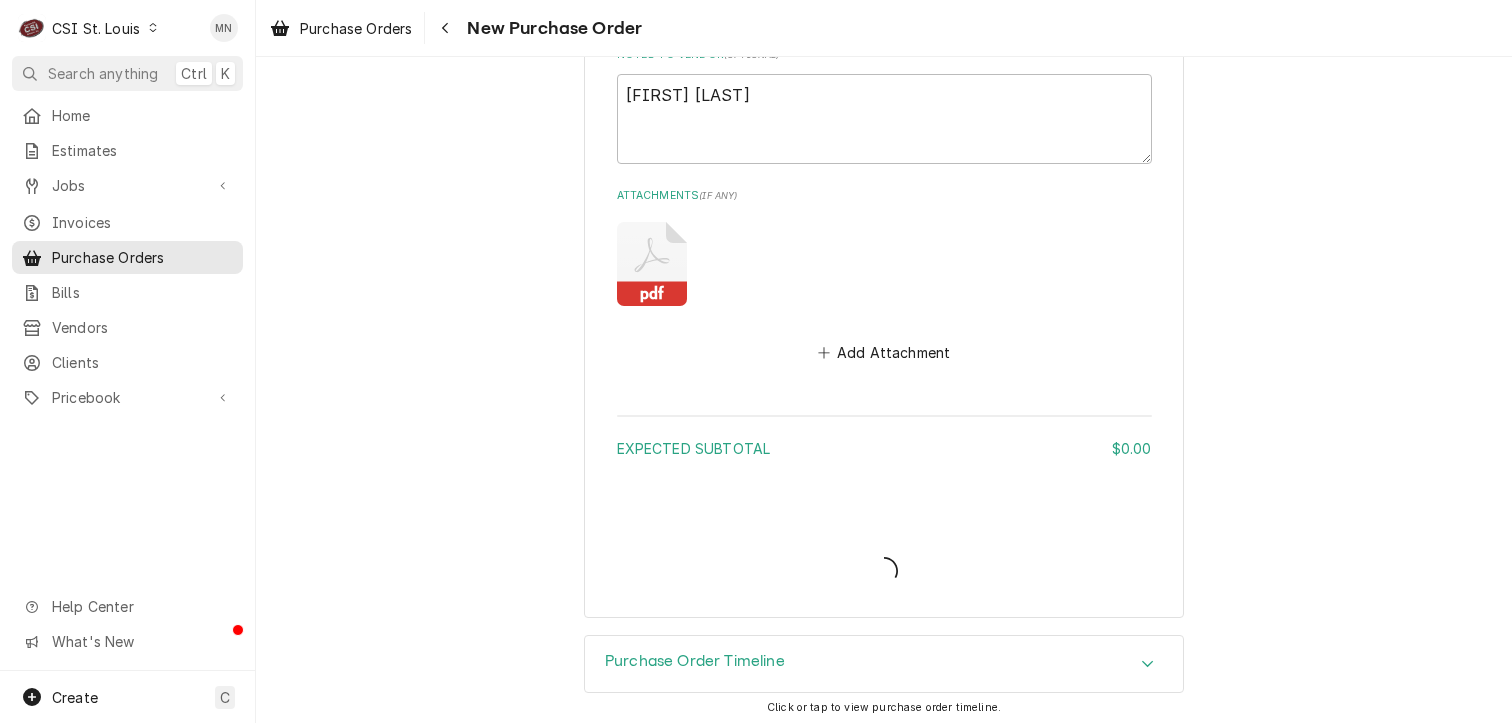 type on "x" 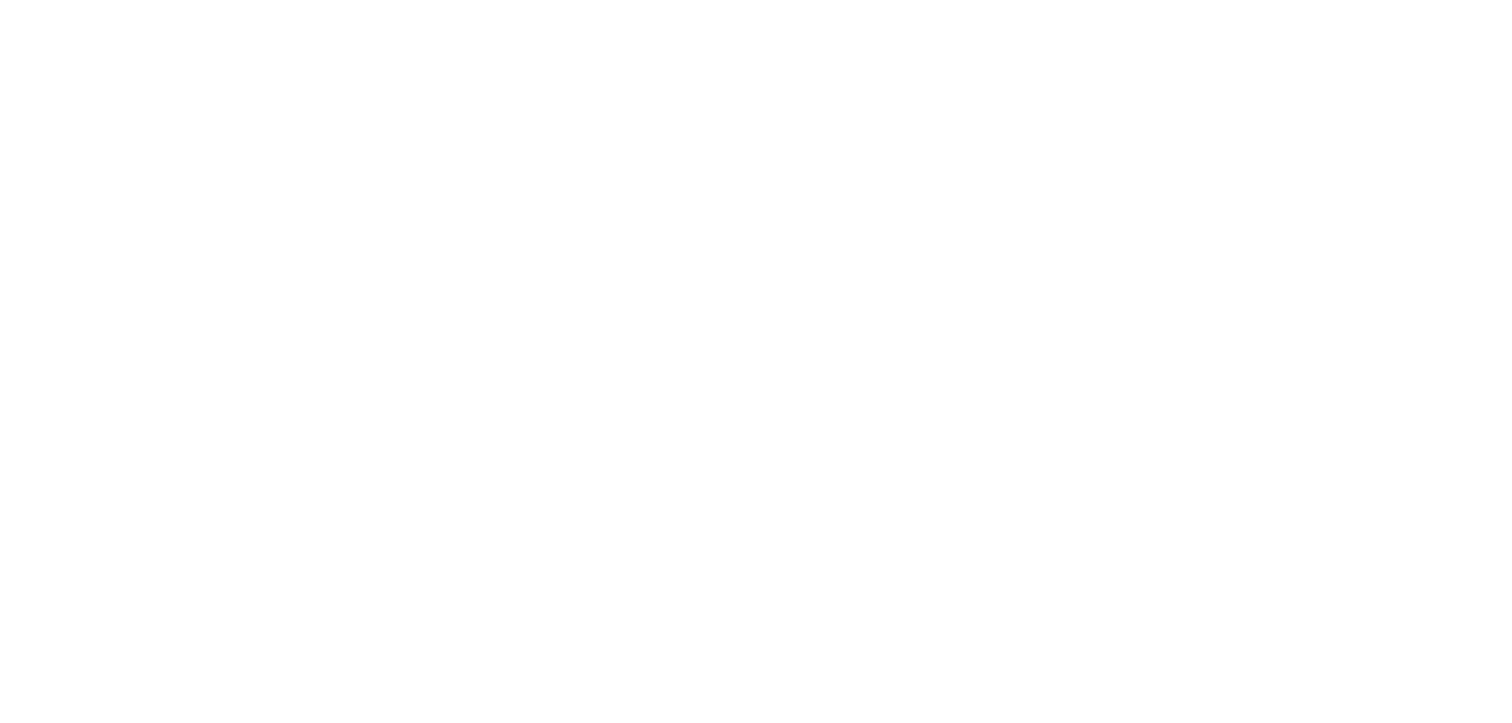 scroll, scrollTop: 0, scrollLeft: 0, axis: both 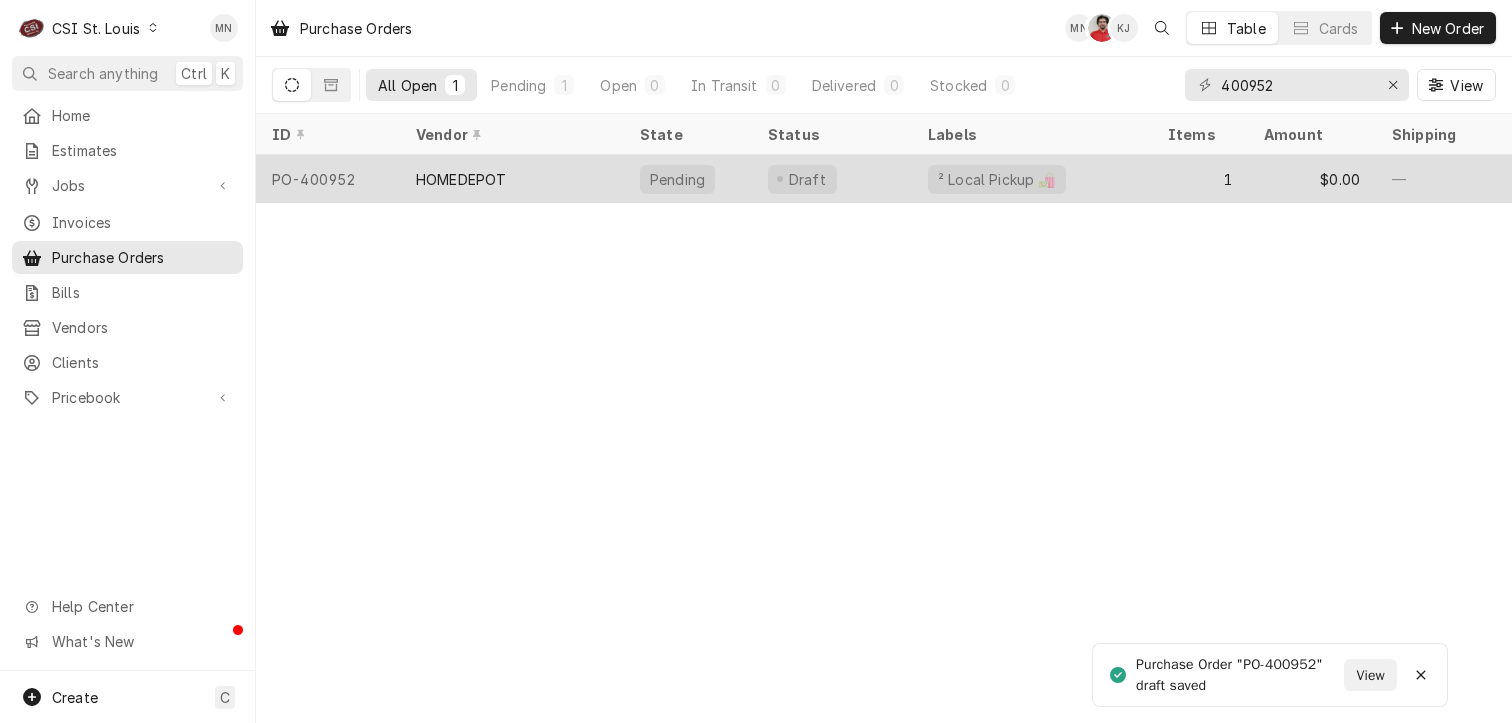 click on "HOMEDEPOT" at bounding box center [461, 179] 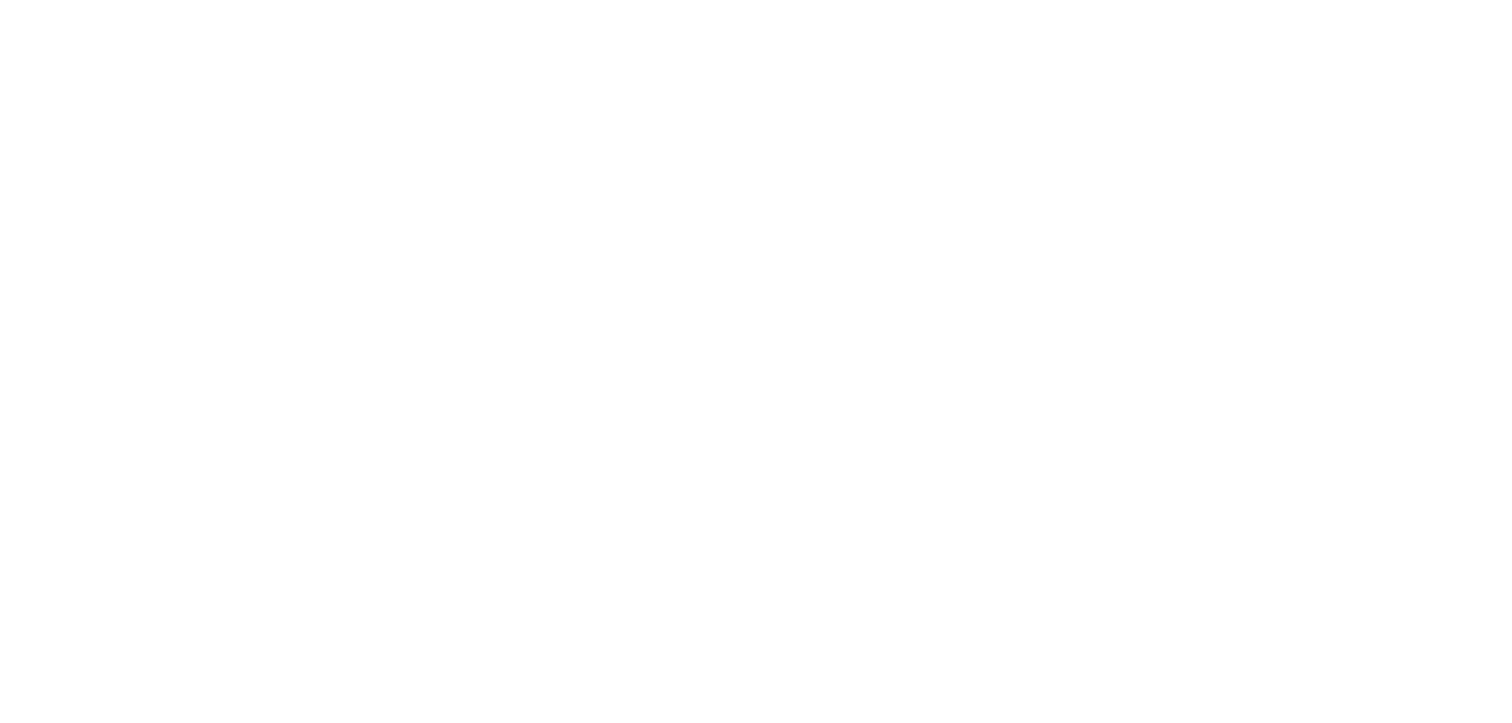 scroll, scrollTop: 0, scrollLeft: 0, axis: both 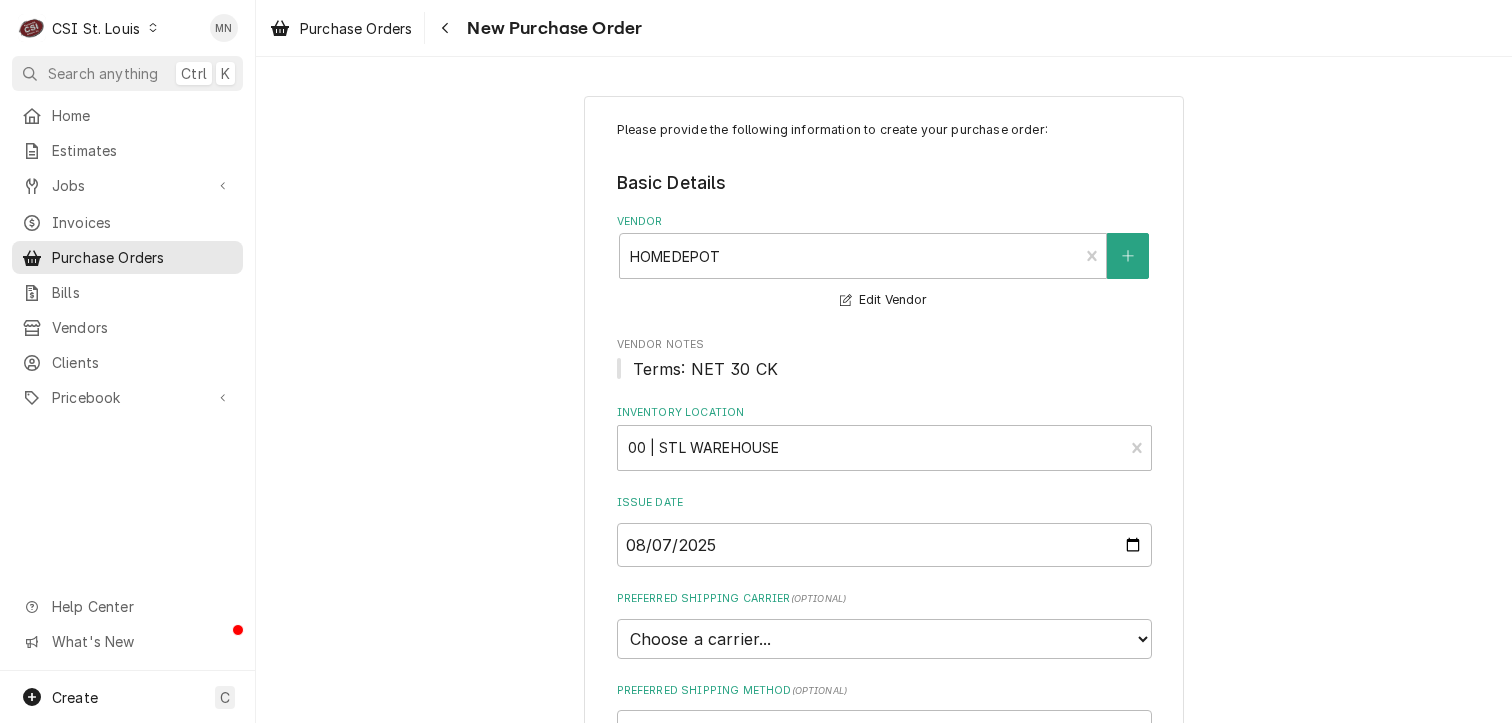 click on "CSI St. Louis" at bounding box center (96, 28) 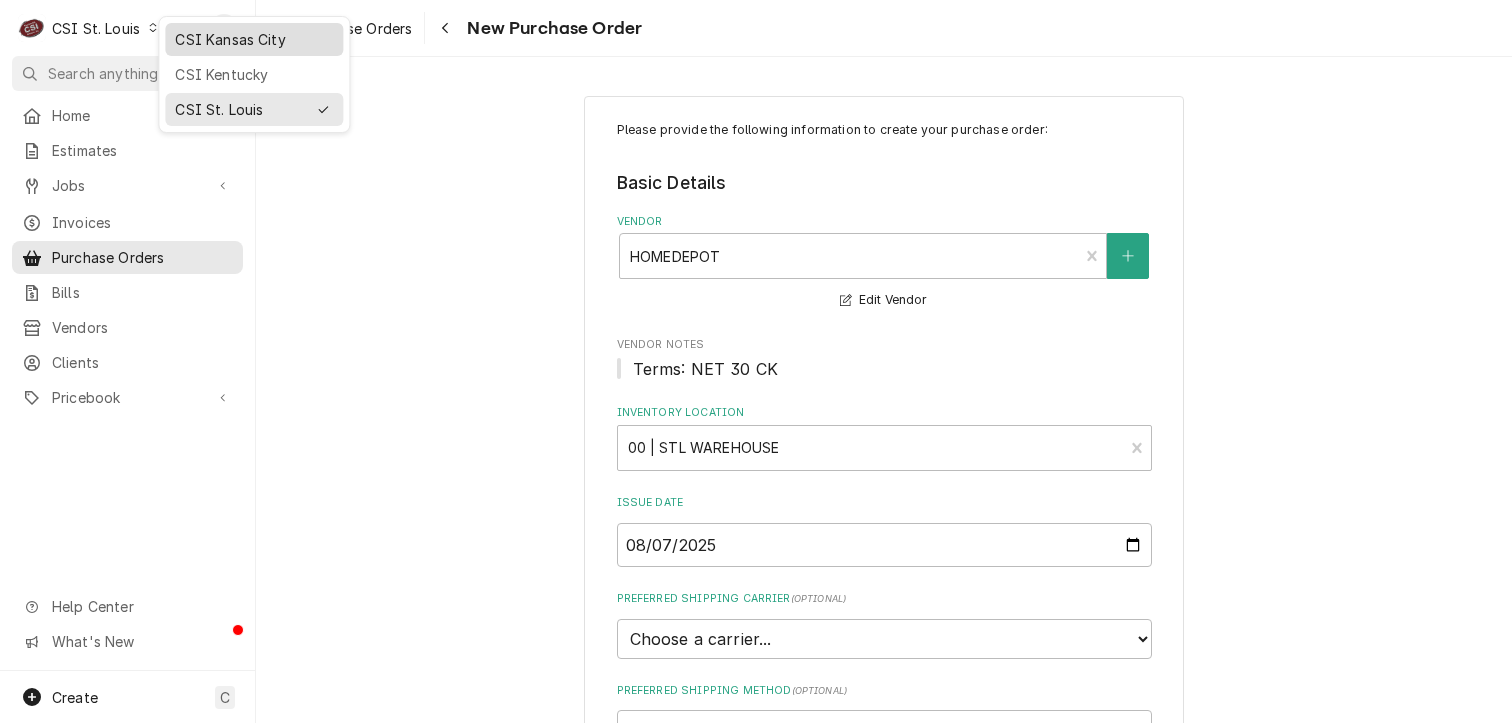click on "CSI Kansas City" at bounding box center (254, 39) 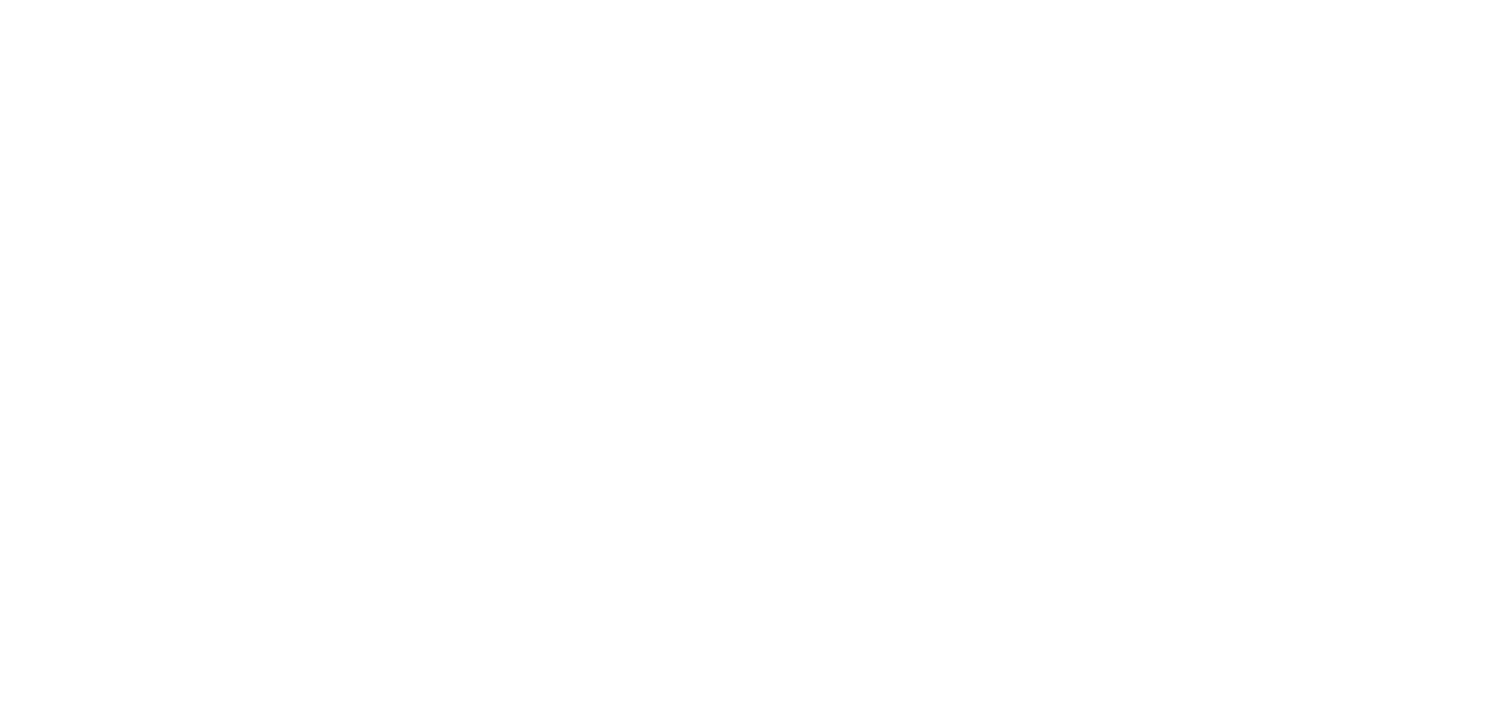 scroll, scrollTop: 0, scrollLeft: 0, axis: both 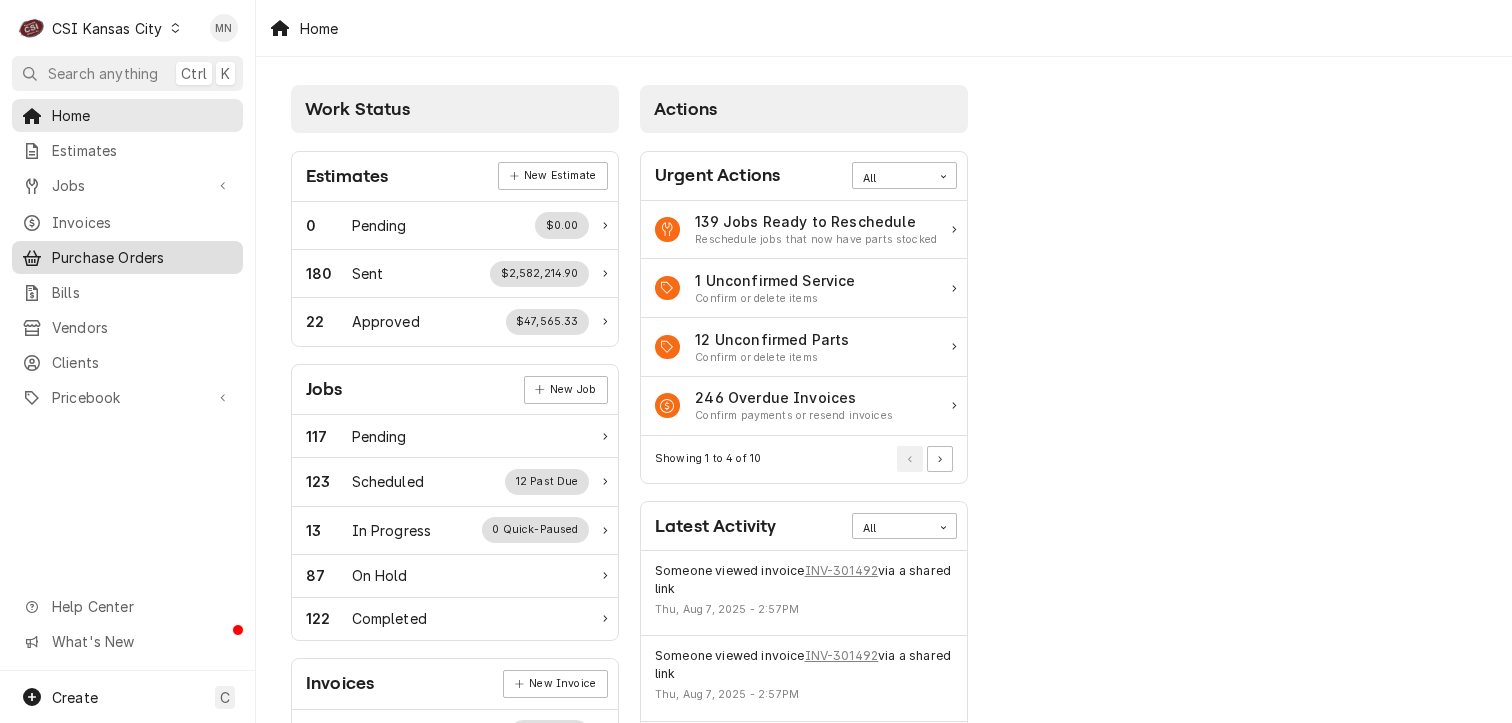 click on "Purchase Orders" at bounding box center (142, 257) 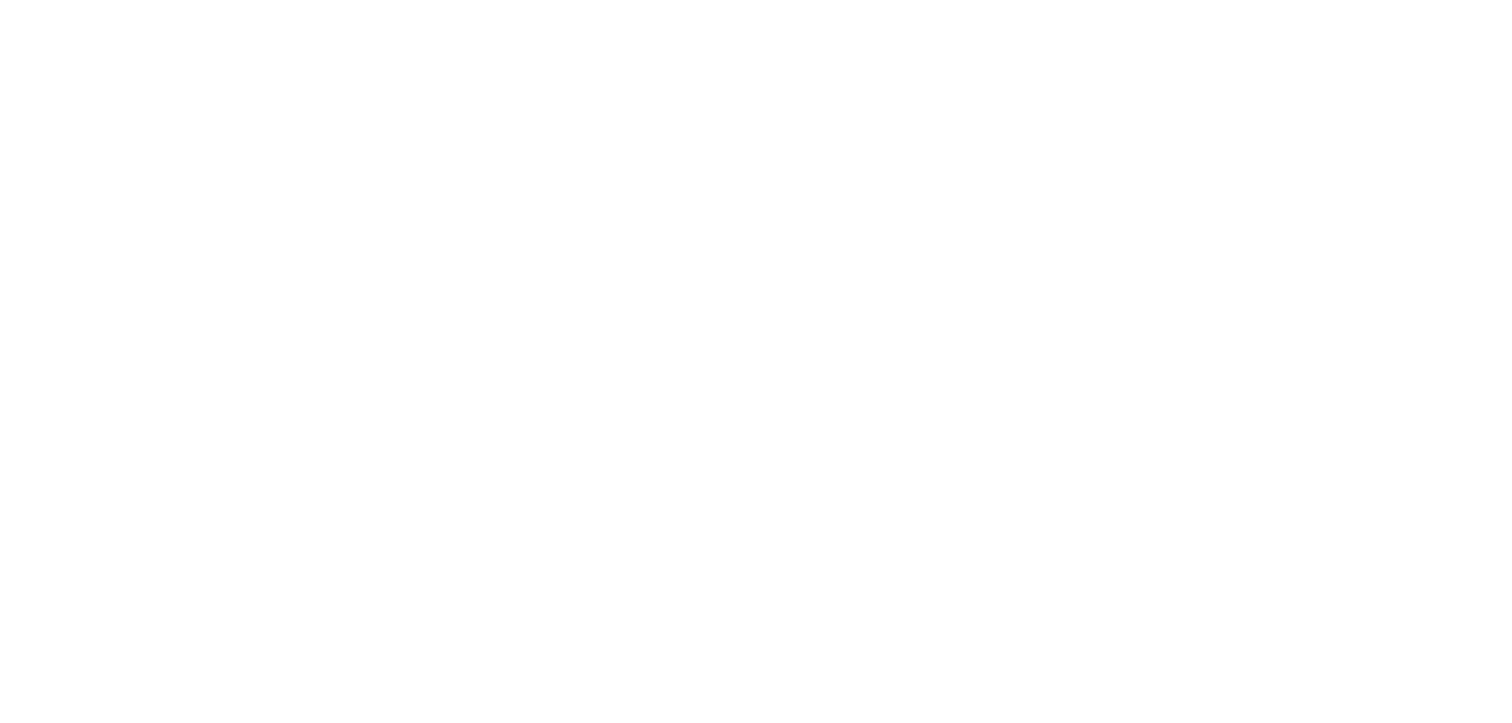 scroll, scrollTop: 0, scrollLeft: 0, axis: both 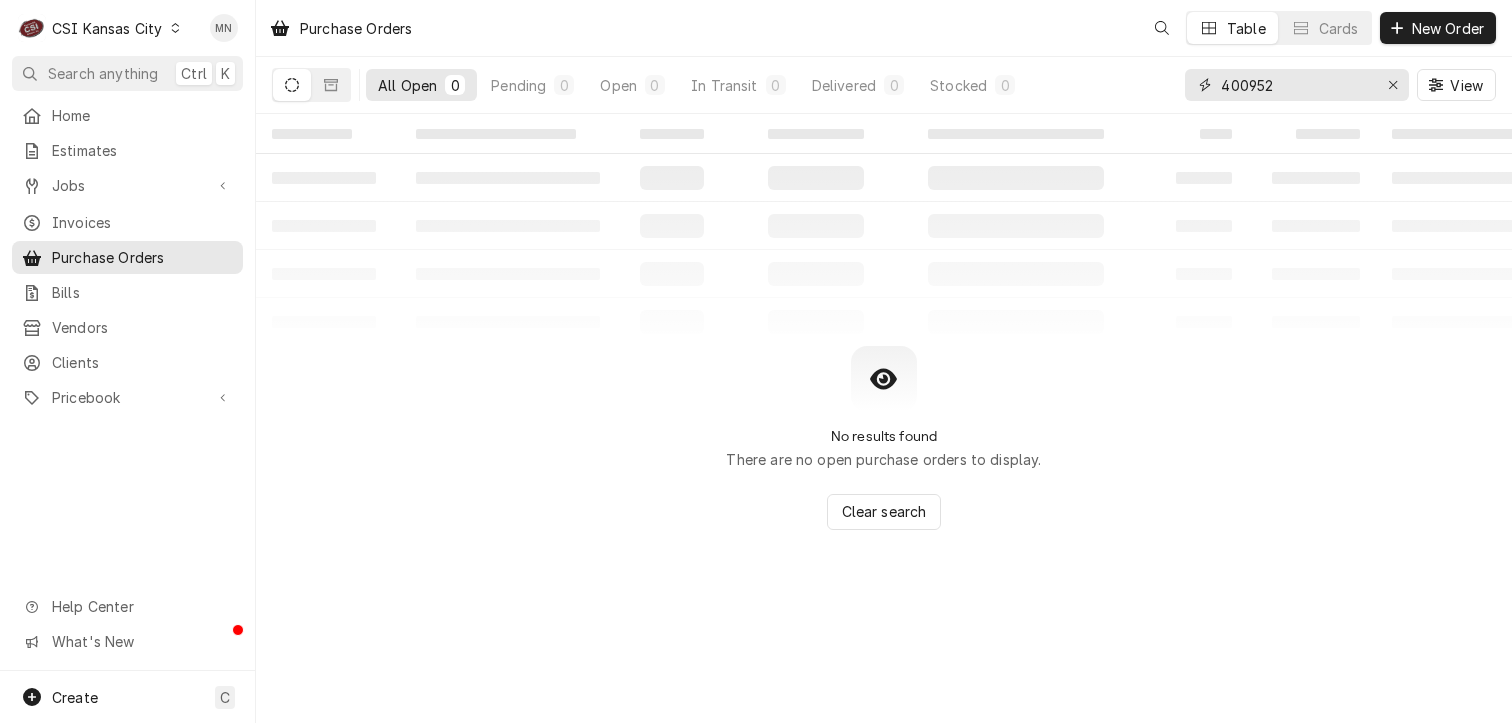 drag, startPoint x: 1152, startPoint y: 57, endPoint x: 964, endPoint y: 39, distance: 188.85974 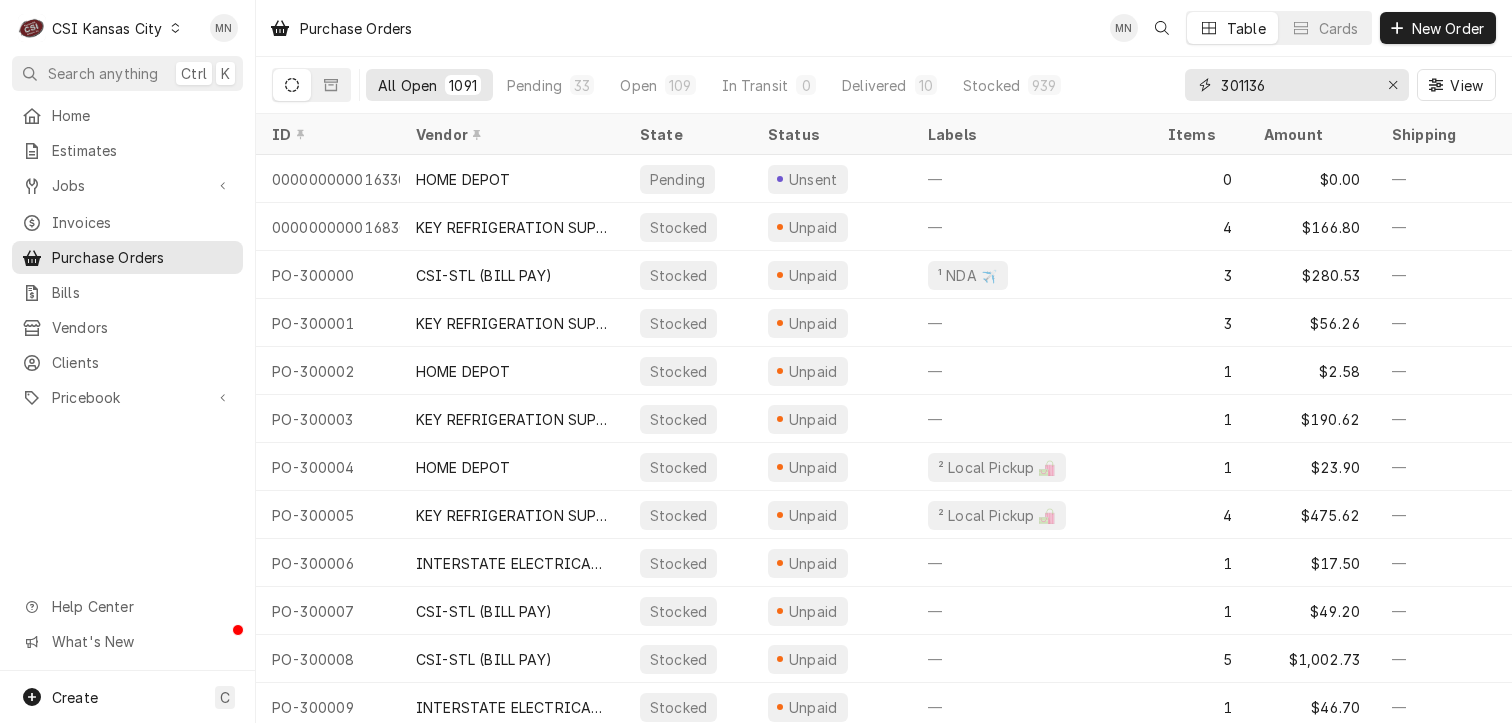 type on "301136" 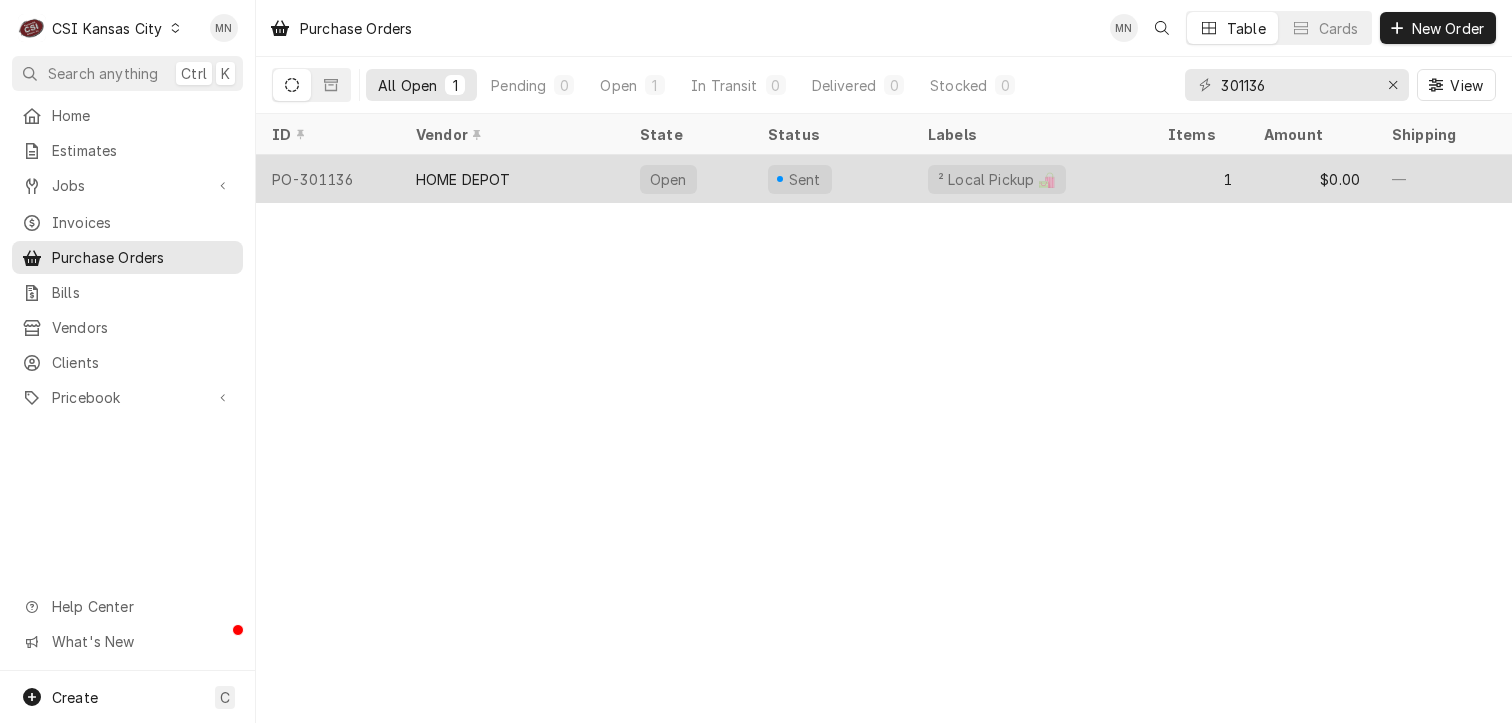 click on "HOME DEPOT" at bounding box center [512, 179] 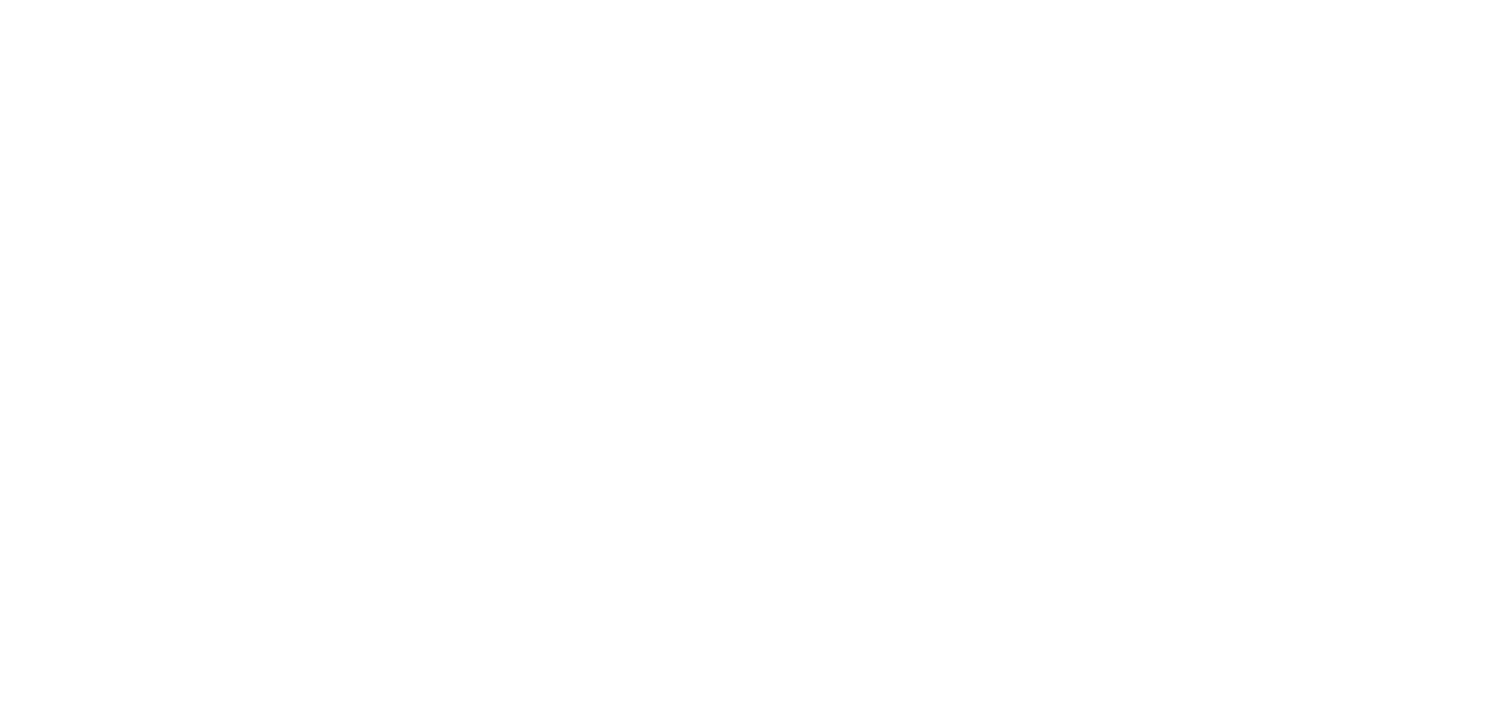scroll, scrollTop: 0, scrollLeft: 0, axis: both 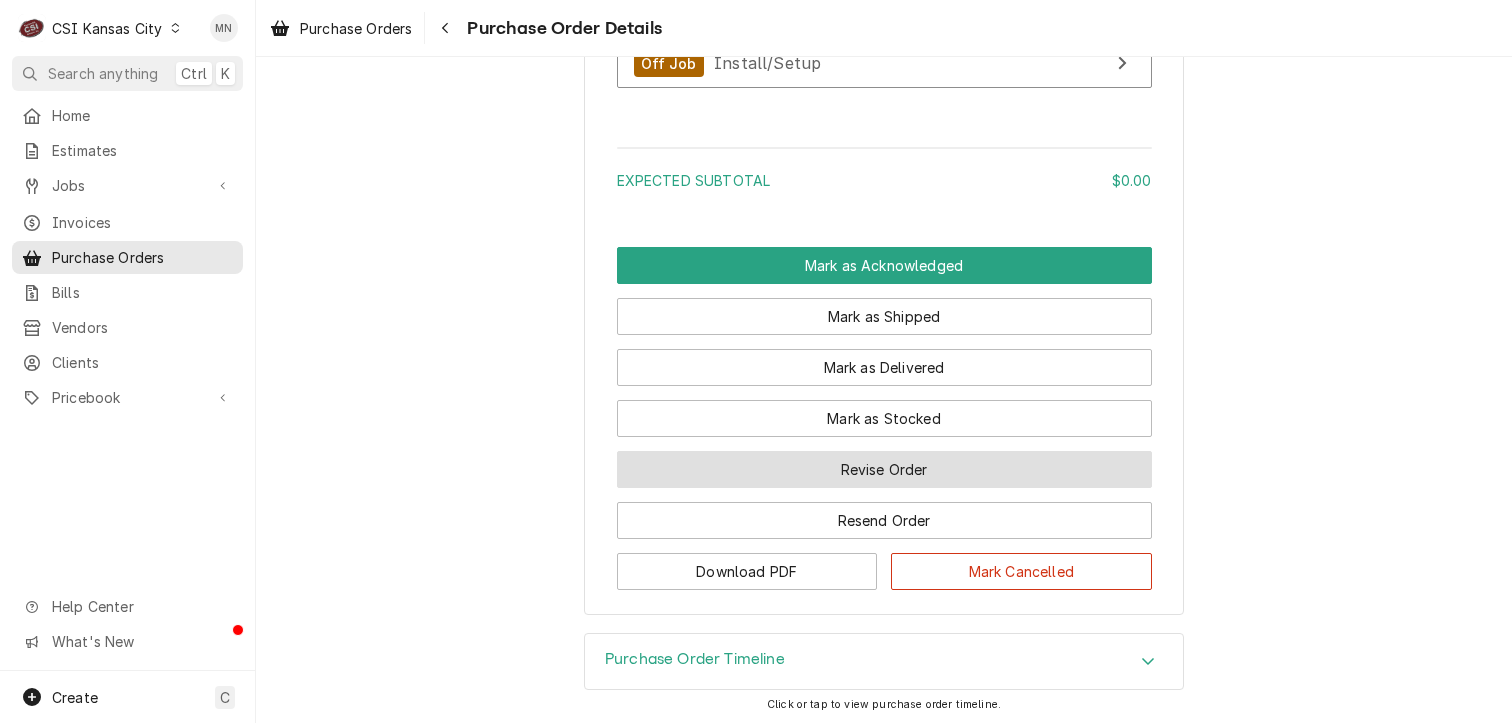 click on "Revise Order" at bounding box center [884, 469] 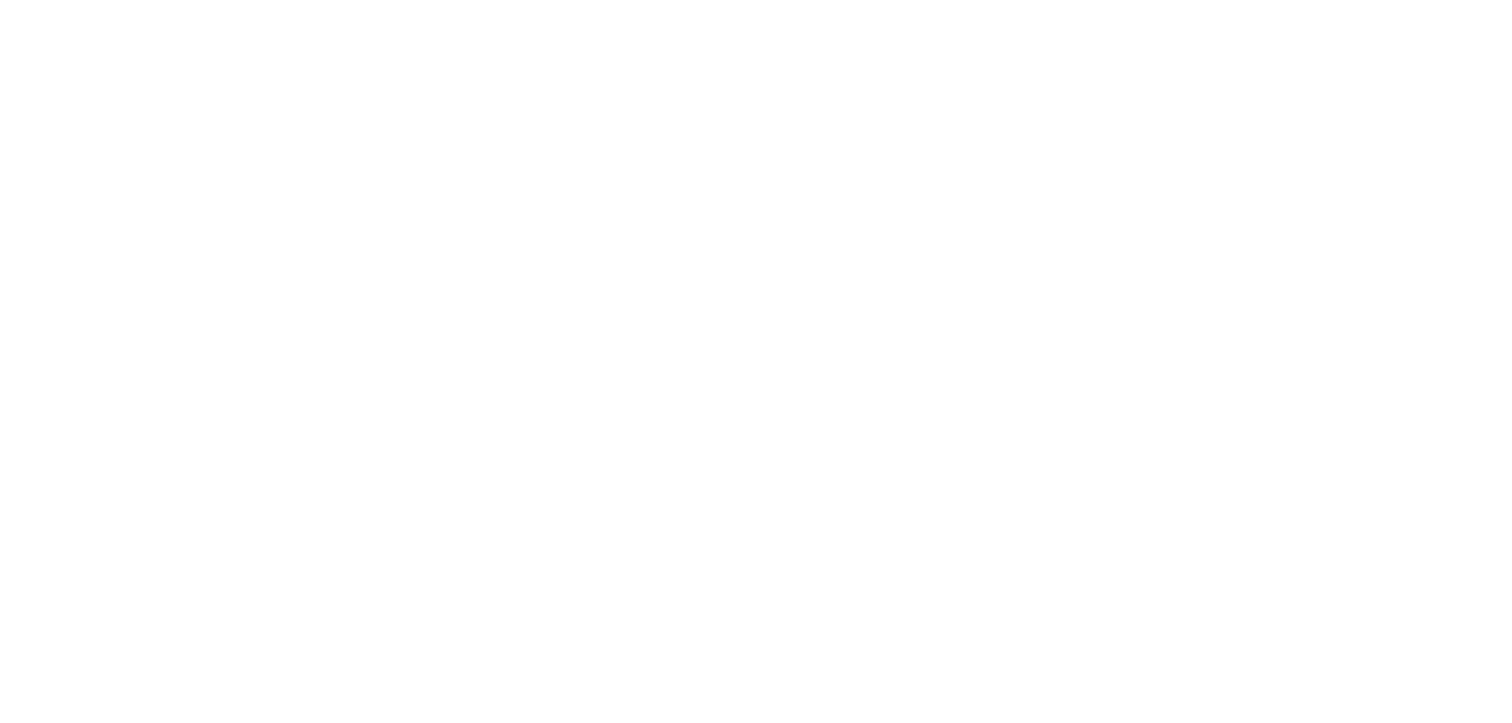 scroll, scrollTop: 0, scrollLeft: 0, axis: both 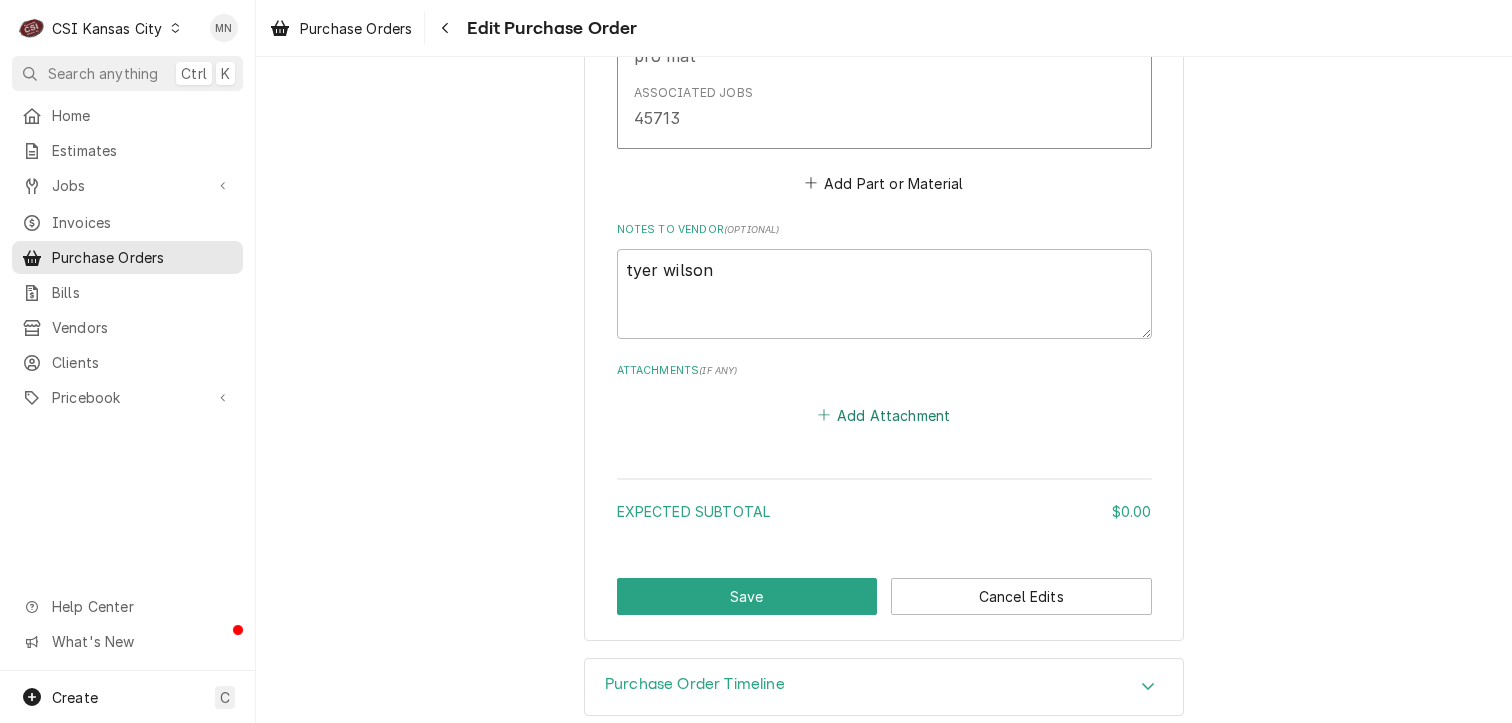 click on "Add Attachment" at bounding box center [884, 415] 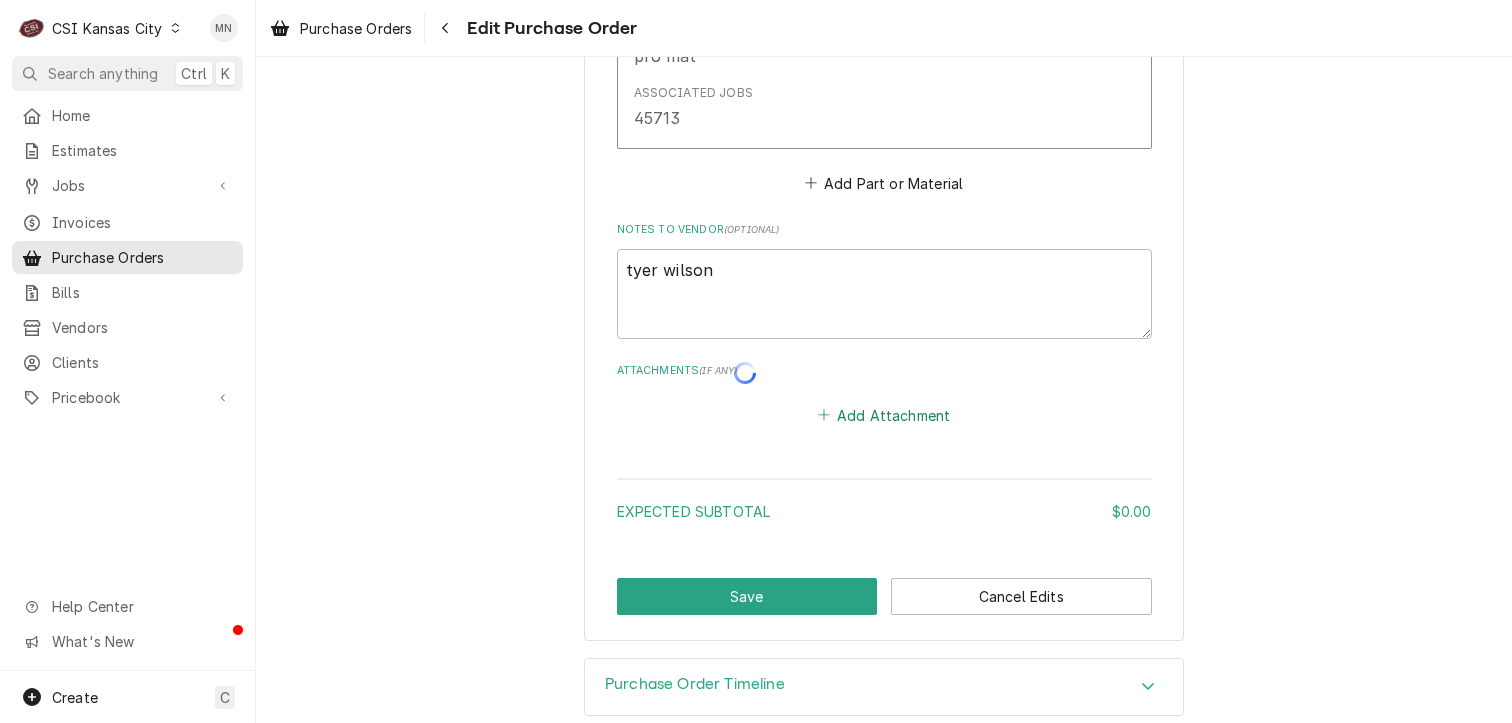 type on "x" 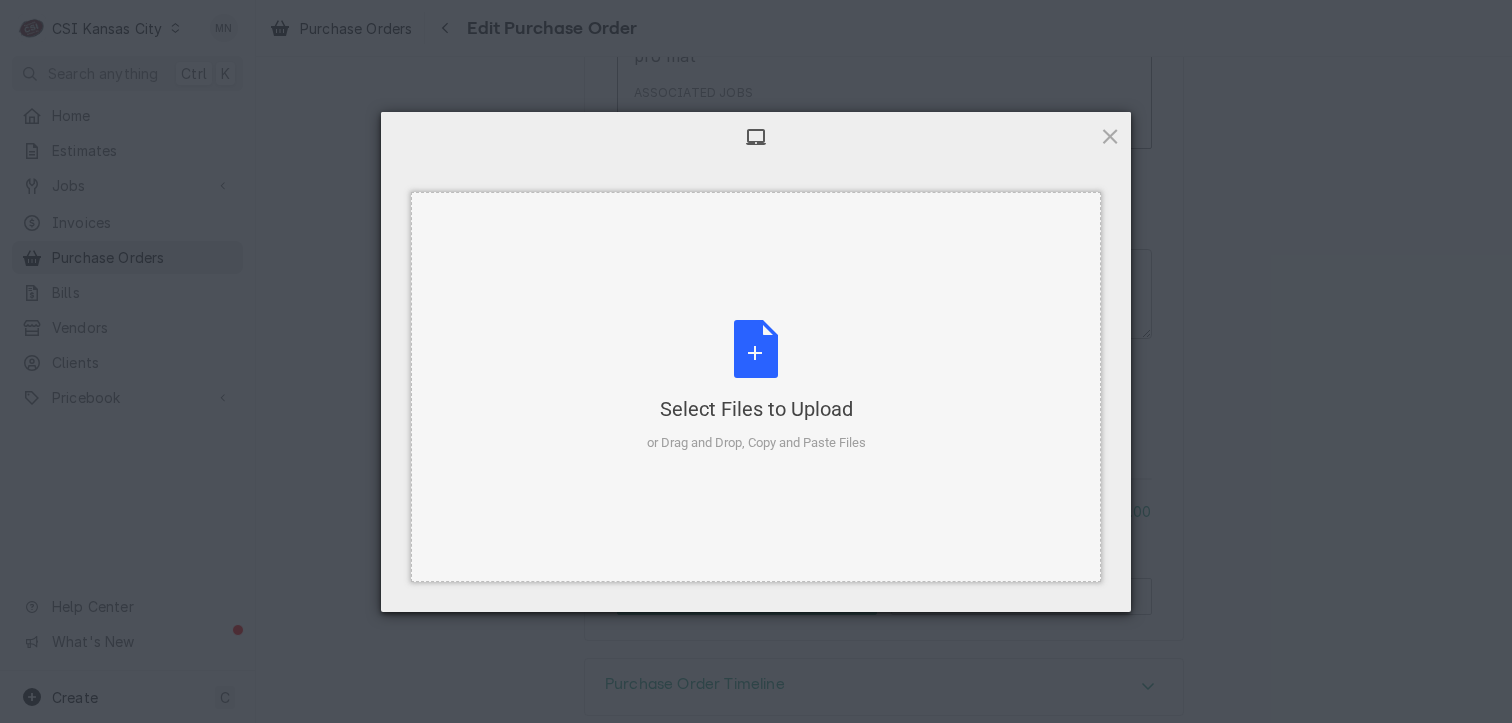 click on "Select Files to Upload
or Drag and Drop, Copy and Paste Files" at bounding box center (756, 386) 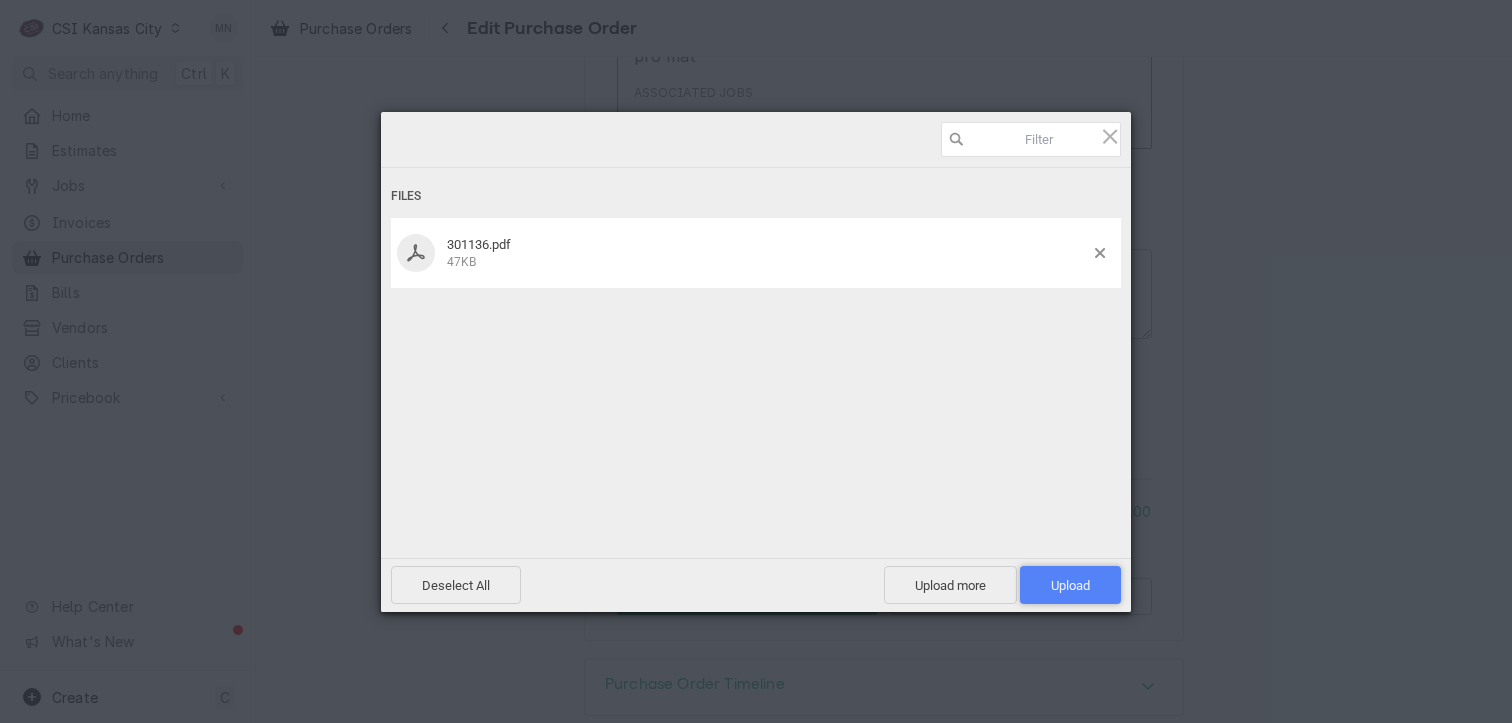 click on "Upload
1" at bounding box center [1070, 585] 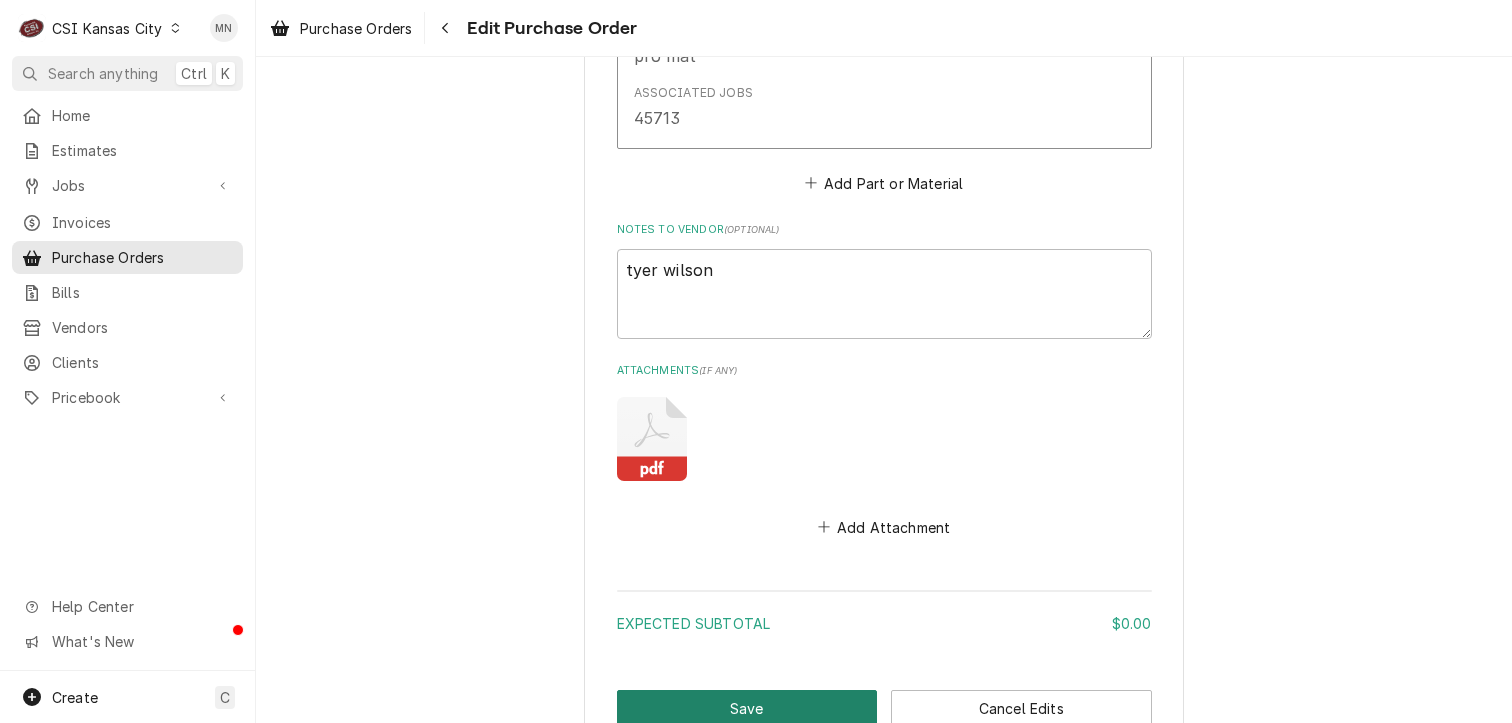 click on "Save" at bounding box center [747, 708] 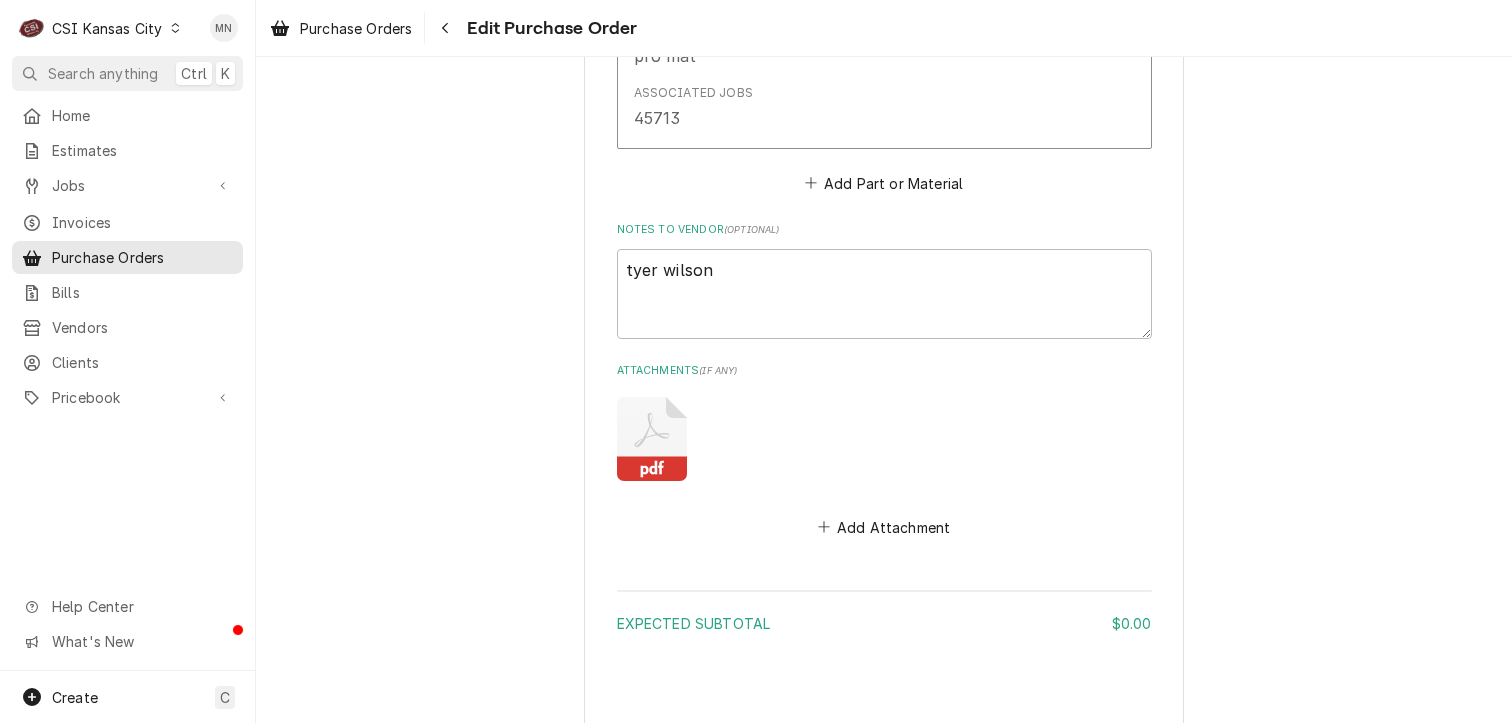 type on "x" 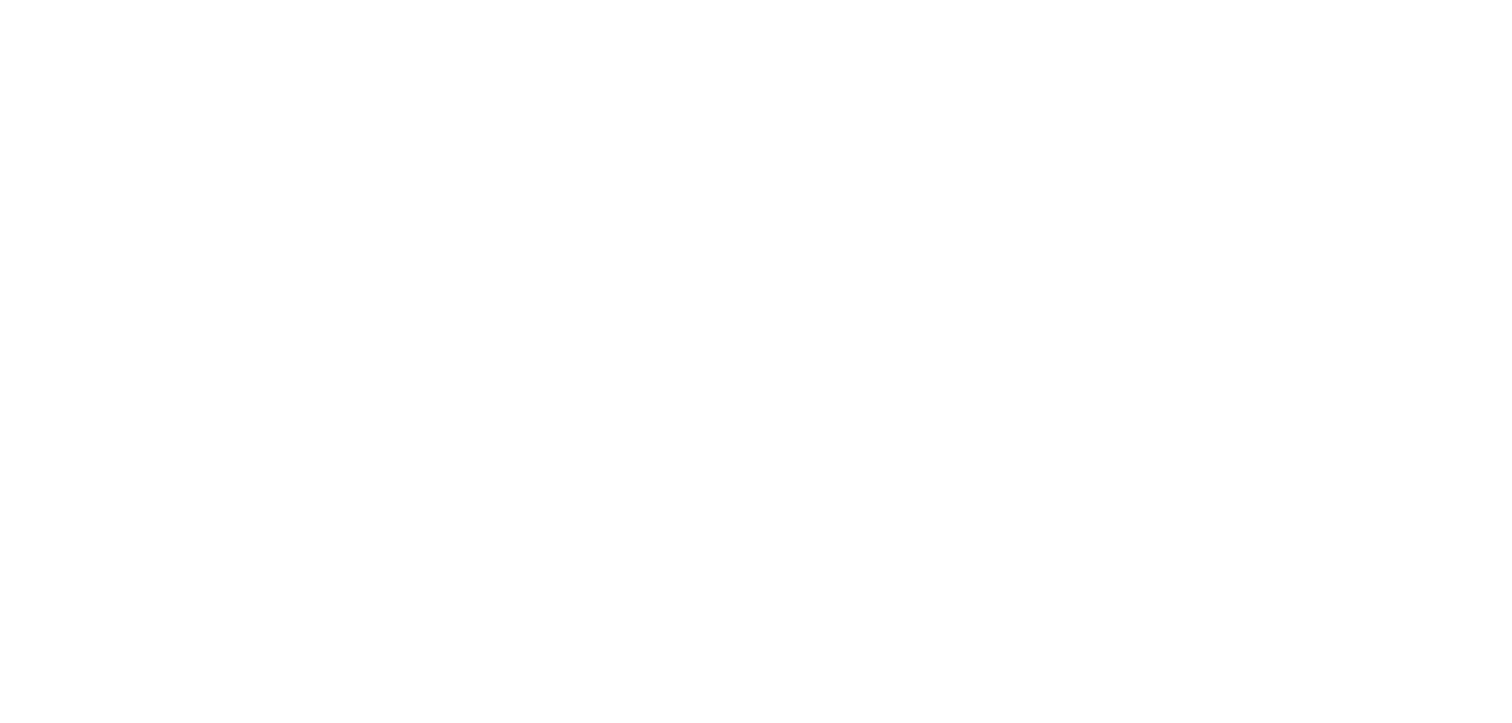 scroll, scrollTop: 0, scrollLeft: 0, axis: both 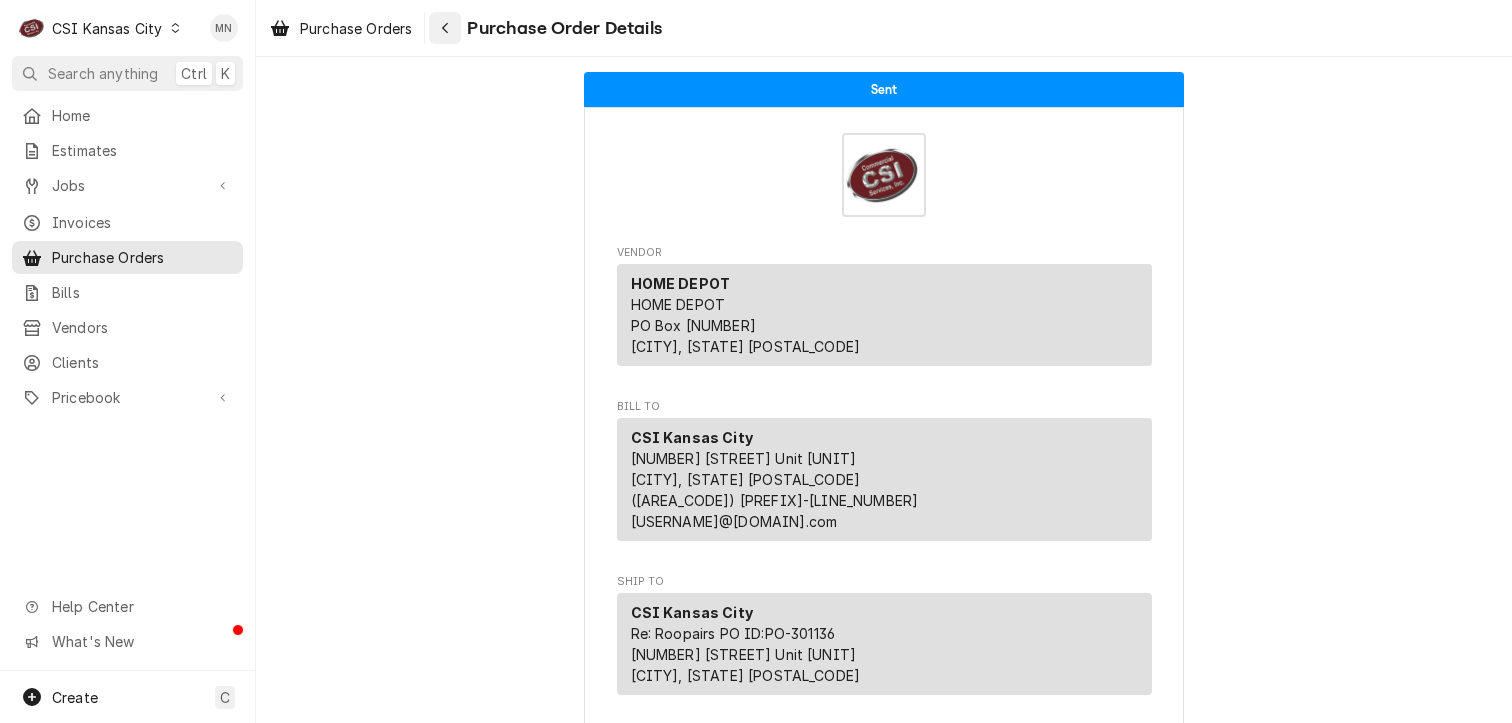 click 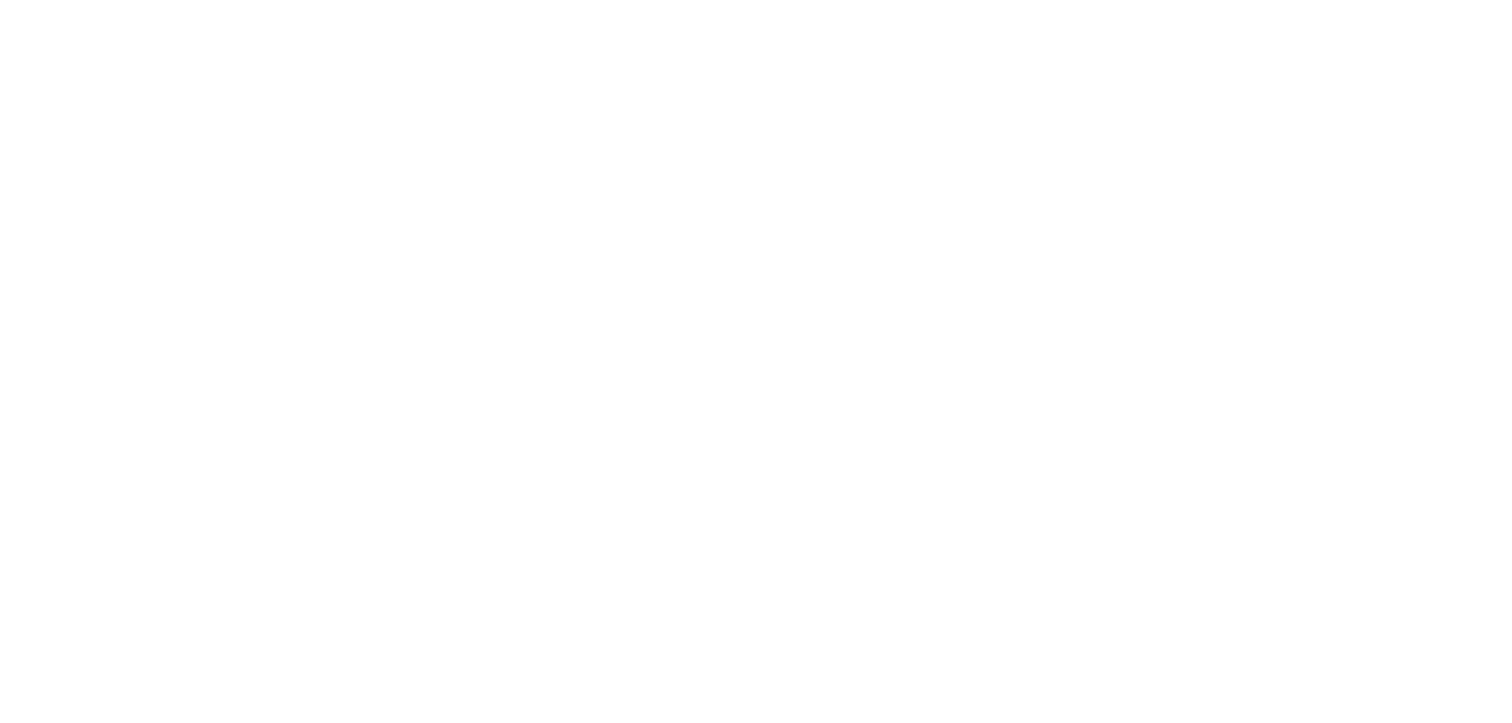 scroll, scrollTop: 0, scrollLeft: 0, axis: both 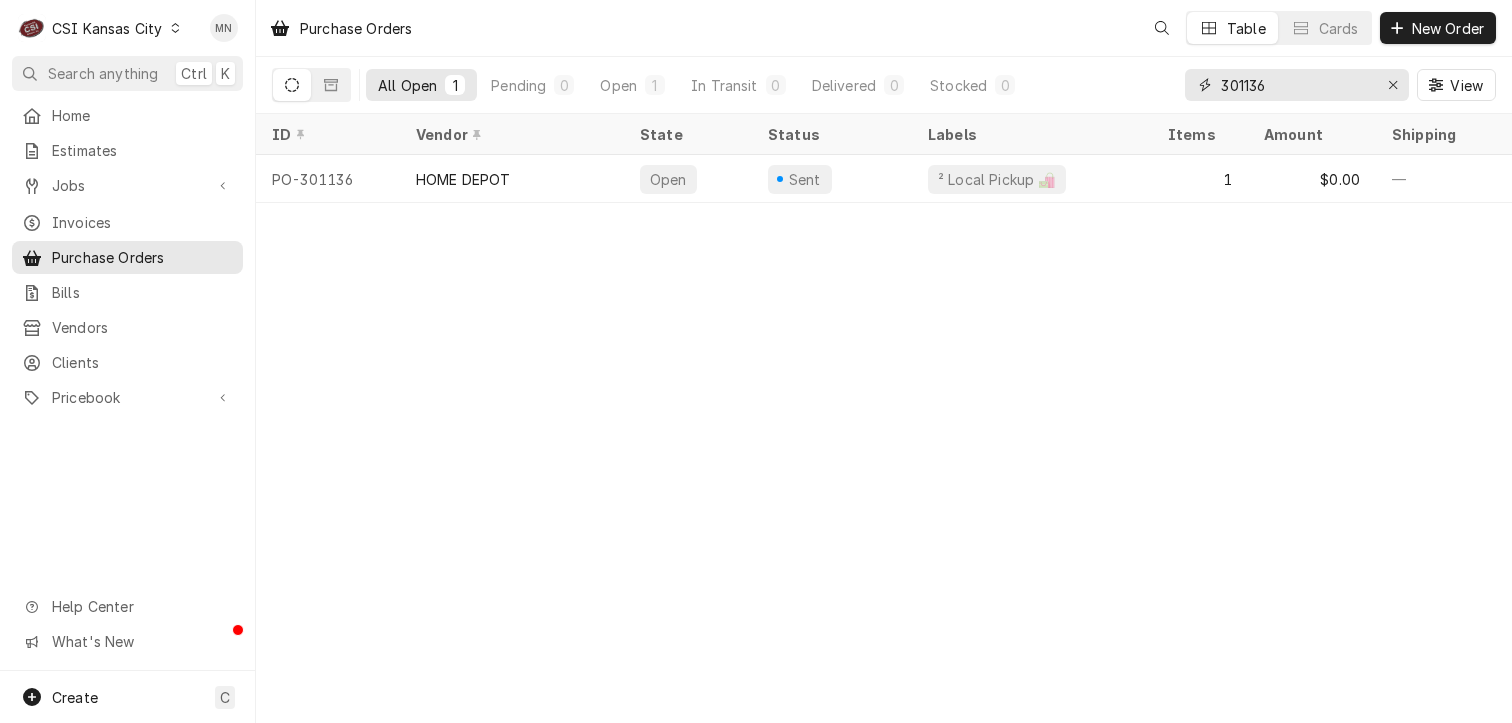 click on "301136" at bounding box center [1296, 85] 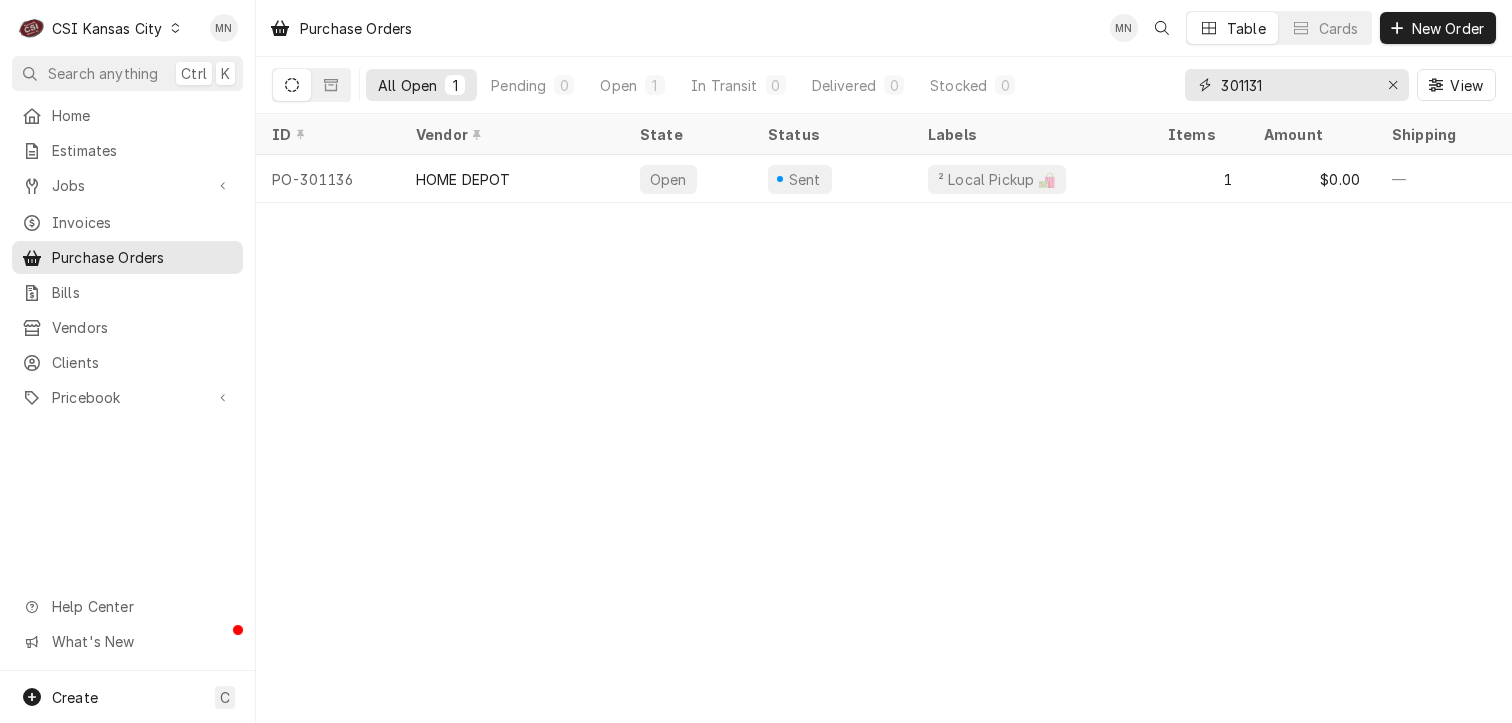 type on "301131" 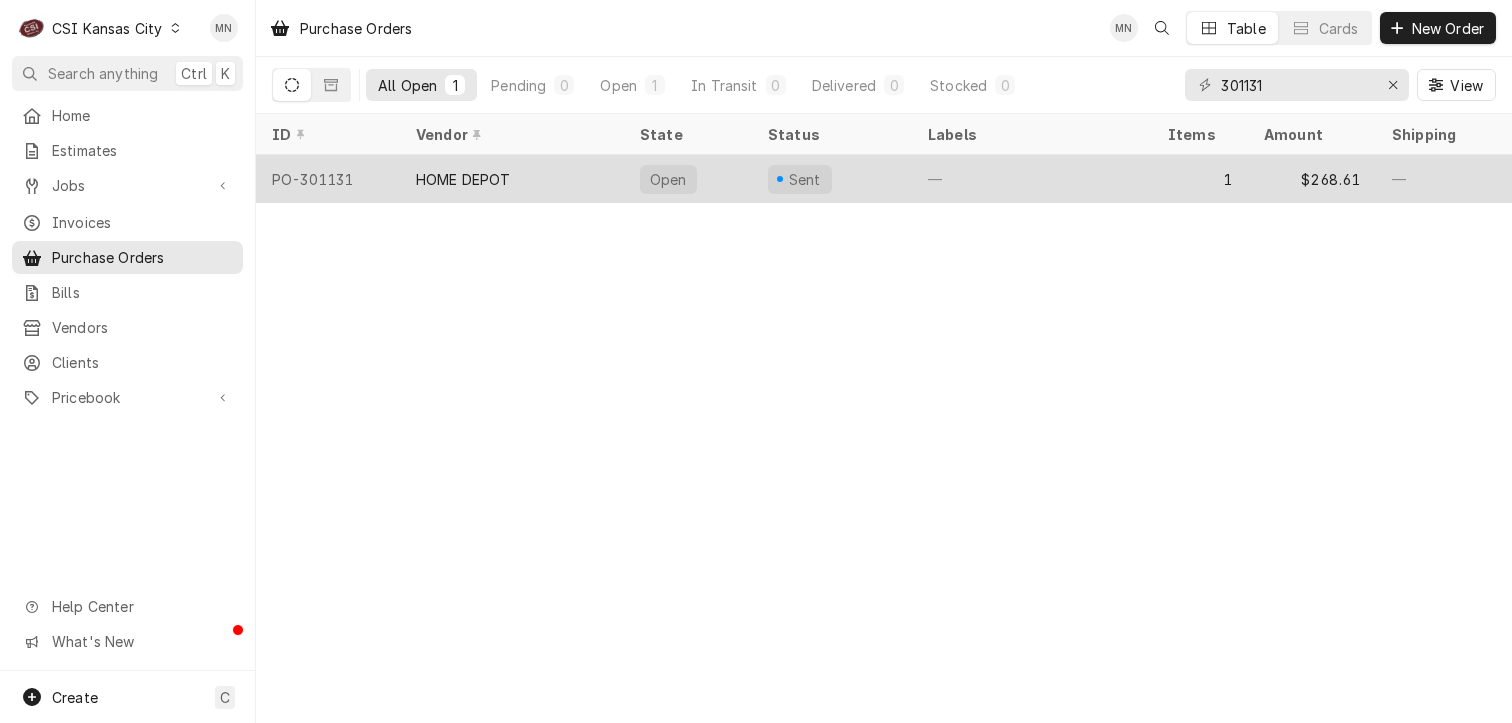 click on "HOME DEPOT" at bounding box center [463, 179] 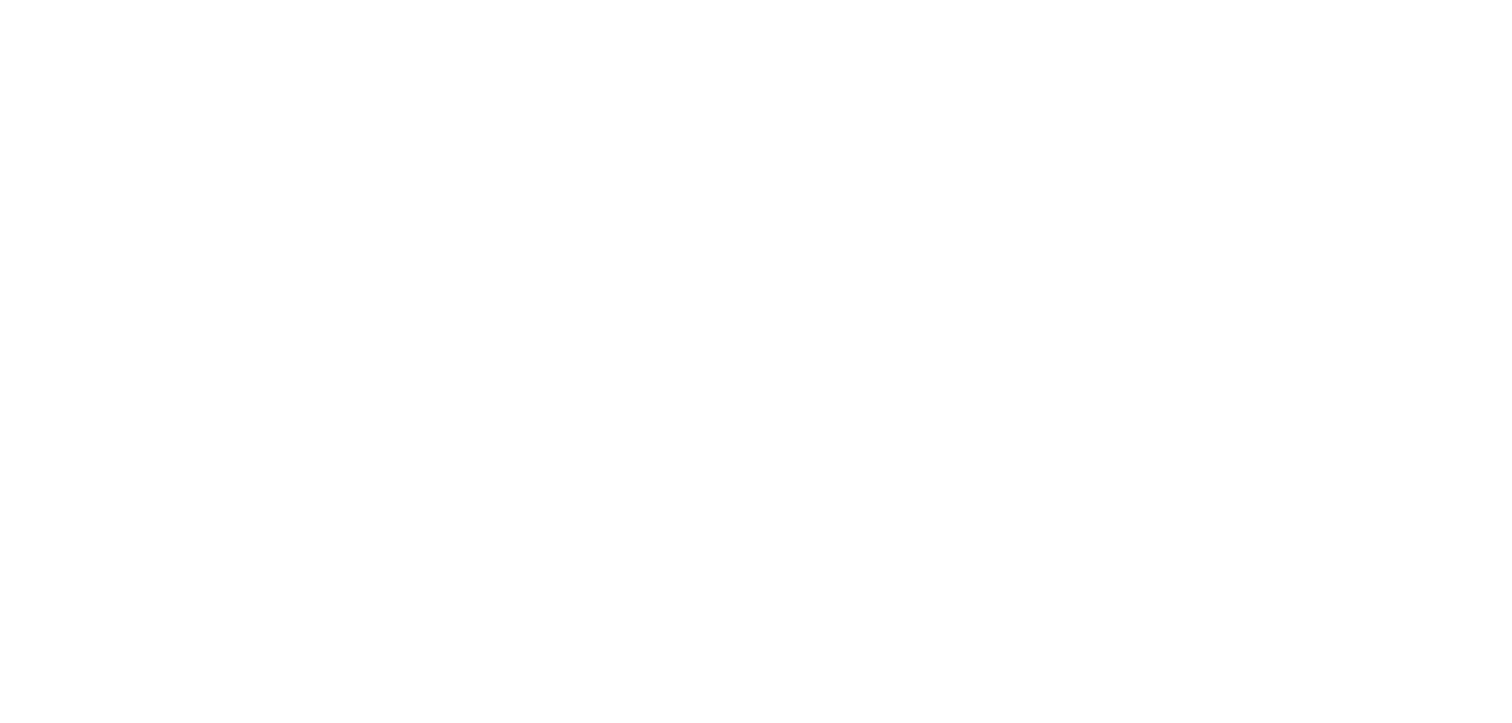 scroll, scrollTop: 0, scrollLeft: 0, axis: both 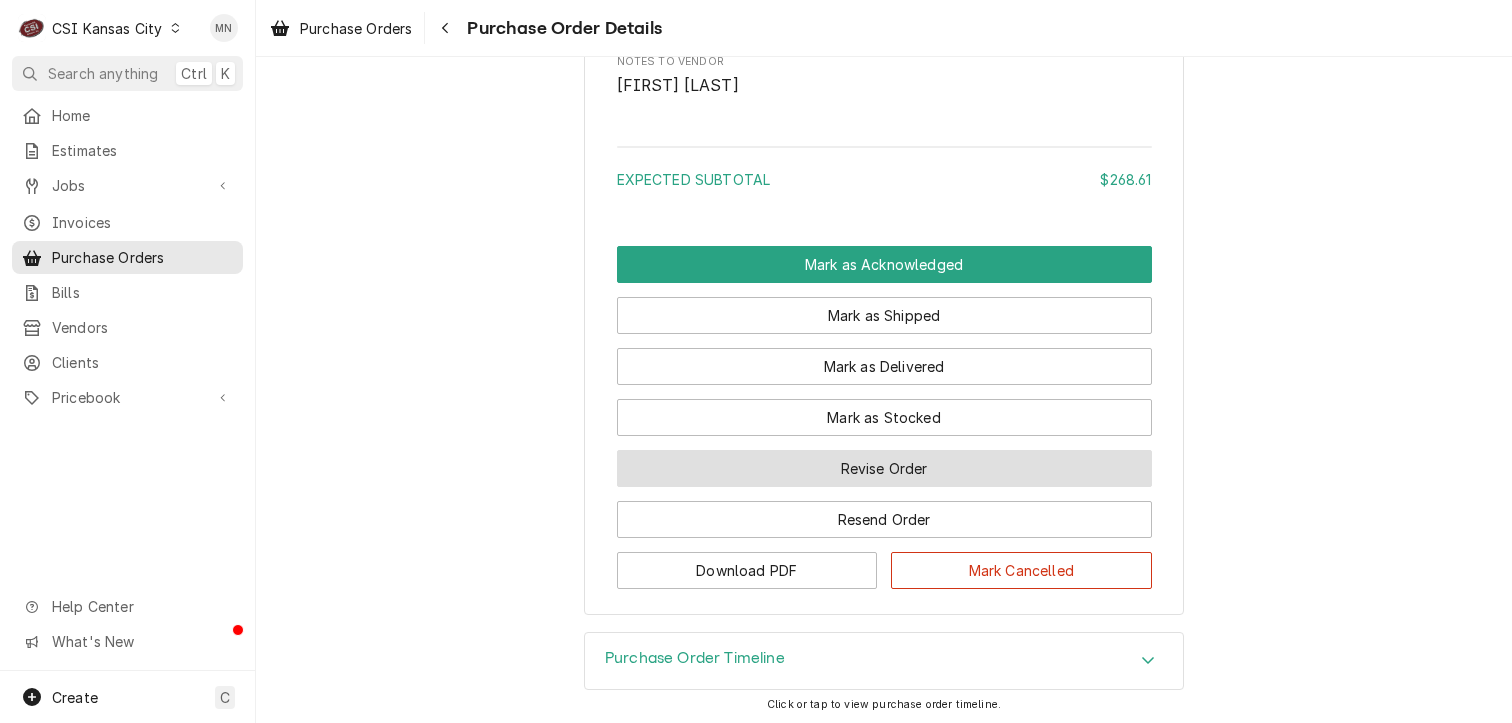 click on "Revise Order" at bounding box center (884, 468) 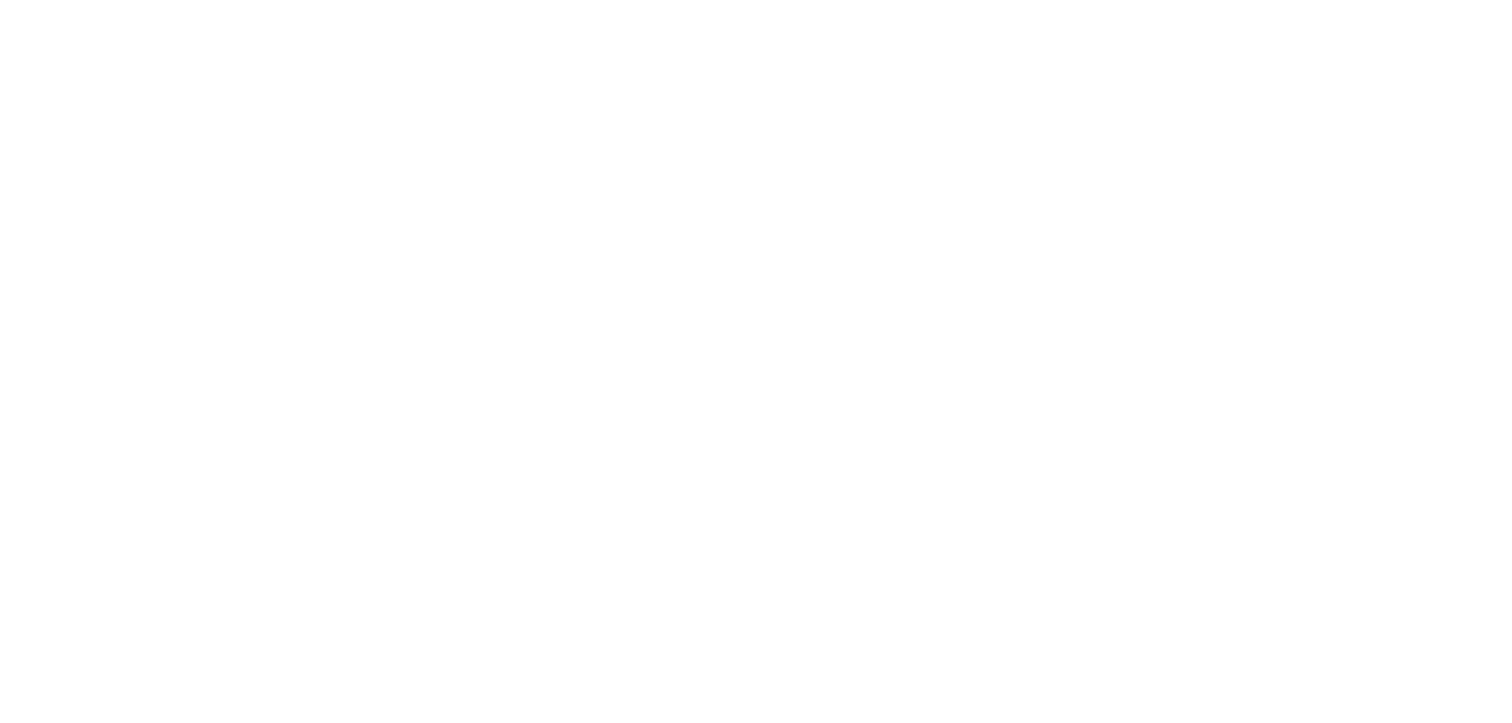 scroll, scrollTop: 0, scrollLeft: 0, axis: both 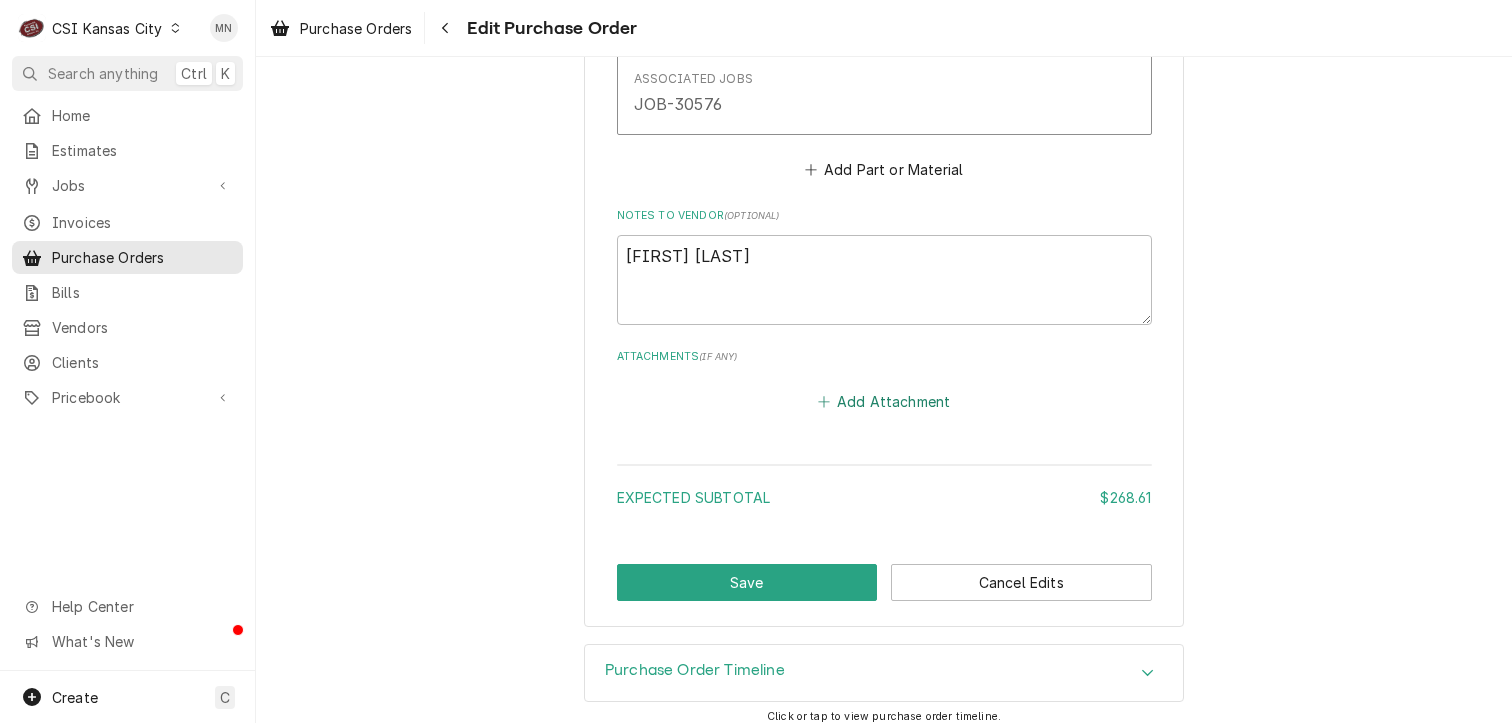 click on "Add Attachment" at bounding box center (884, 401) 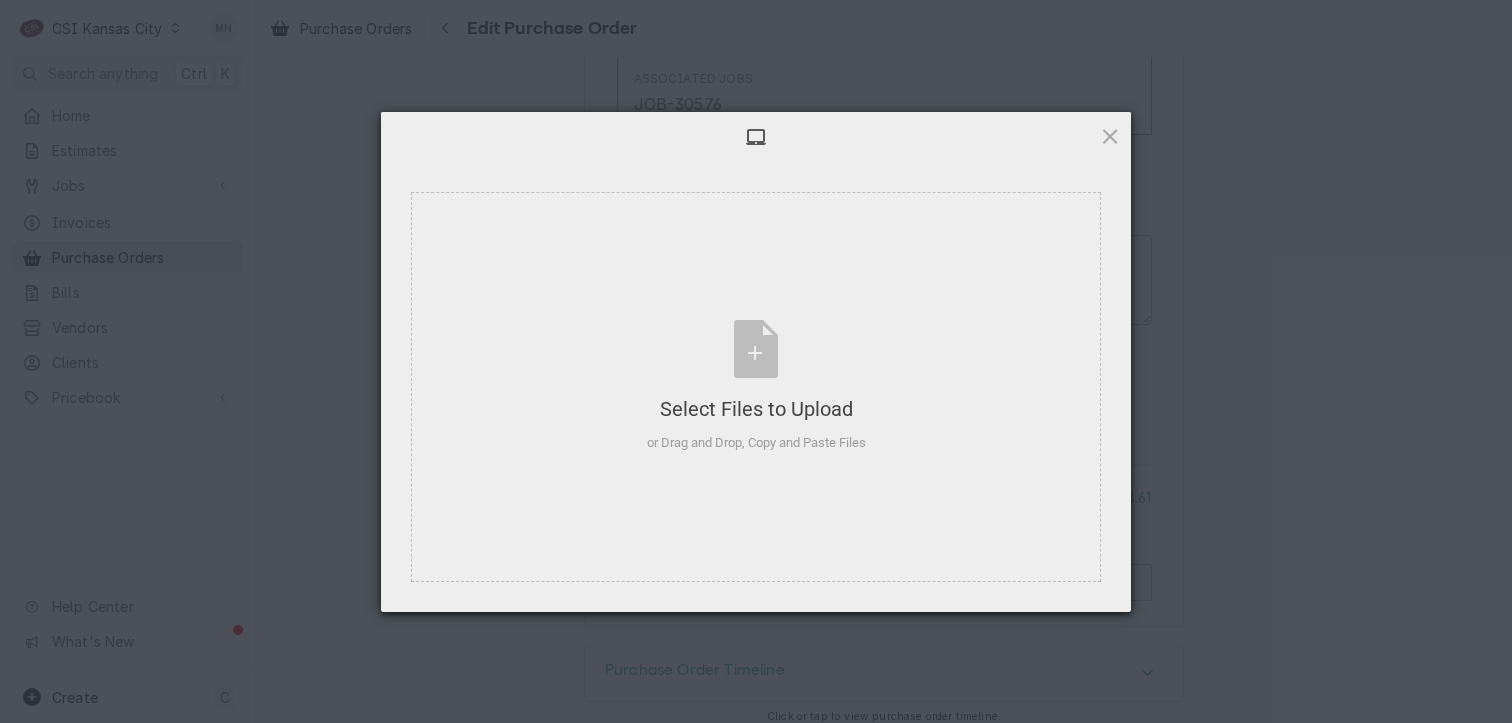type on "x" 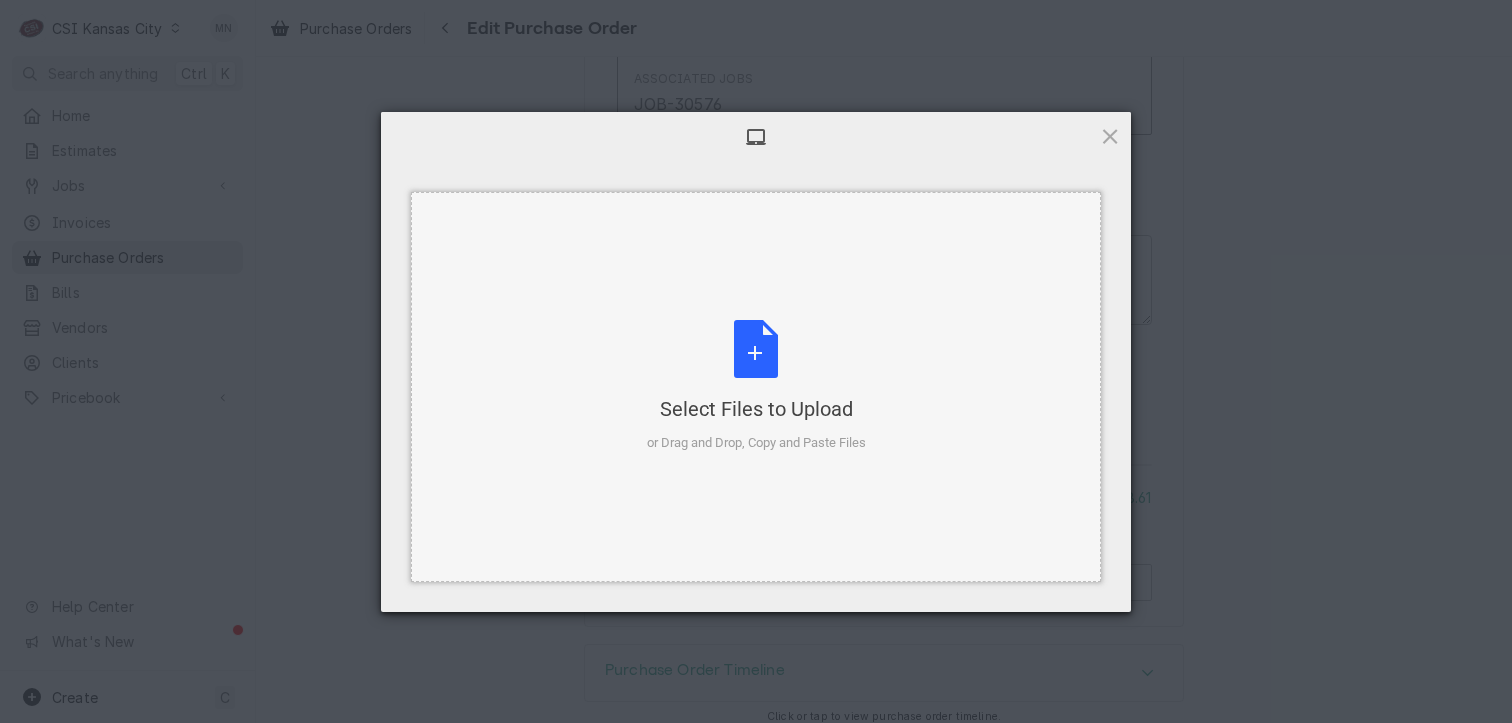 click on "Select Files to Upload
or Drag and Drop, Copy and Paste Files" at bounding box center [756, 386] 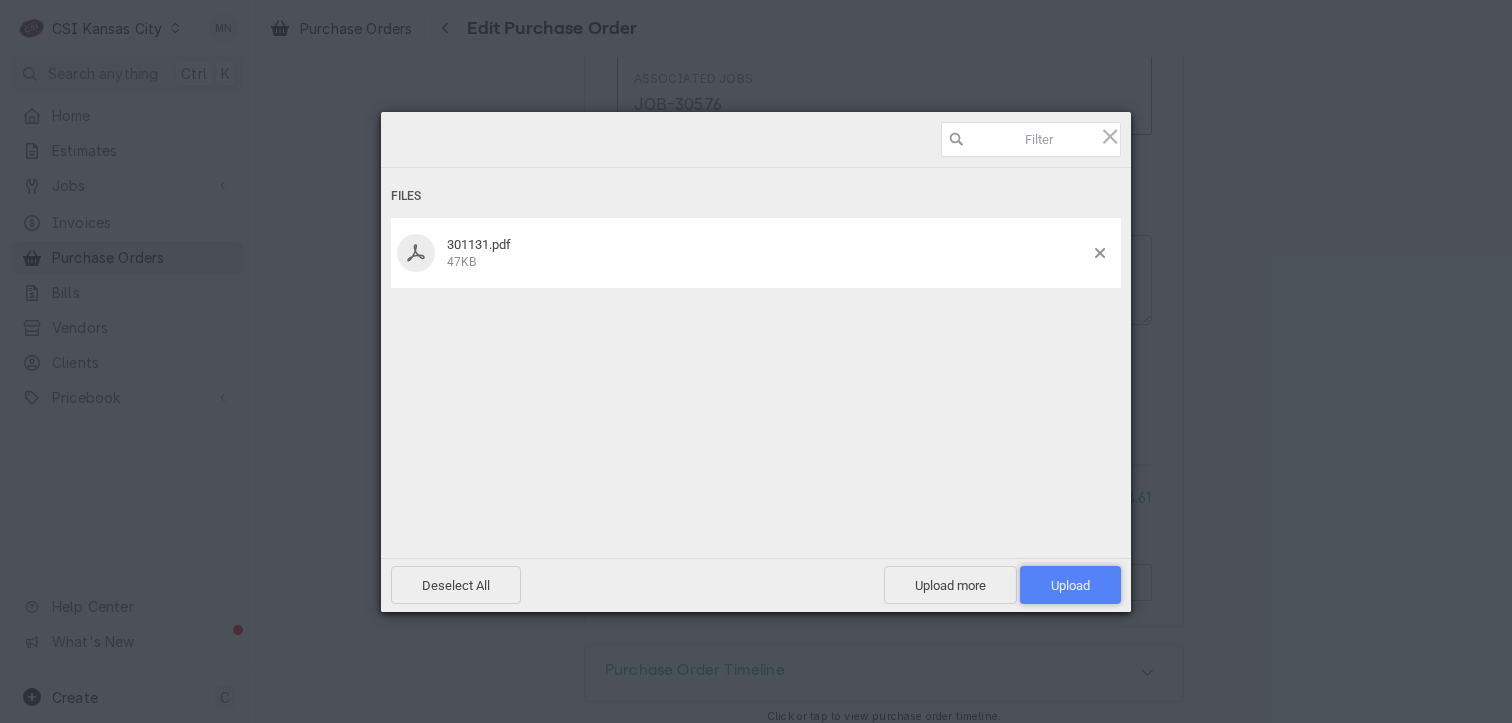 click on "Upload
1" at bounding box center (1070, 585) 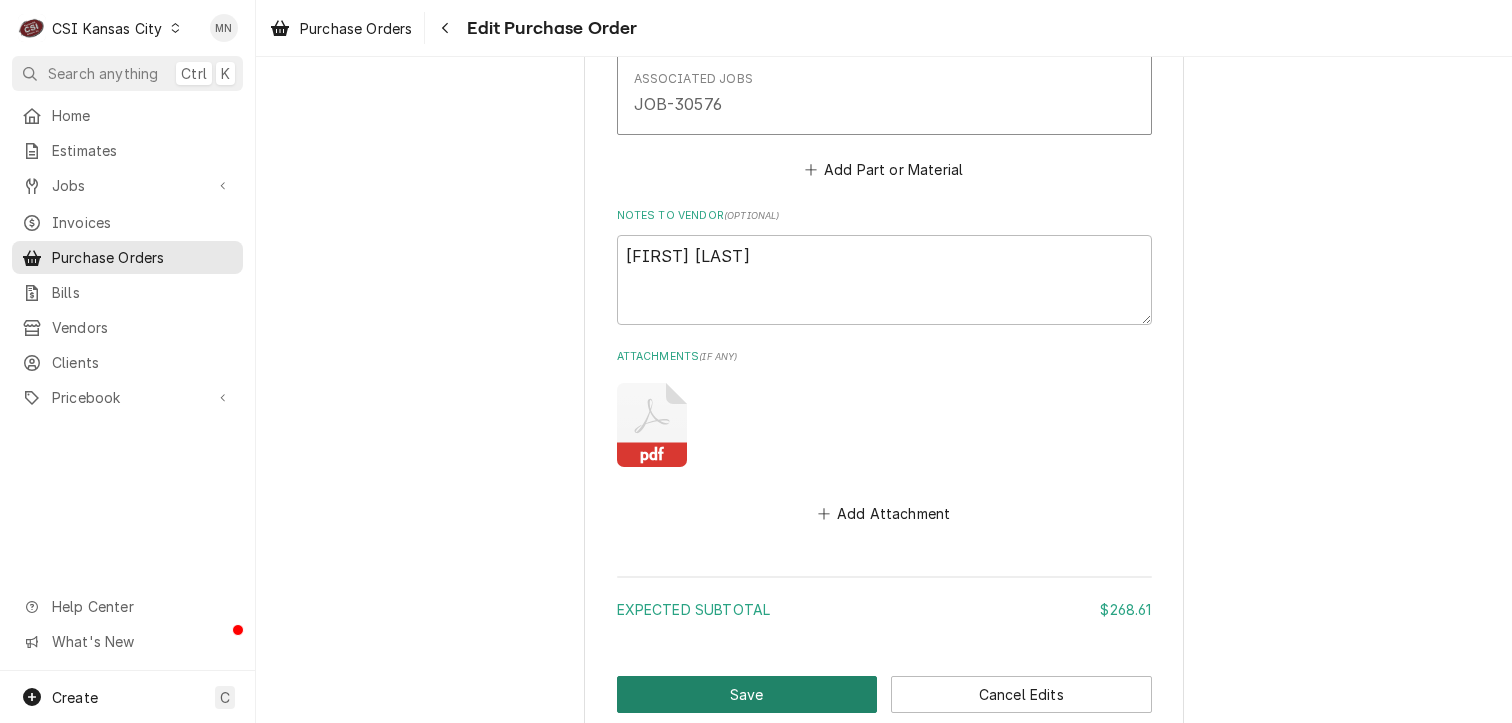 click on "Save" at bounding box center [747, 694] 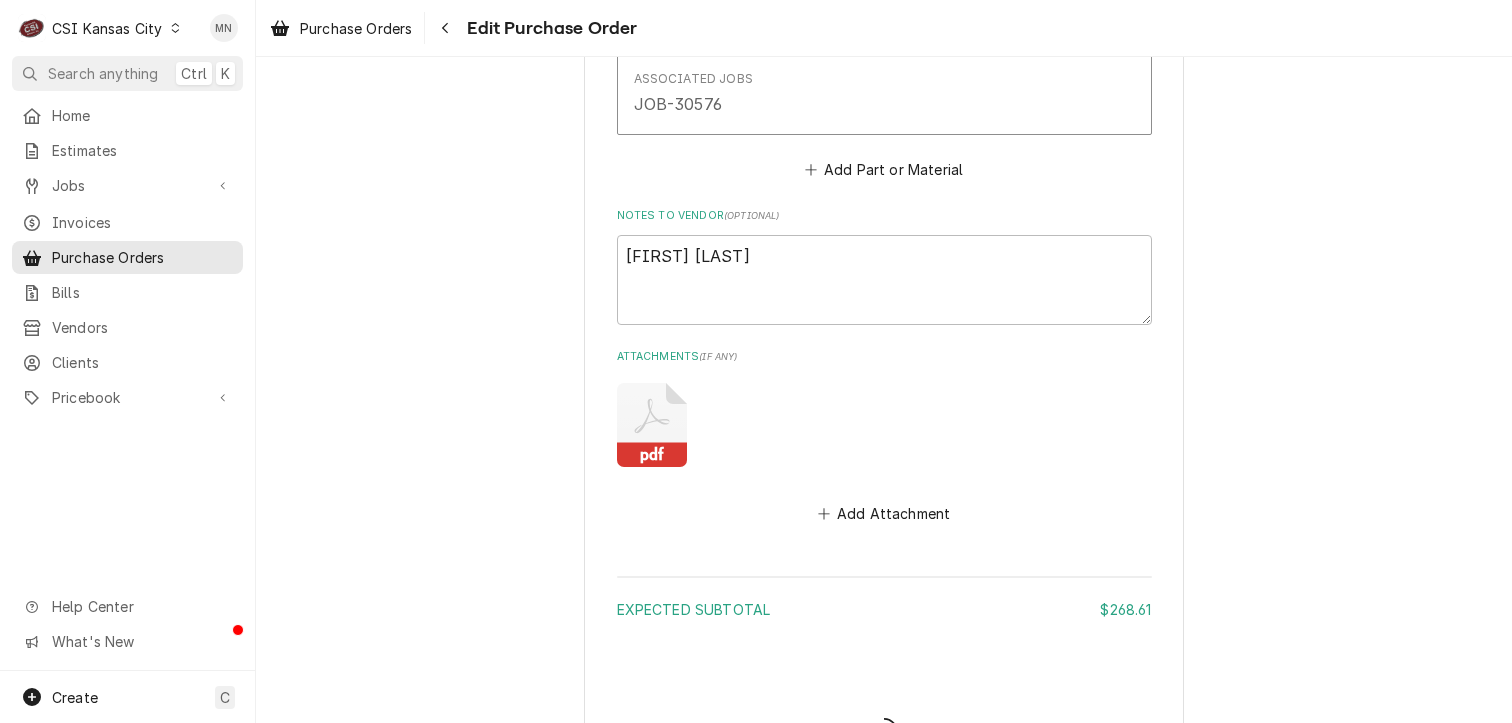 type on "x" 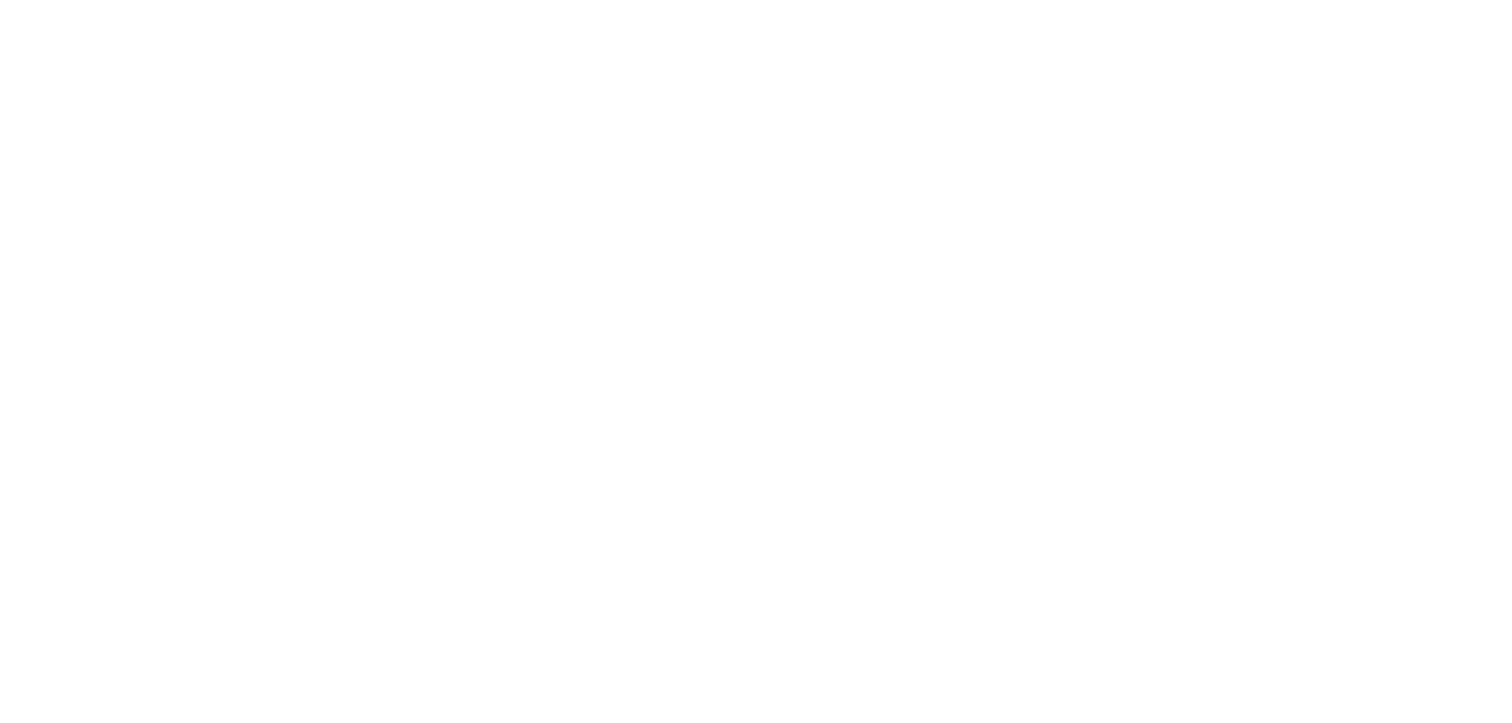 scroll, scrollTop: 0, scrollLeft: 0, axis: both 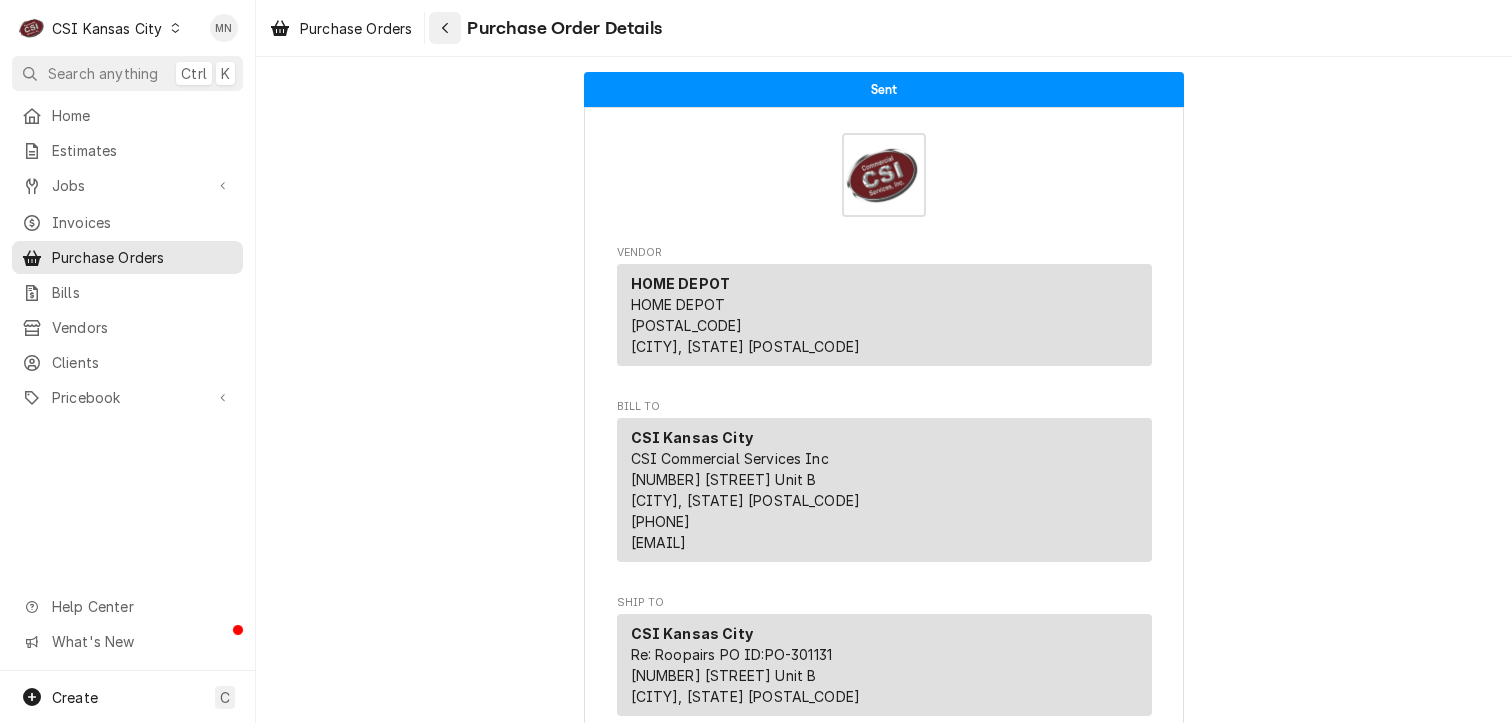 click at bounding box center [445, 28] 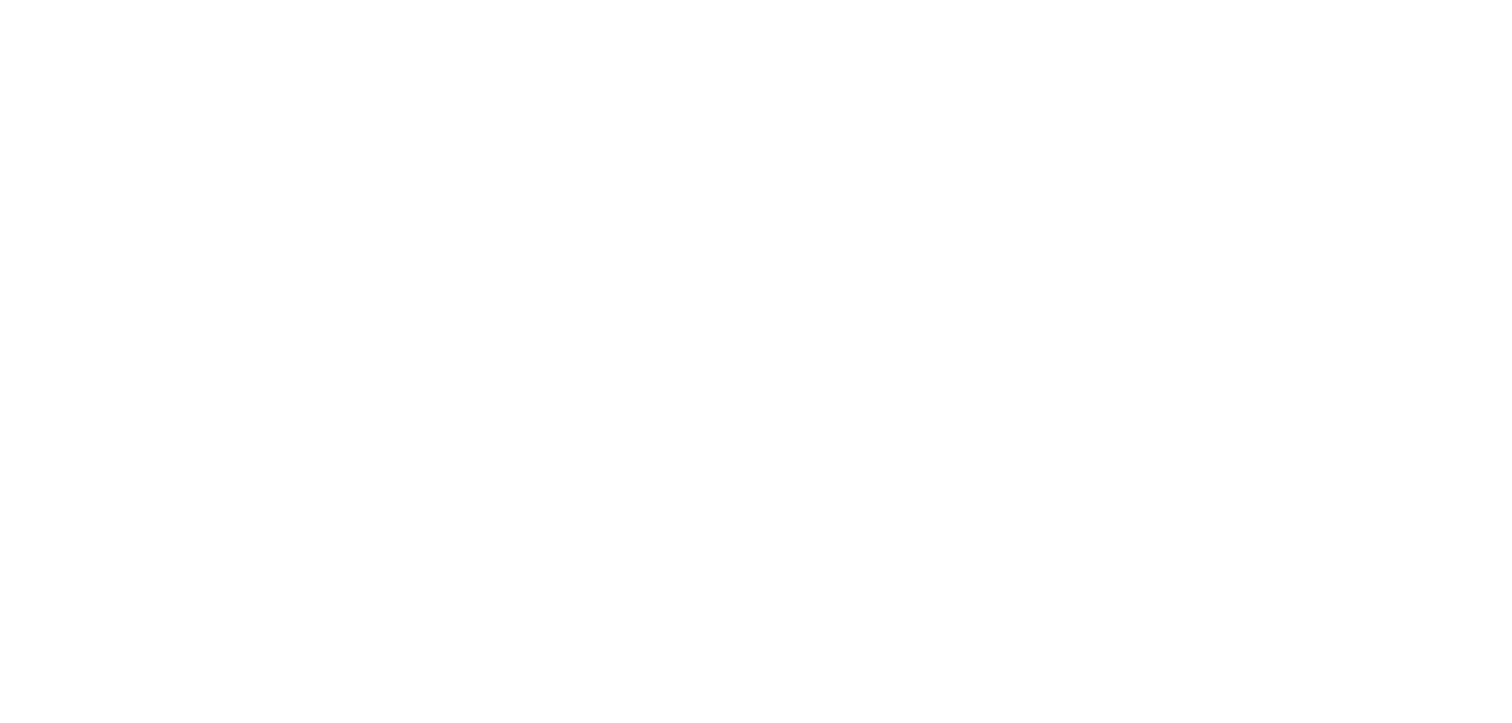 scroll, scrollTop: 0, scrollLeft: 0, axis: both 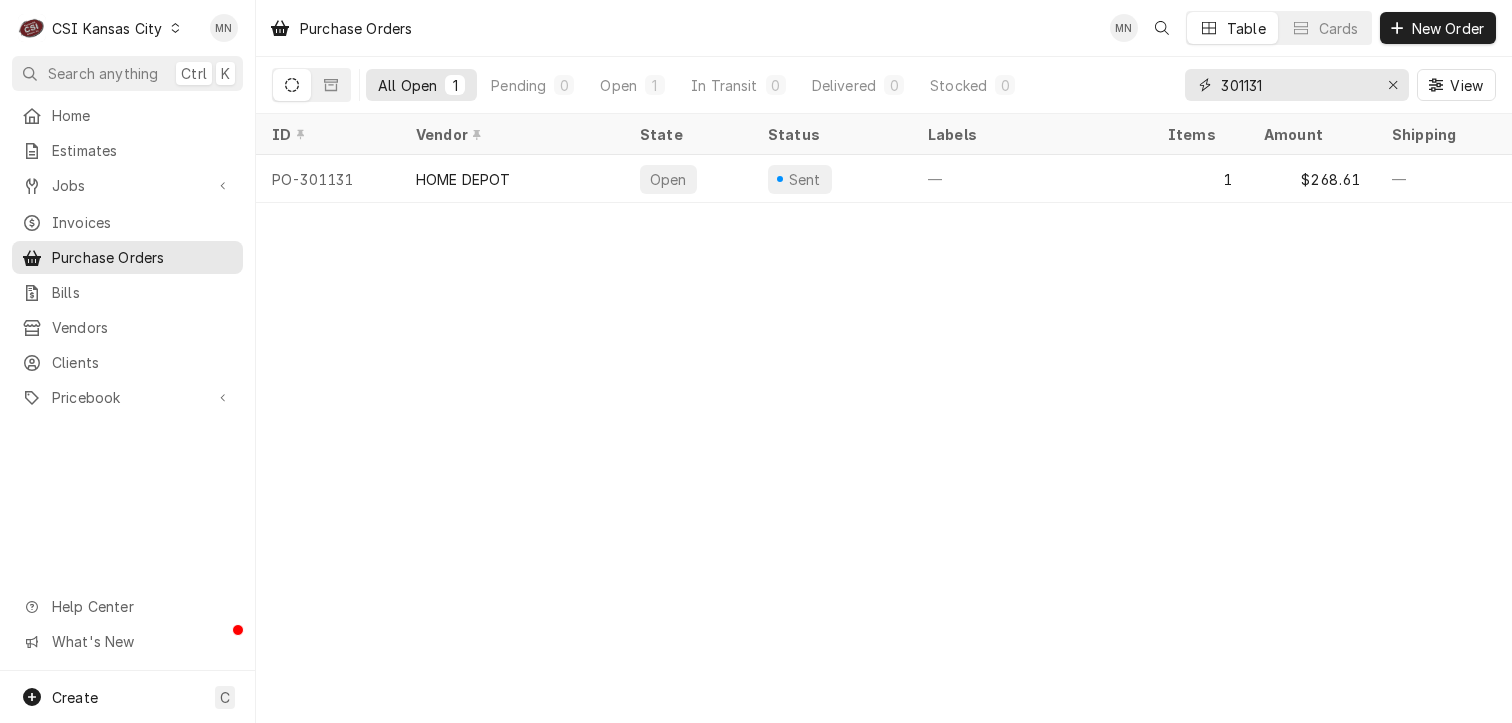 click on "301131" at bounding box center (1296, 85) 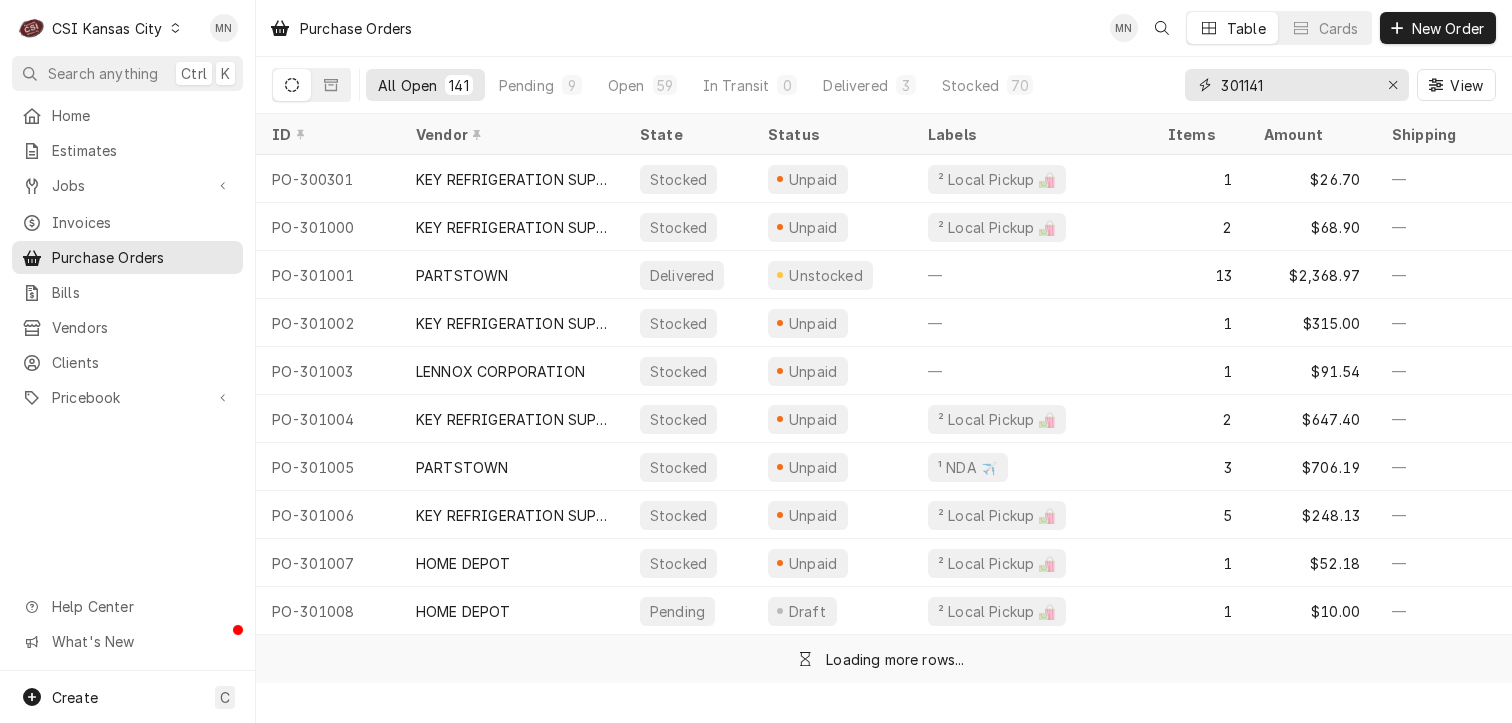 type on "301141" 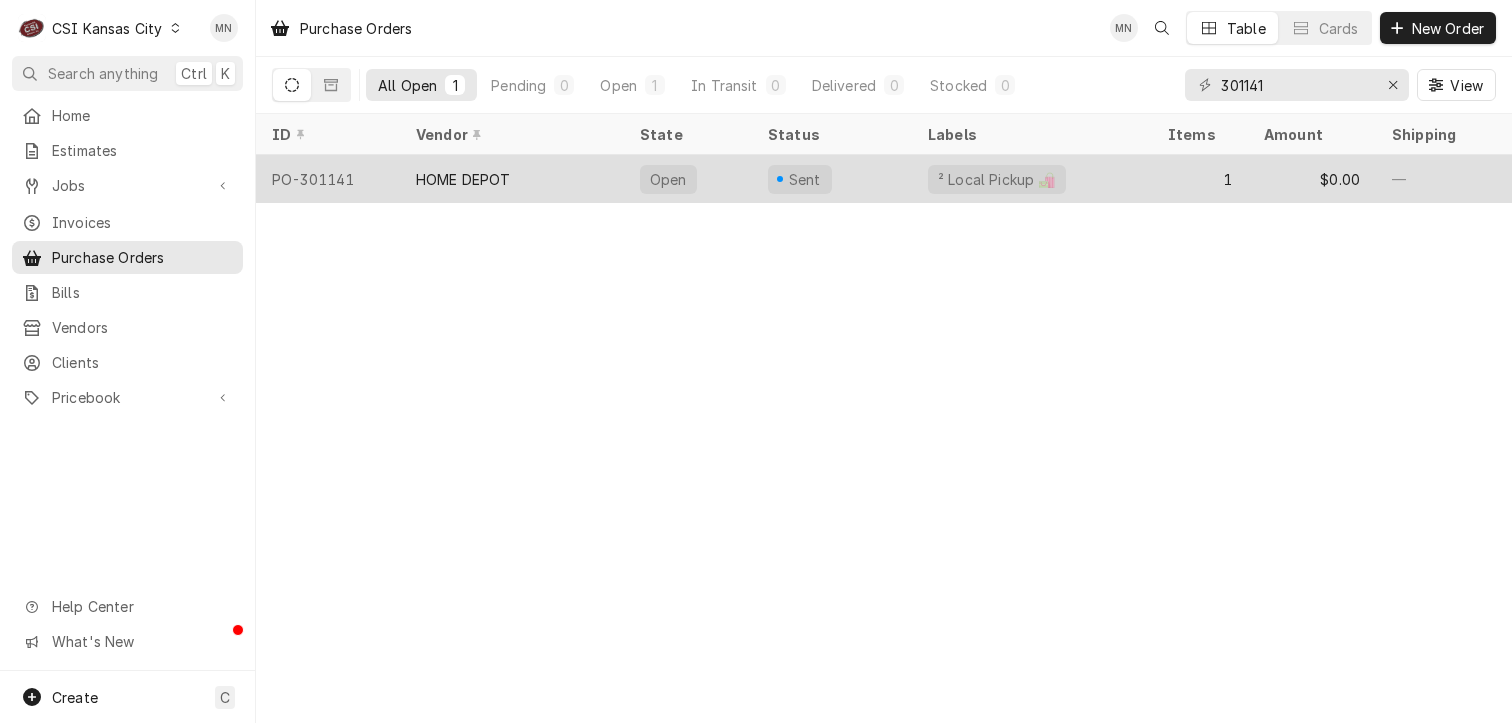 click on "HOME DEPOT" at bounding box center (512, 179) 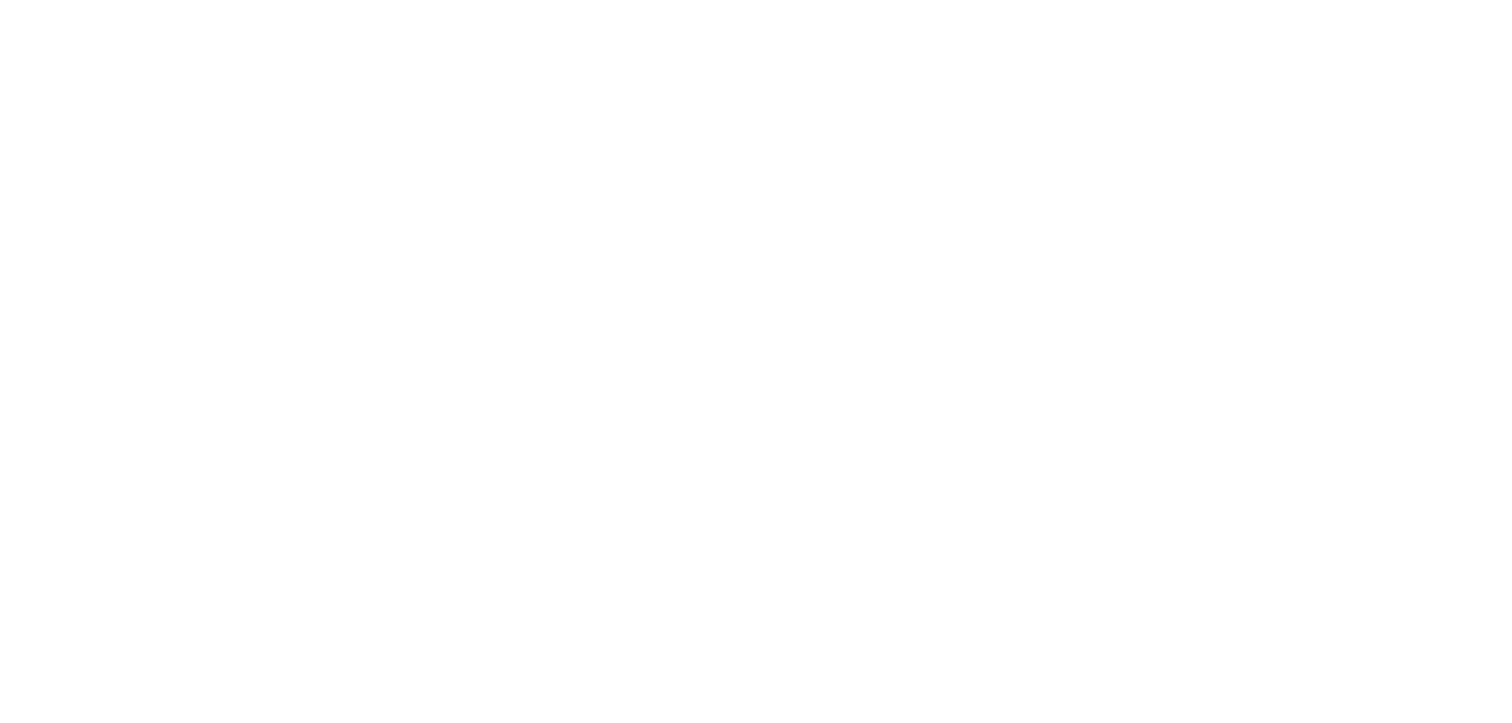 scroll, scrollTop: 0, scrollLeft: 0, axis: both 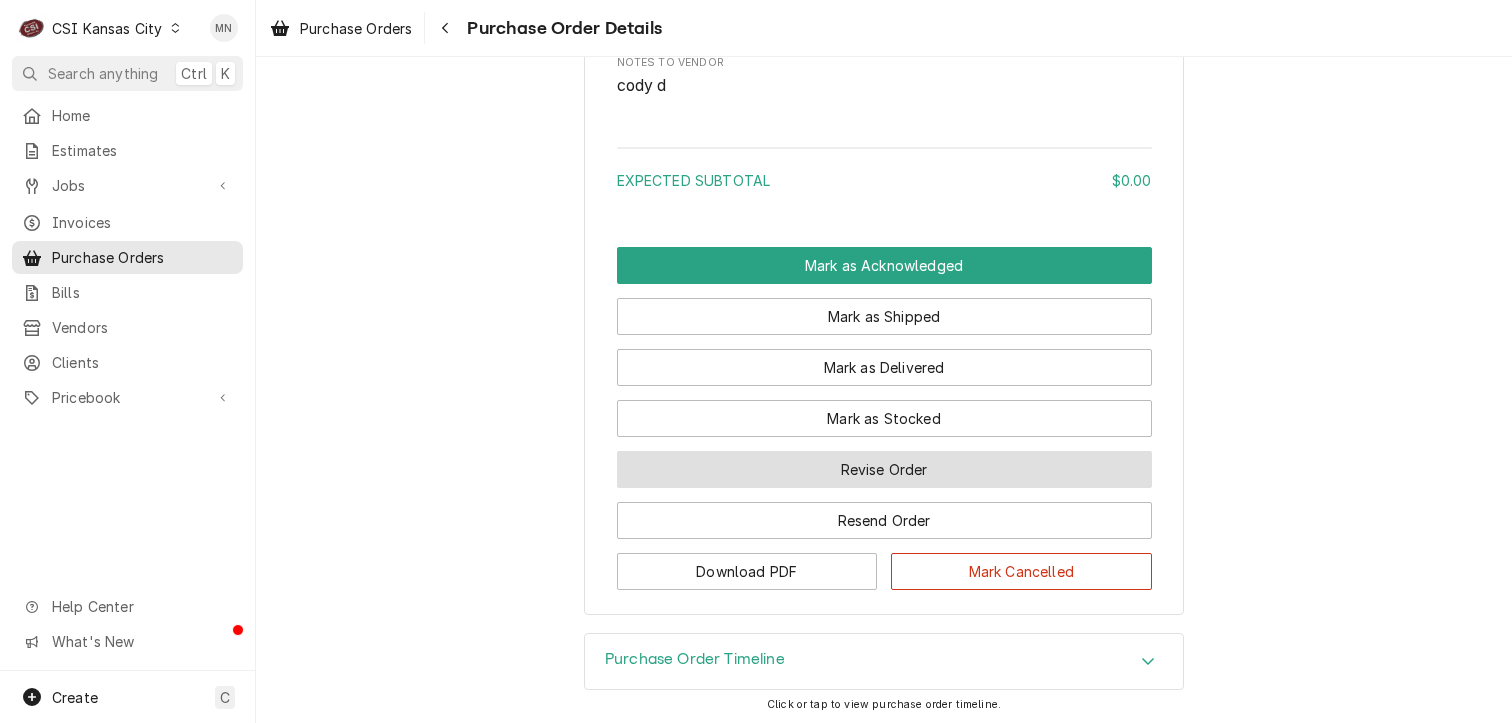 click on "Revise Order" at bounding box center [884, 469] 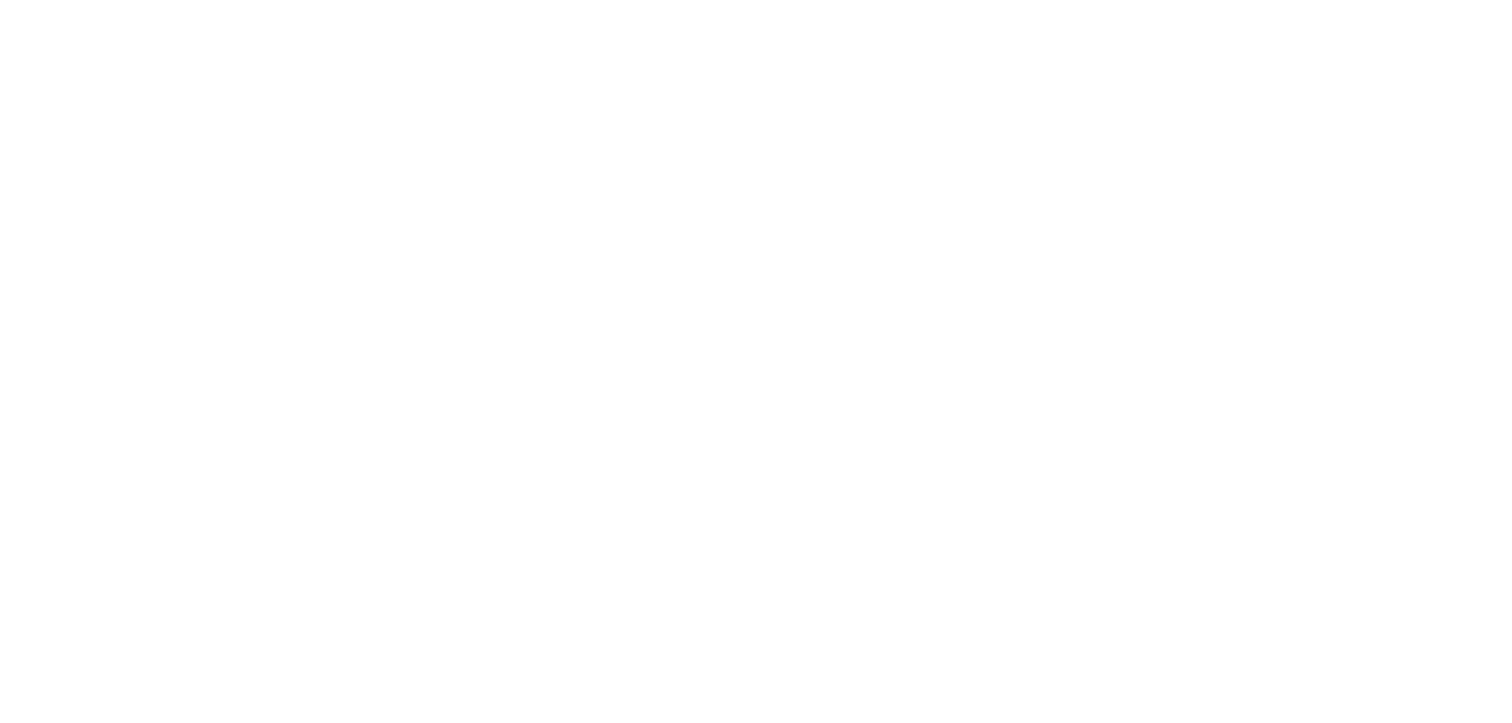 scroll, scrollTop: 0, scrollLeft: 0, axis: both 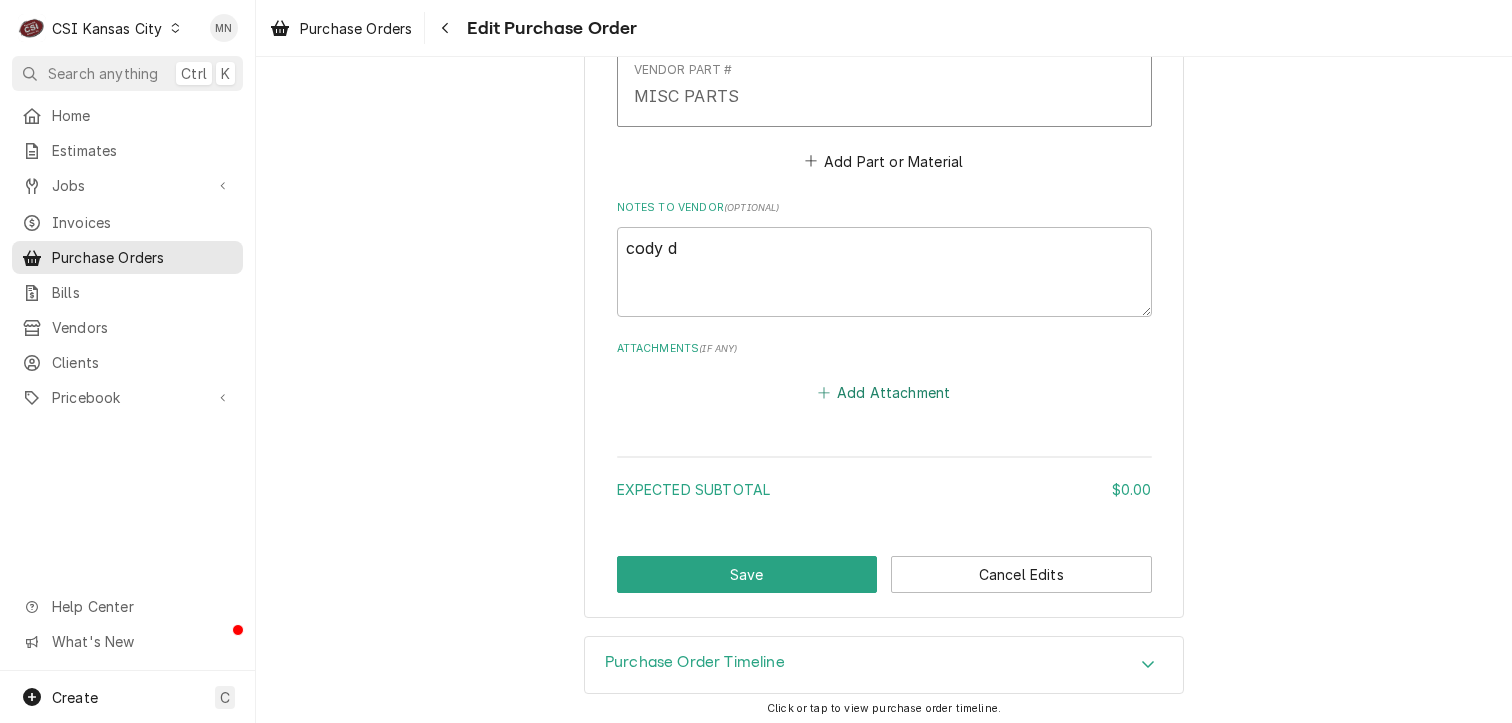 click on "Add Attachment" at bounding box center [884, 393] 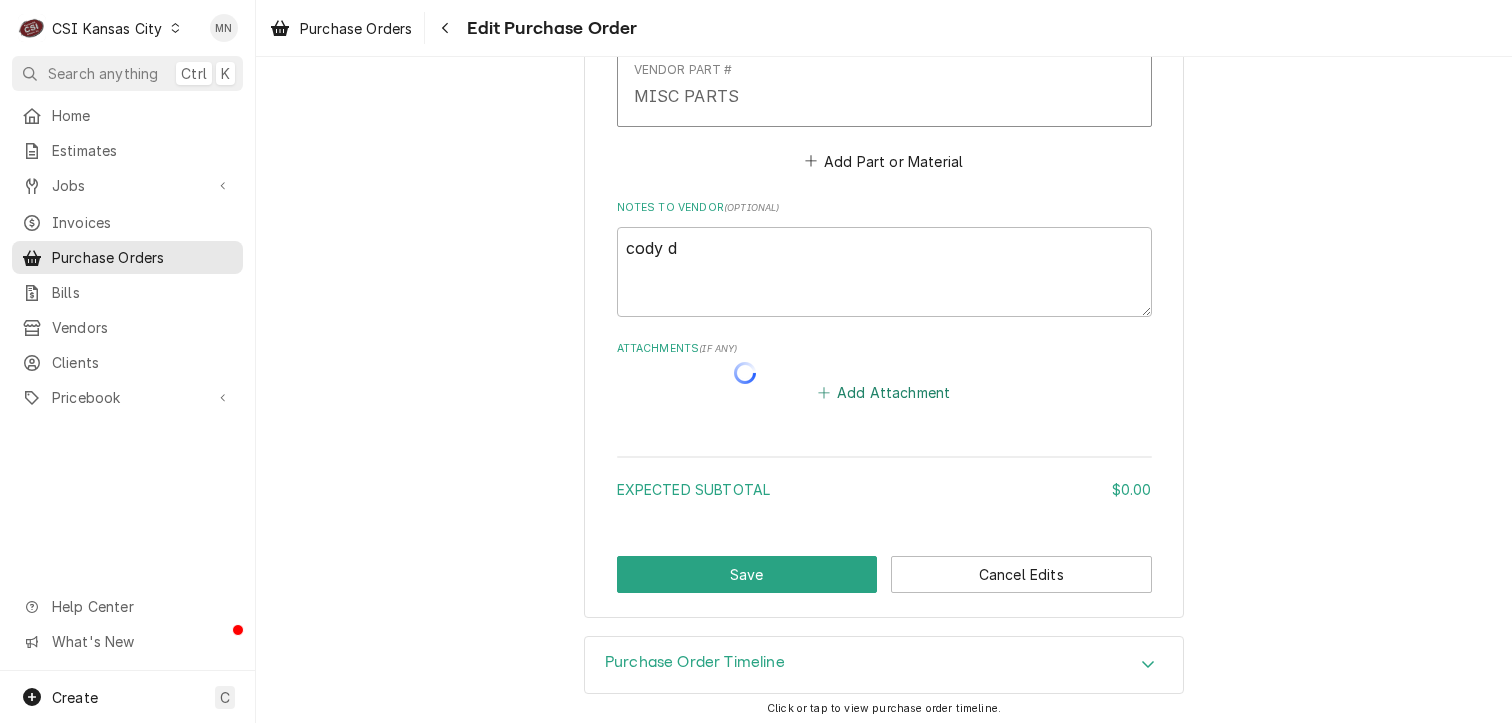 type on "x" 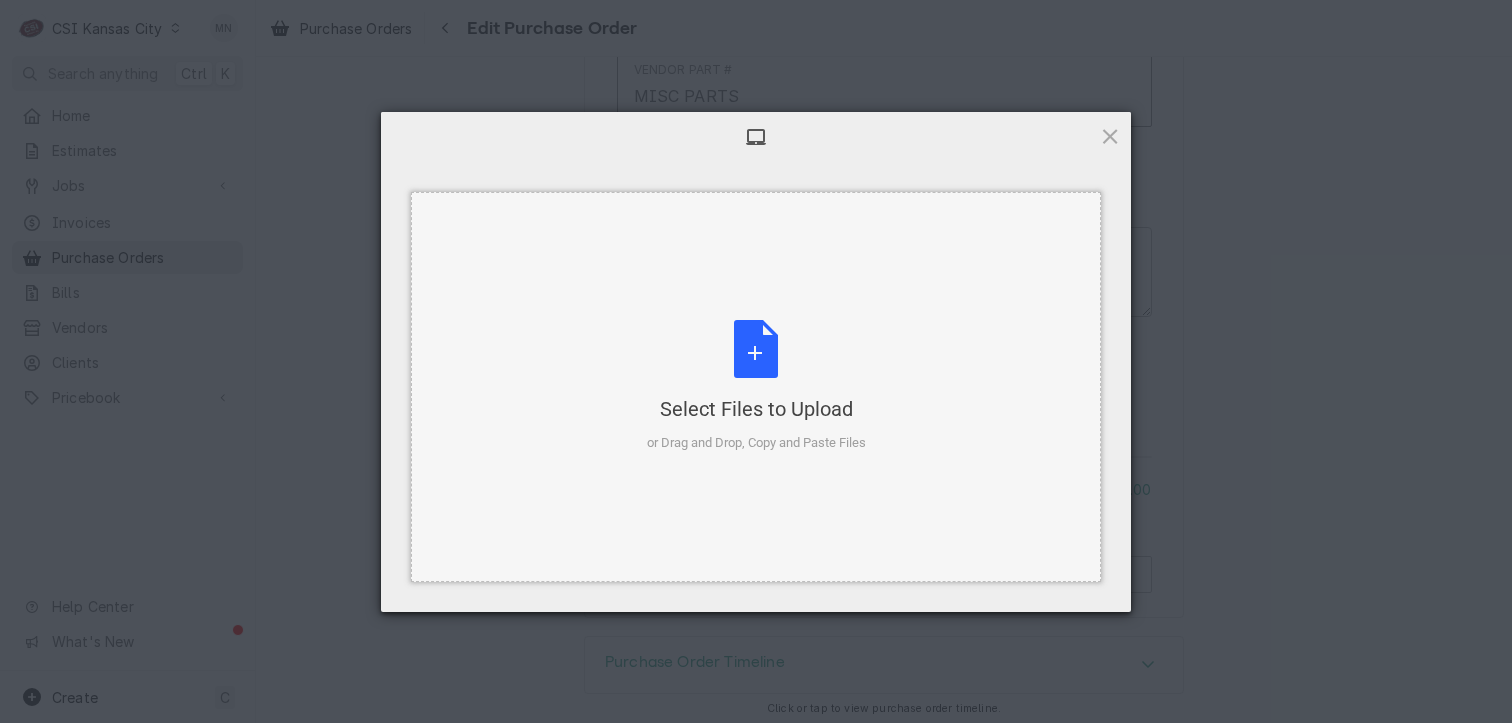click on "Select Files to Upload
or Drag and Drop, Copy and Paste Files" at bounding box center (756, 386) 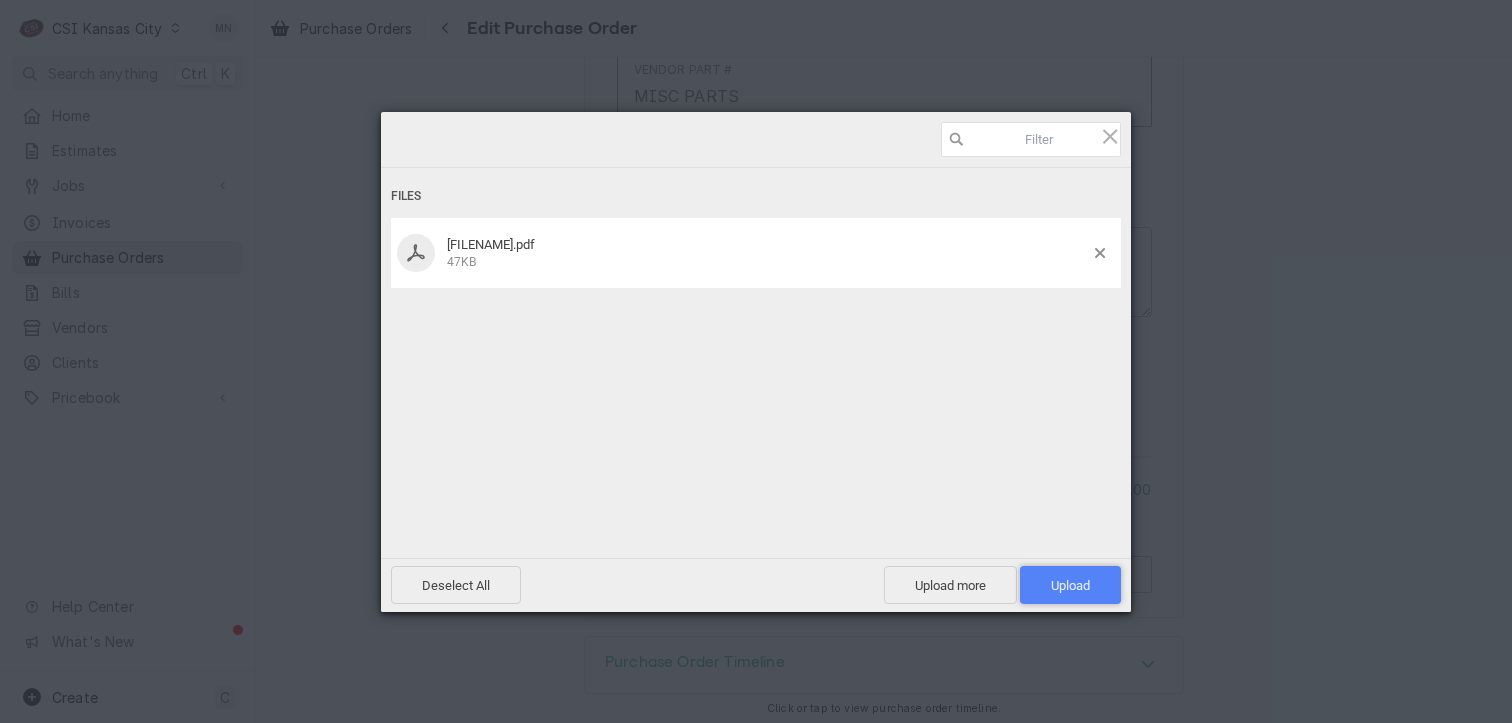 click on "Upload
1" at bounding box center [1070, 585] 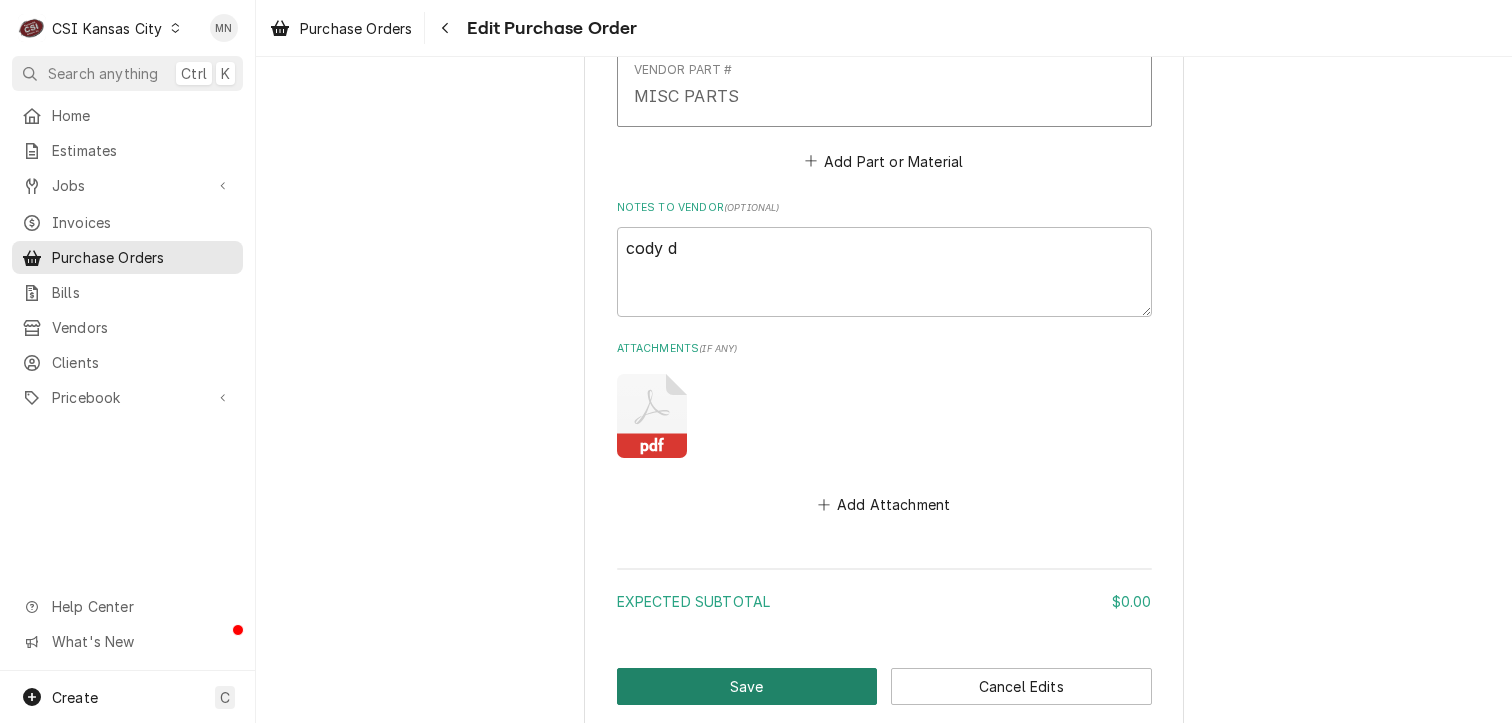 click on "Save" at bounding box center [747, 686] 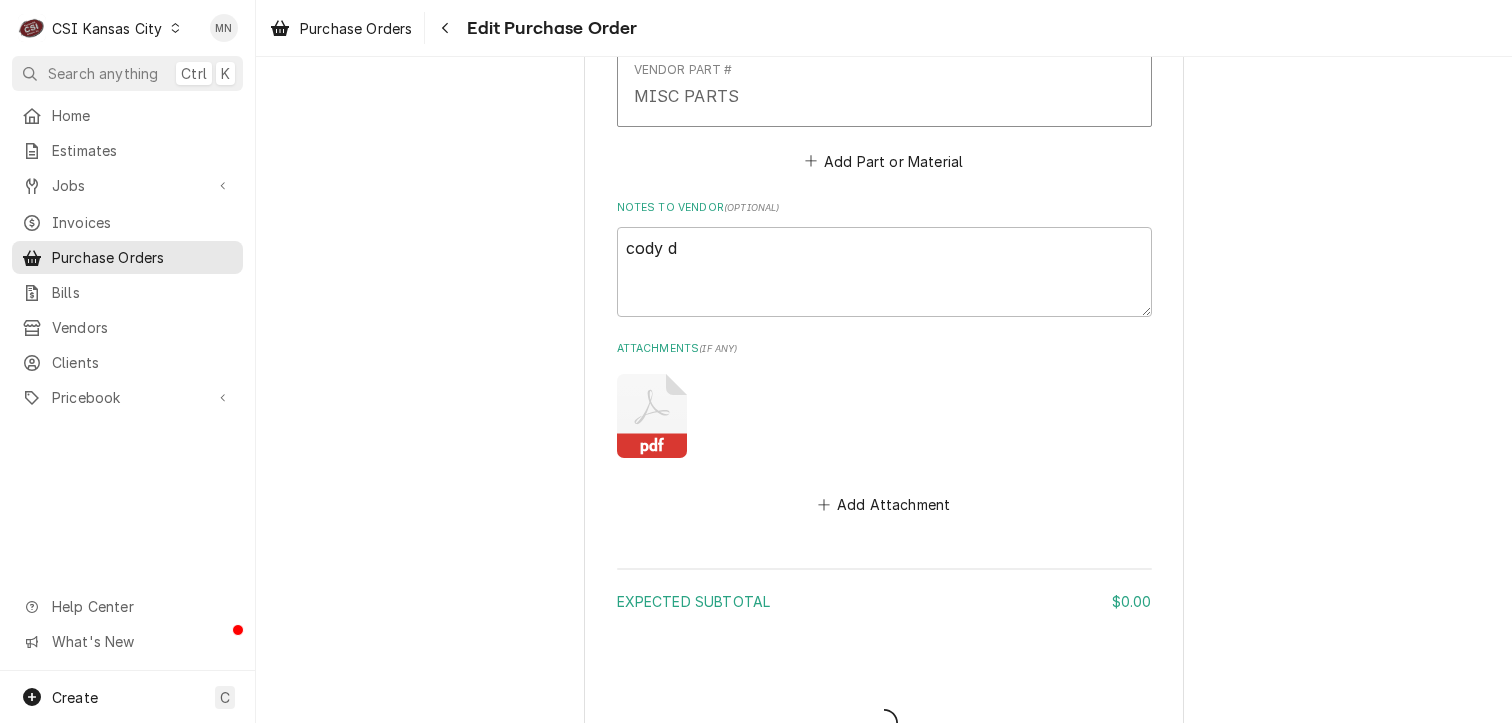 type on "x" 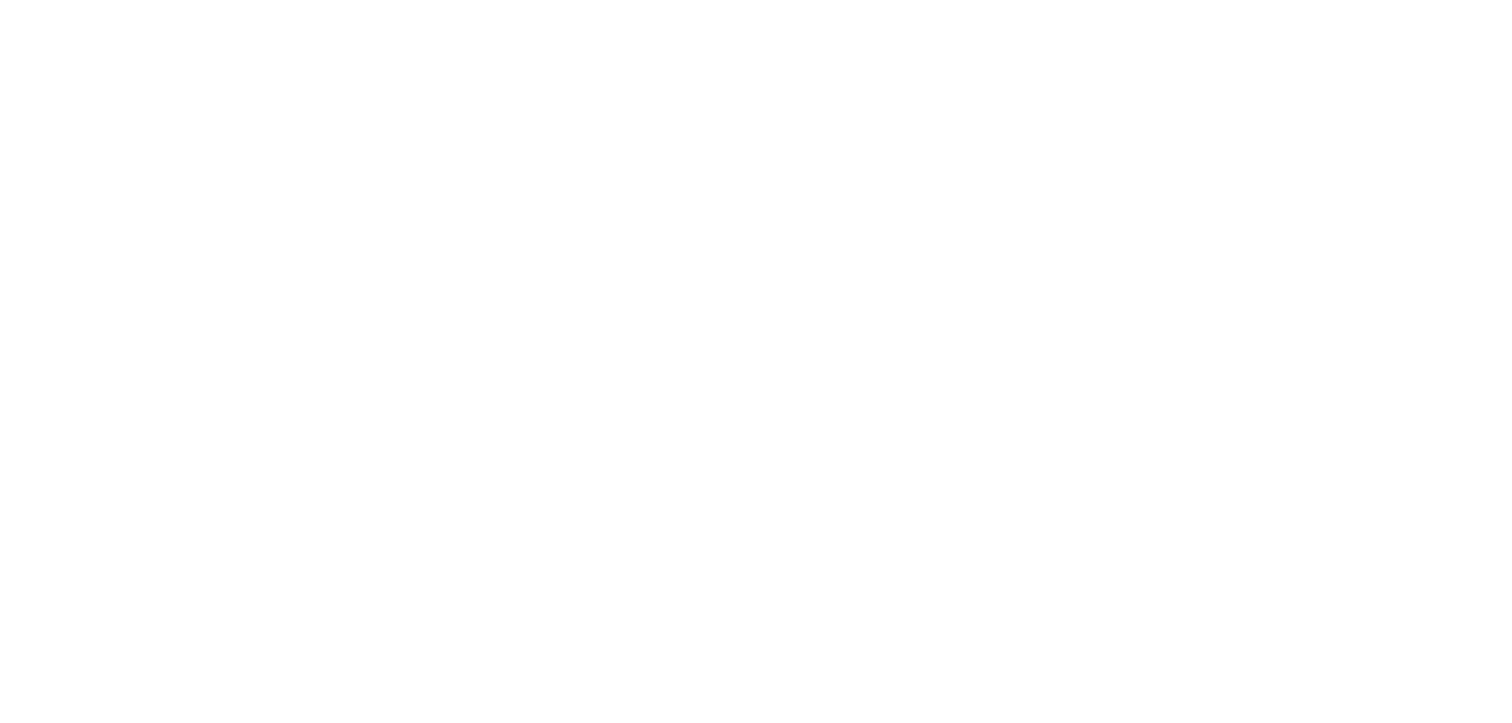 scroll, scrollTop: 0, scrollLeft: 0, axis: both 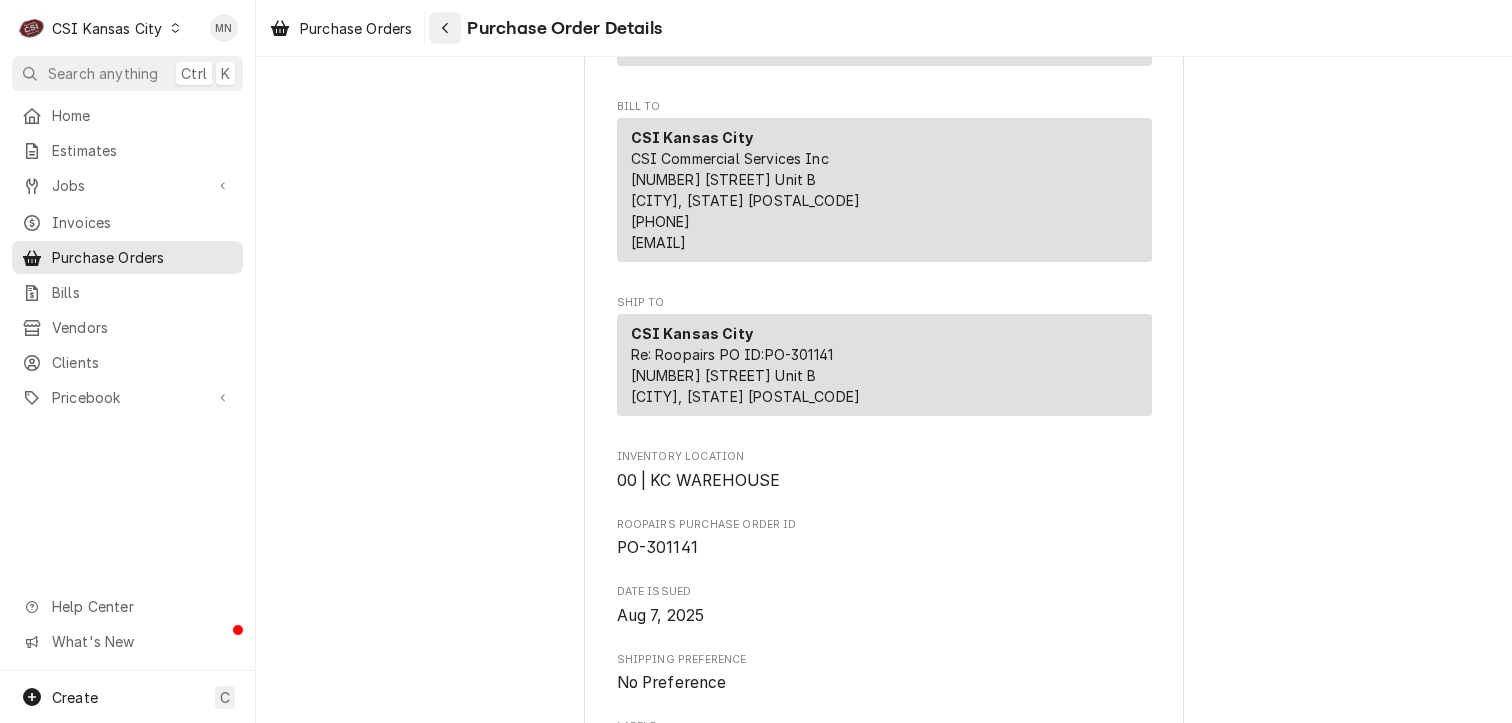 click at bounding box center [445, 28] 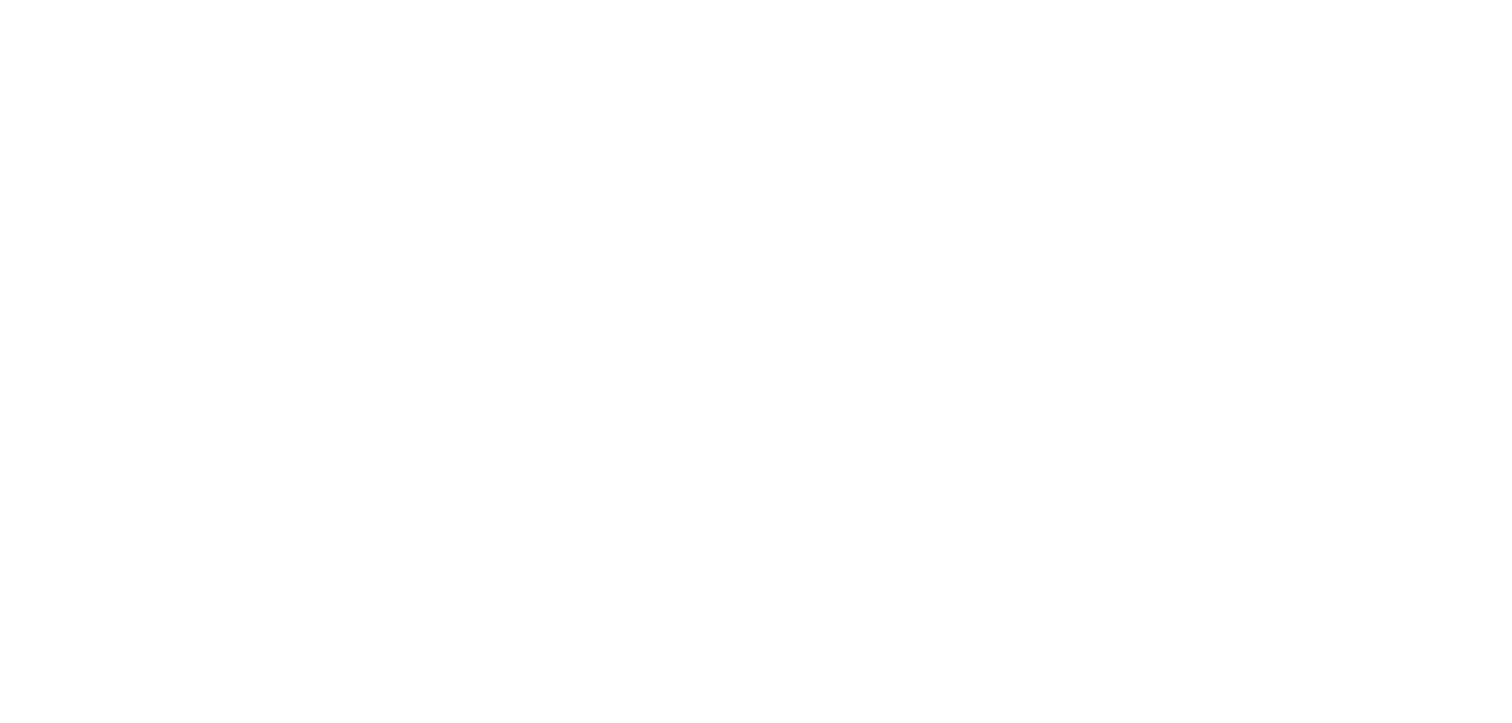 scroll, scrollTop: 0, scrollLeft: 0, axis: both 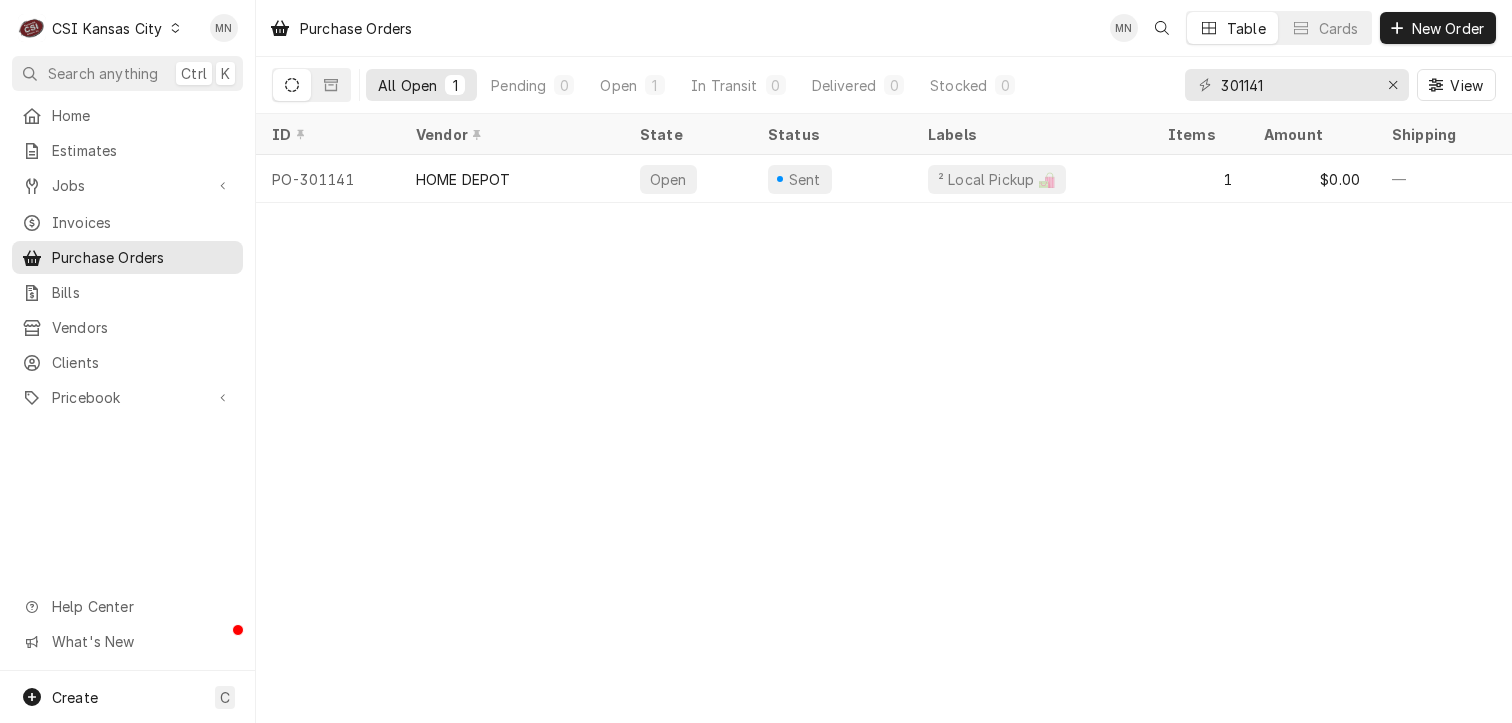 click on "CSI Kansas City" at bounding box center (107, 28) 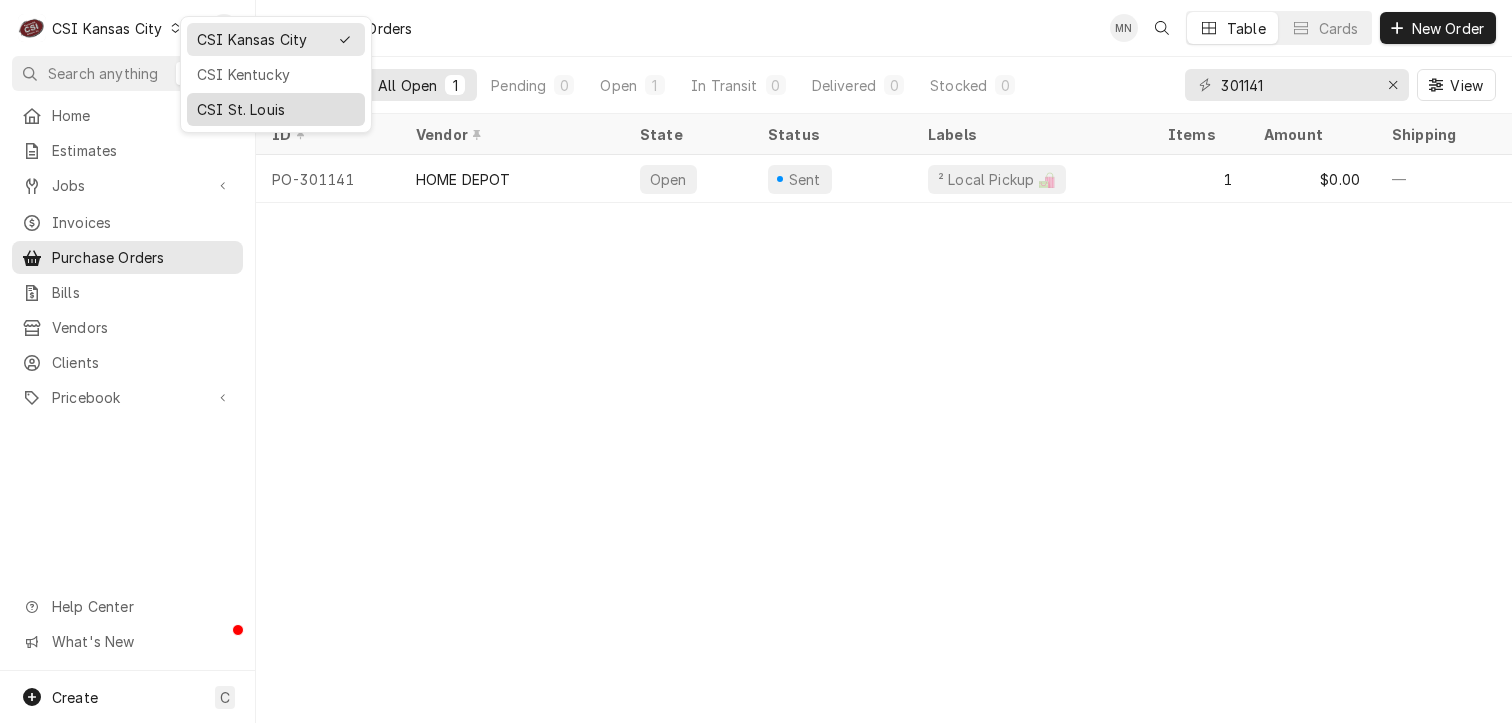 click on "CSI St. Louis" at bounding box center [276, 109] 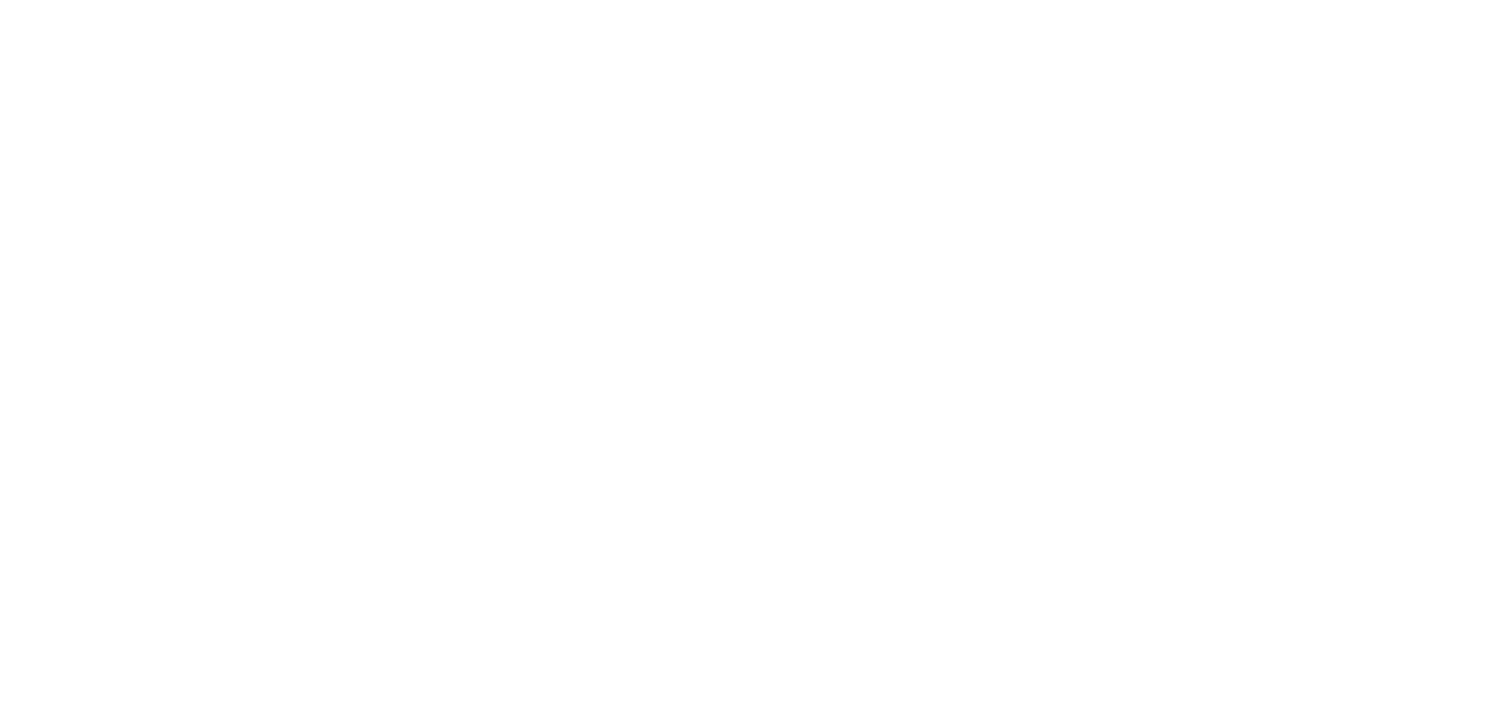 scroll, scrollTop: 0, scrollLeft: 0, axis: both 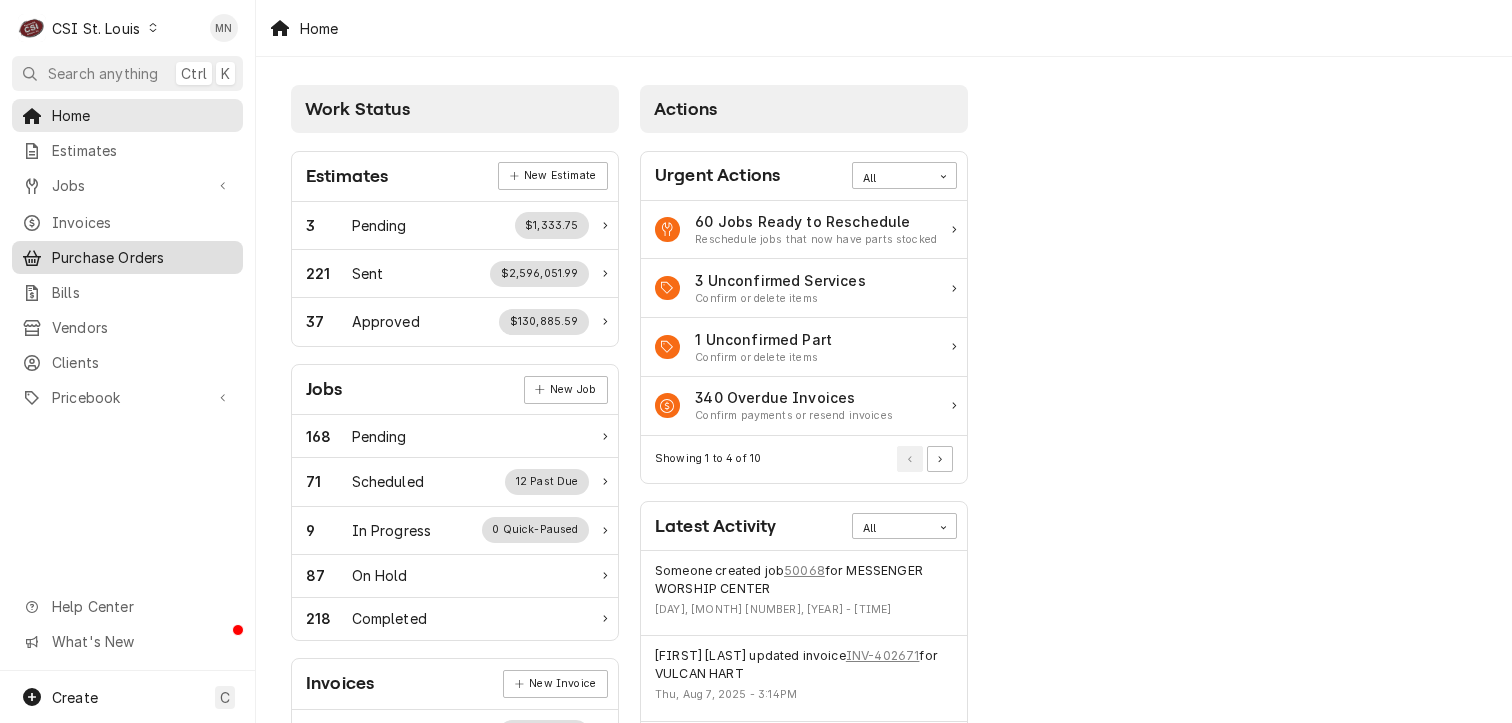 click on "Purchase Orders" at bounding box center [142, 257] 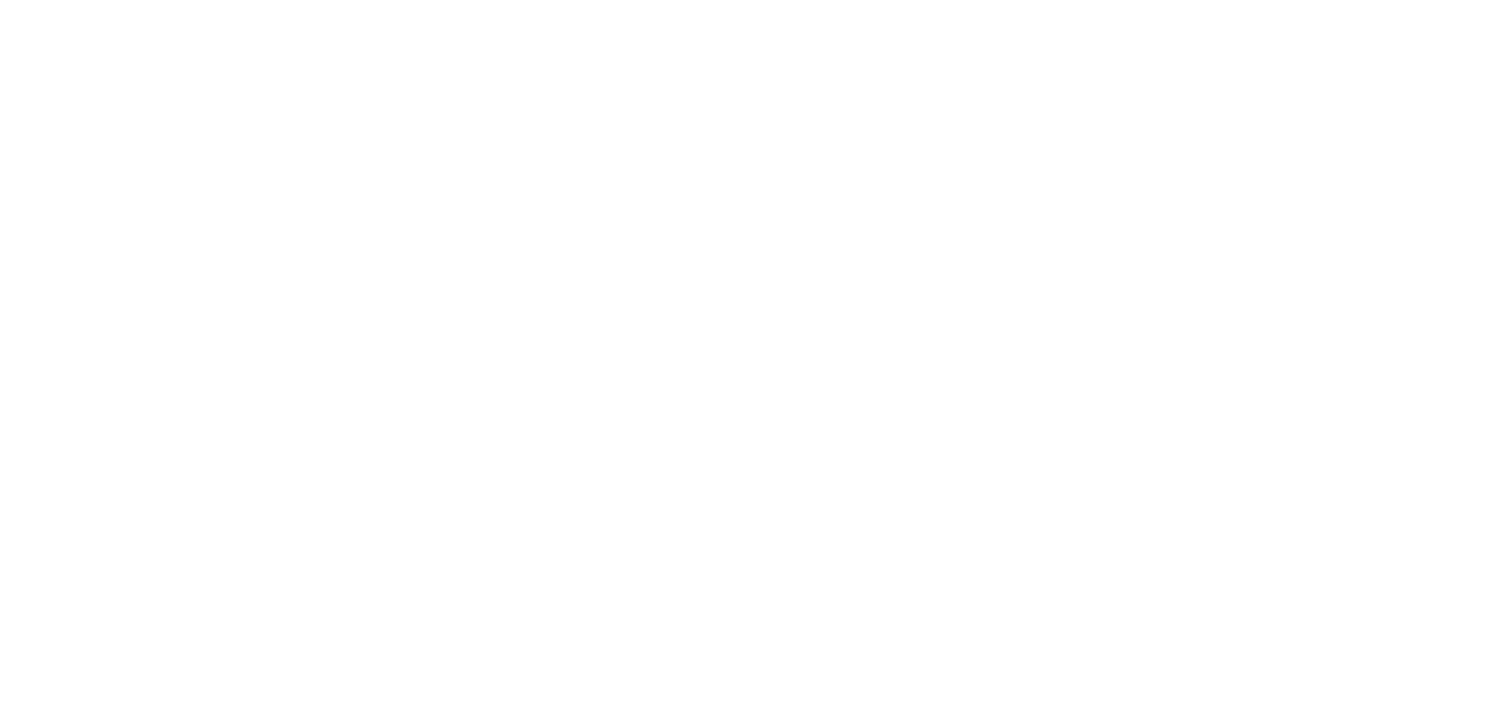 scroll, scrollTop: 0, scrollLeft: 0, axis: both 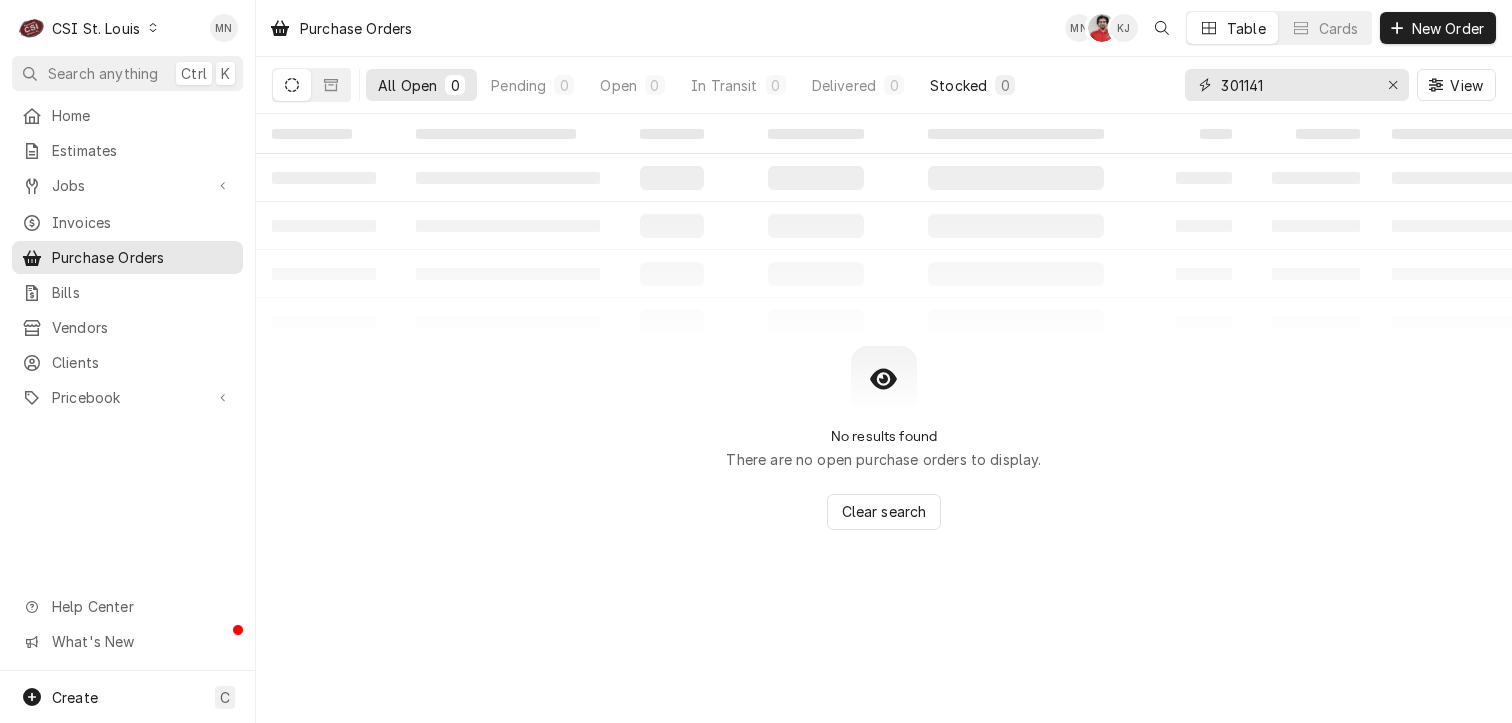 drag, startPoint x: 1271, startPoint y: 79, endPoint x: 1000, endPoint y: 78, distance: 271.00183 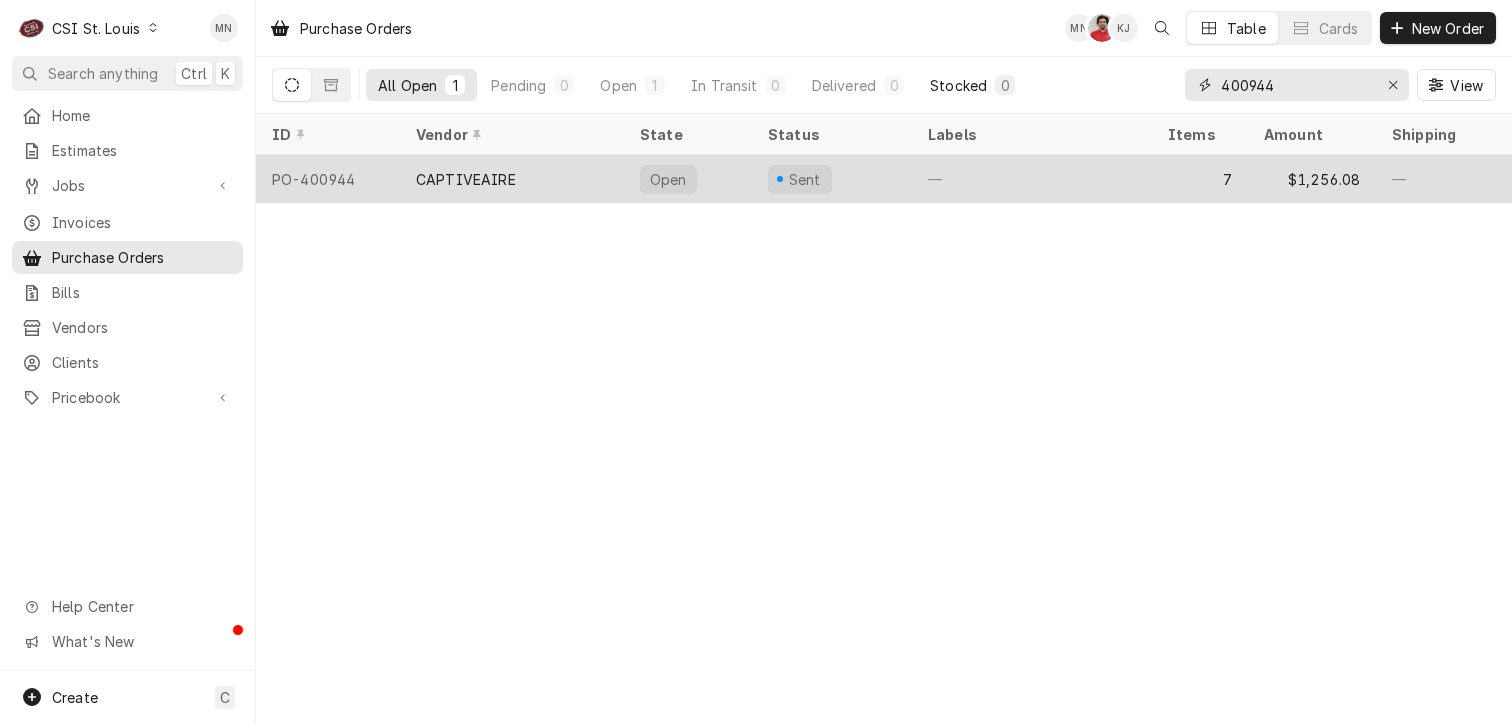 type on "400944" 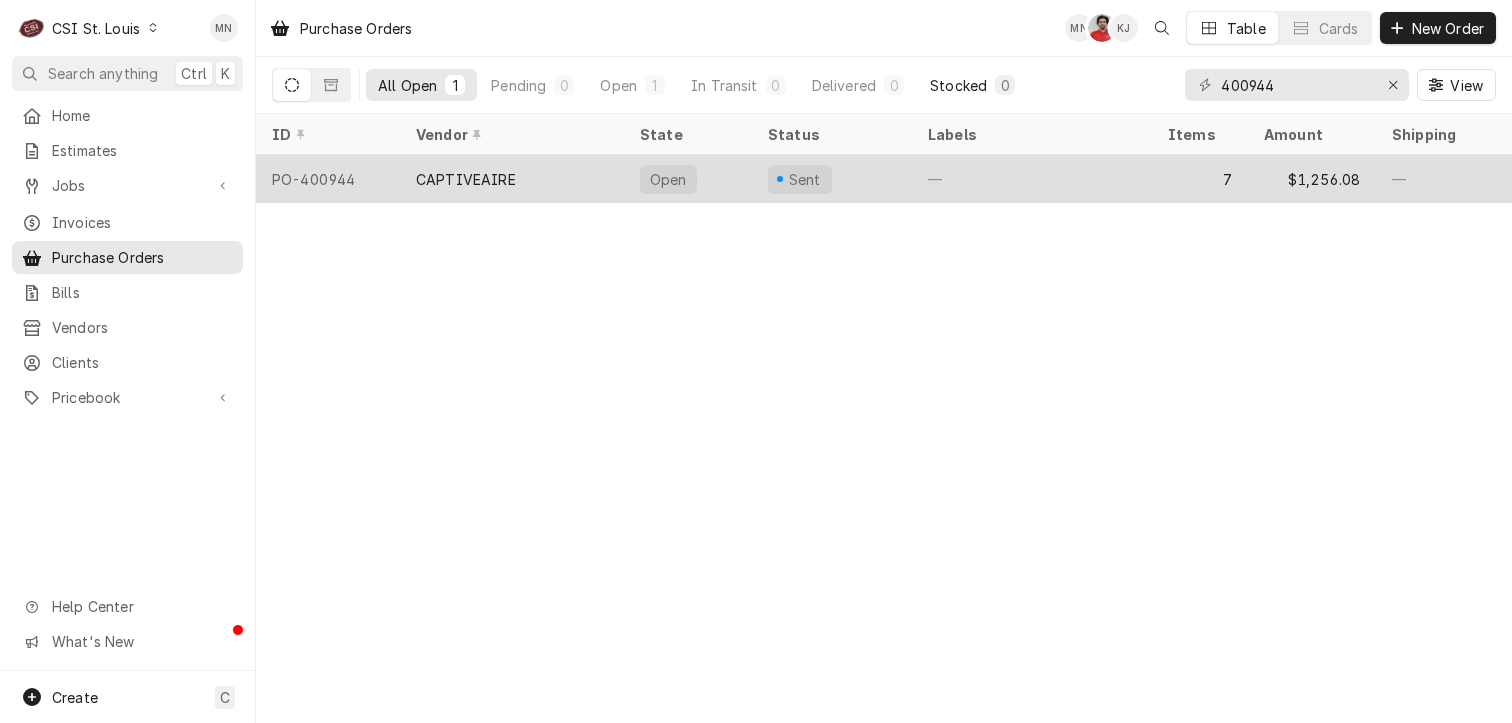 click on "CAPTIVEAIRE" at bounding box center (466, 179) 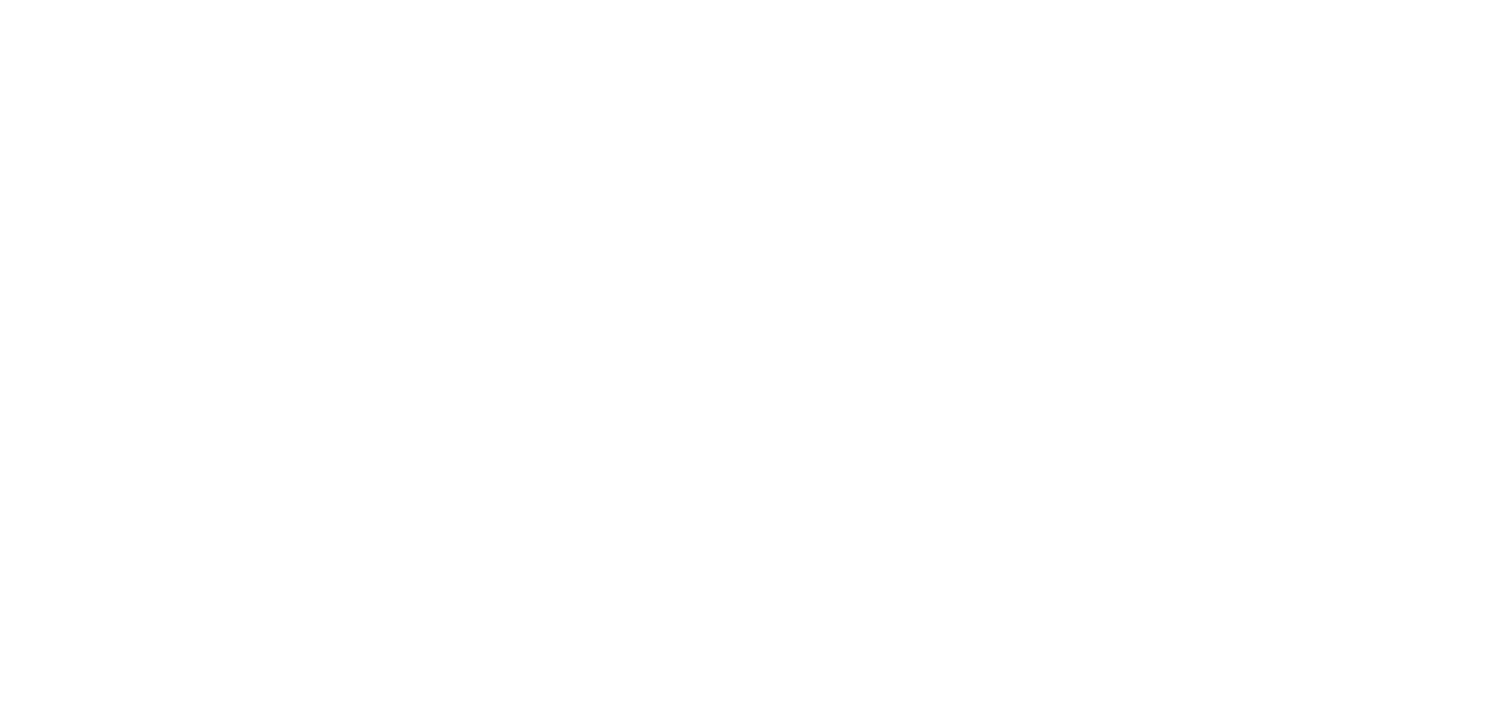 scroll, scrollTop: 0, scrollLeft: 0, axis: both 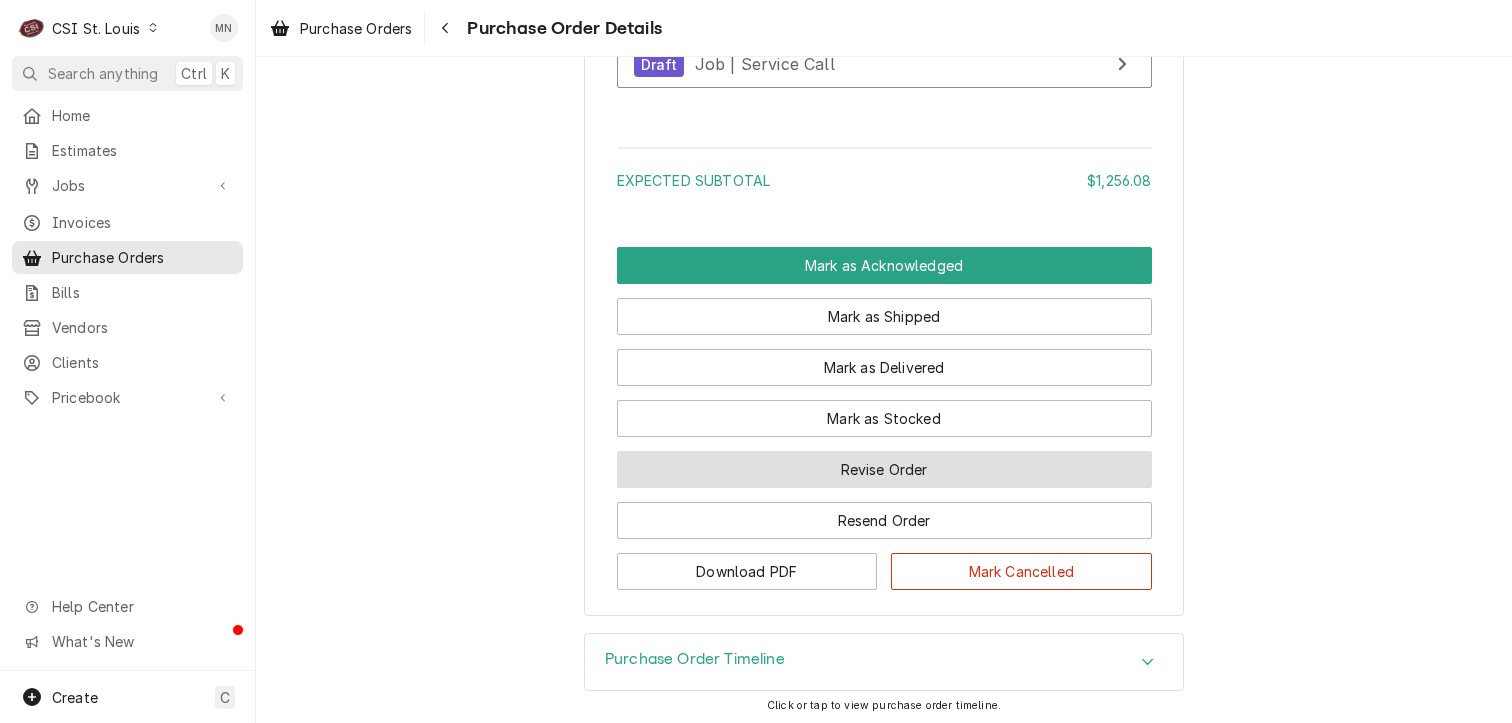 click on "Revise Order" at bounding box center (884, 469) 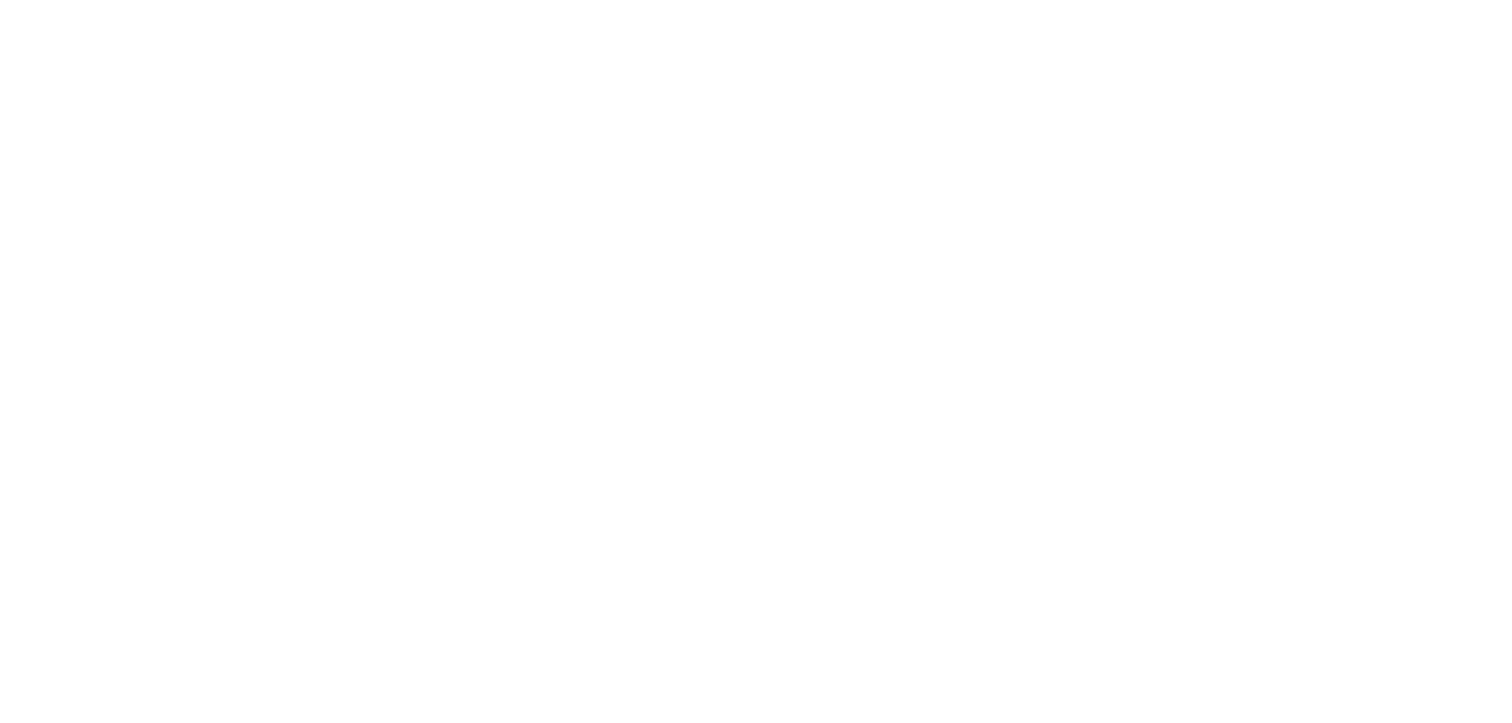 scroll, scrollTop: 0, scrollLeft: 0, axis: both 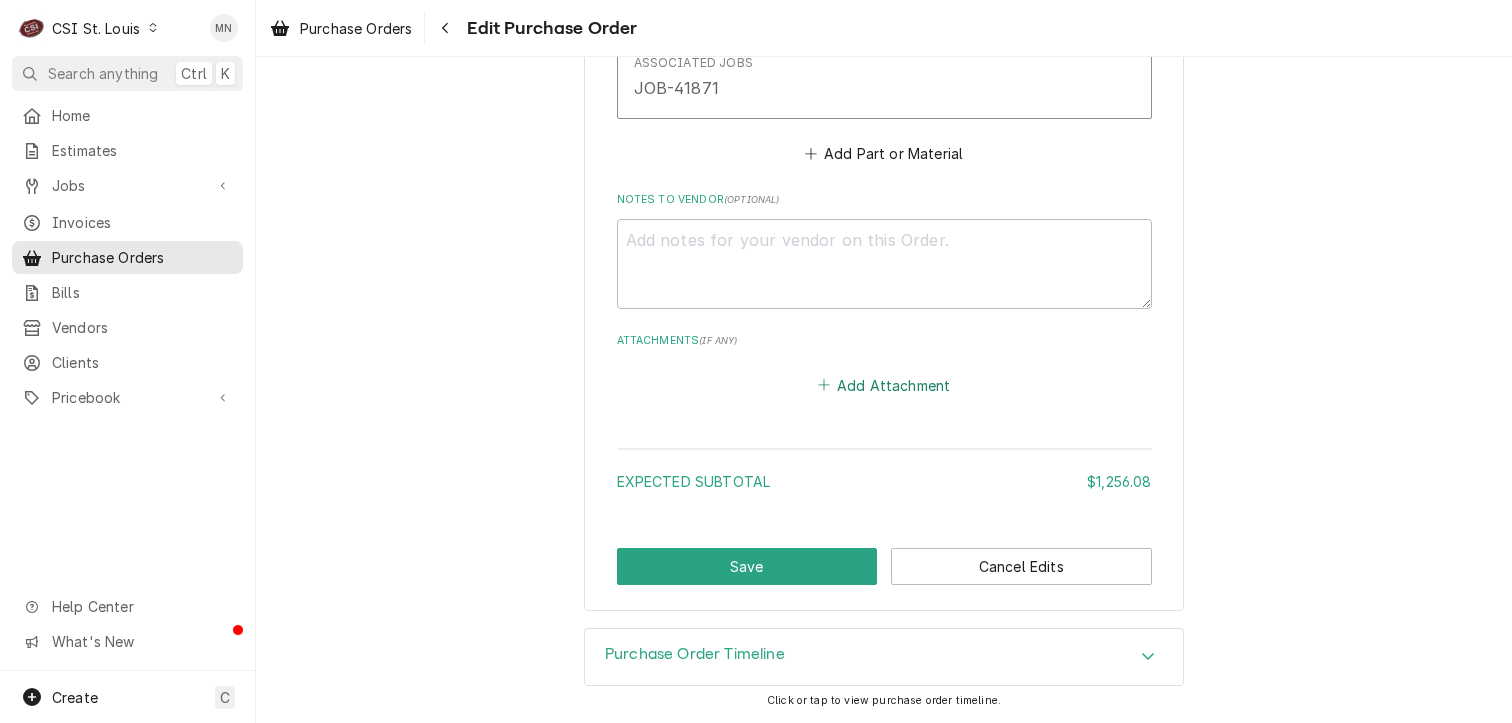 click on "Add Attachment" at bounding box center (884, 385) 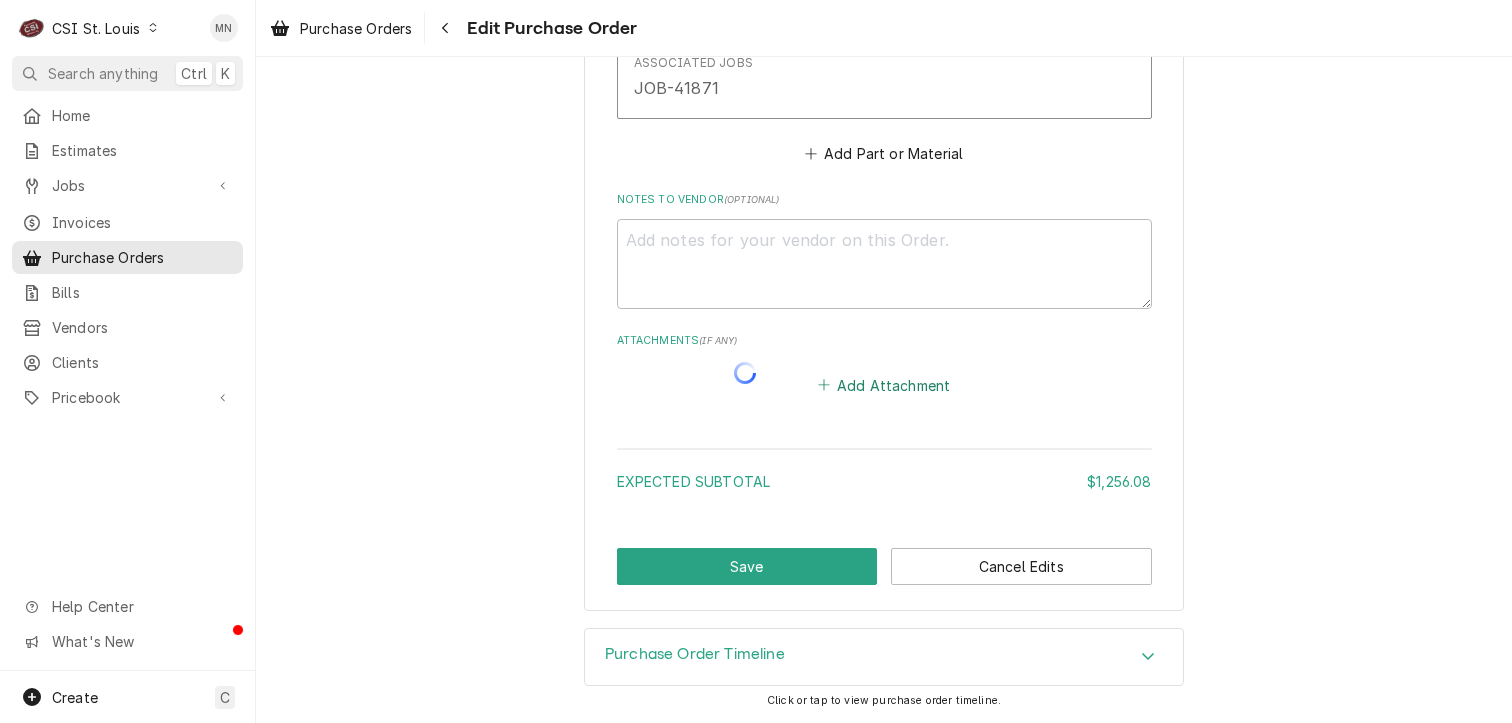 type on "x" 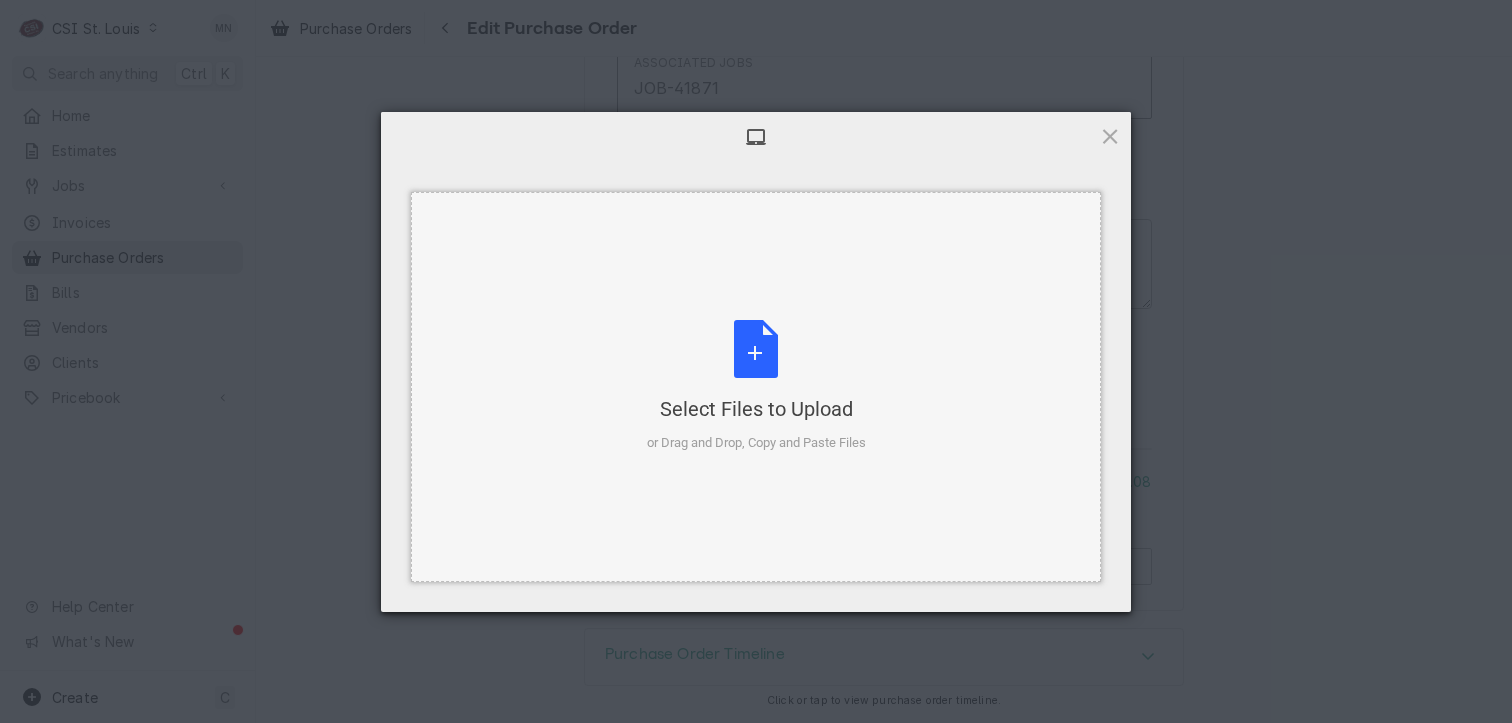 click on "Select Files to Upload
or Drag and Drop, Copy and Paste Files" at bounding box center [756, 386] 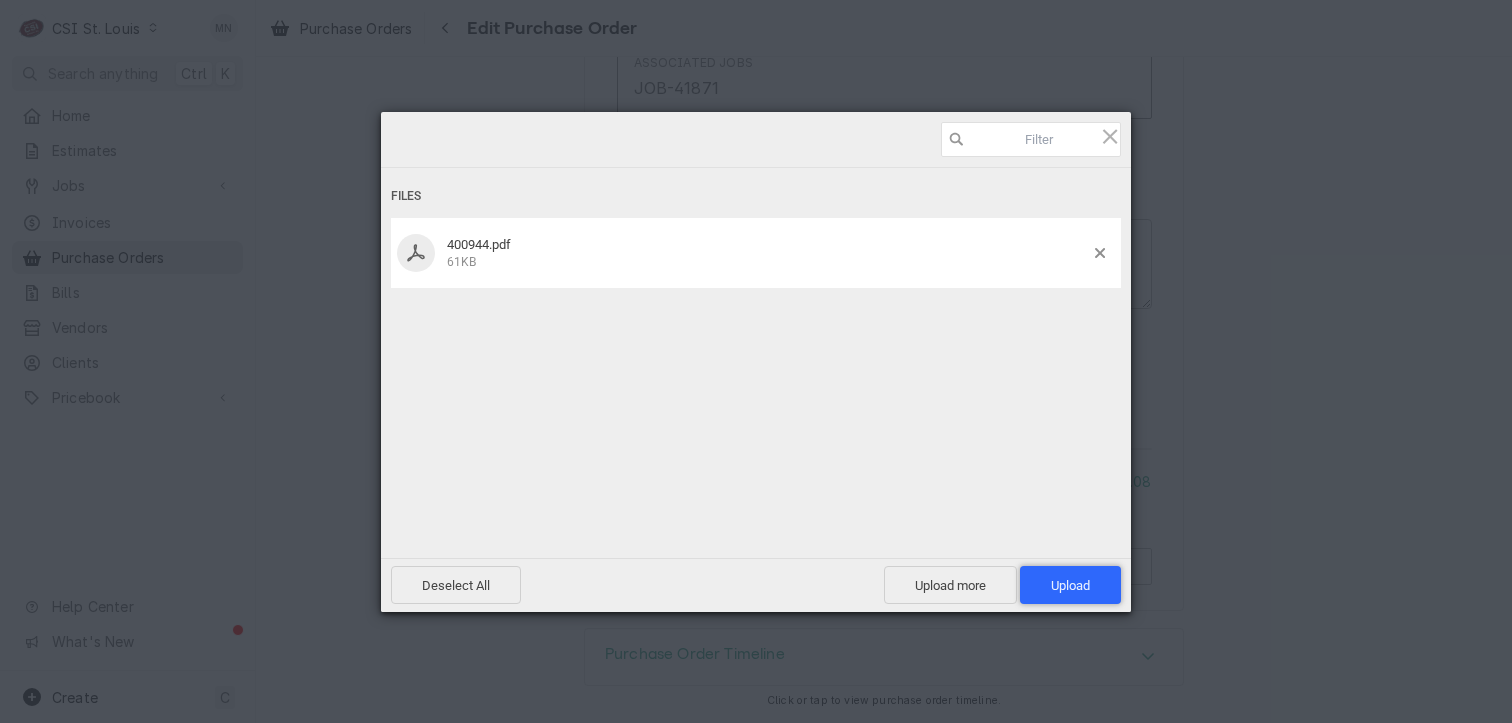 click on "Upload
1" at bounding box center [1070, 585] 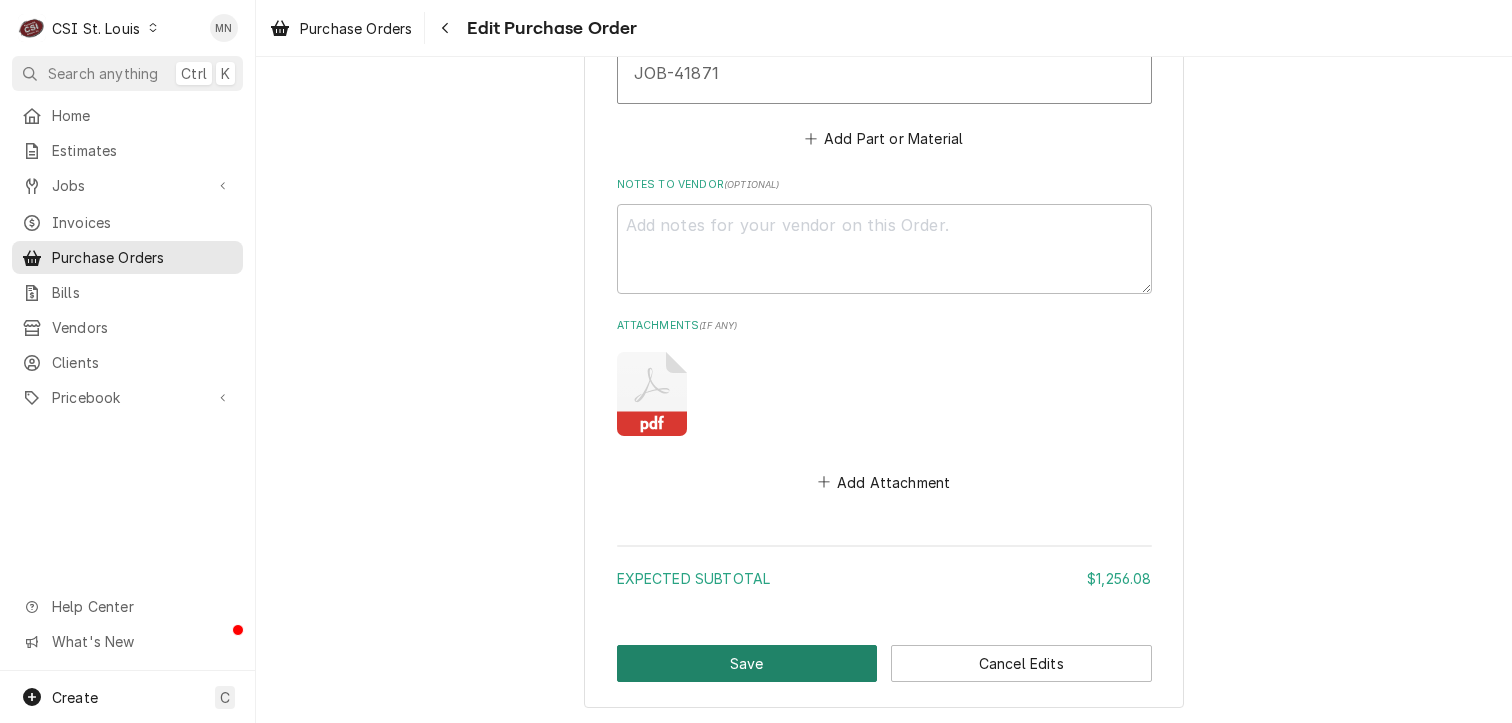 click on "Save" at bounding box center [747, 663] 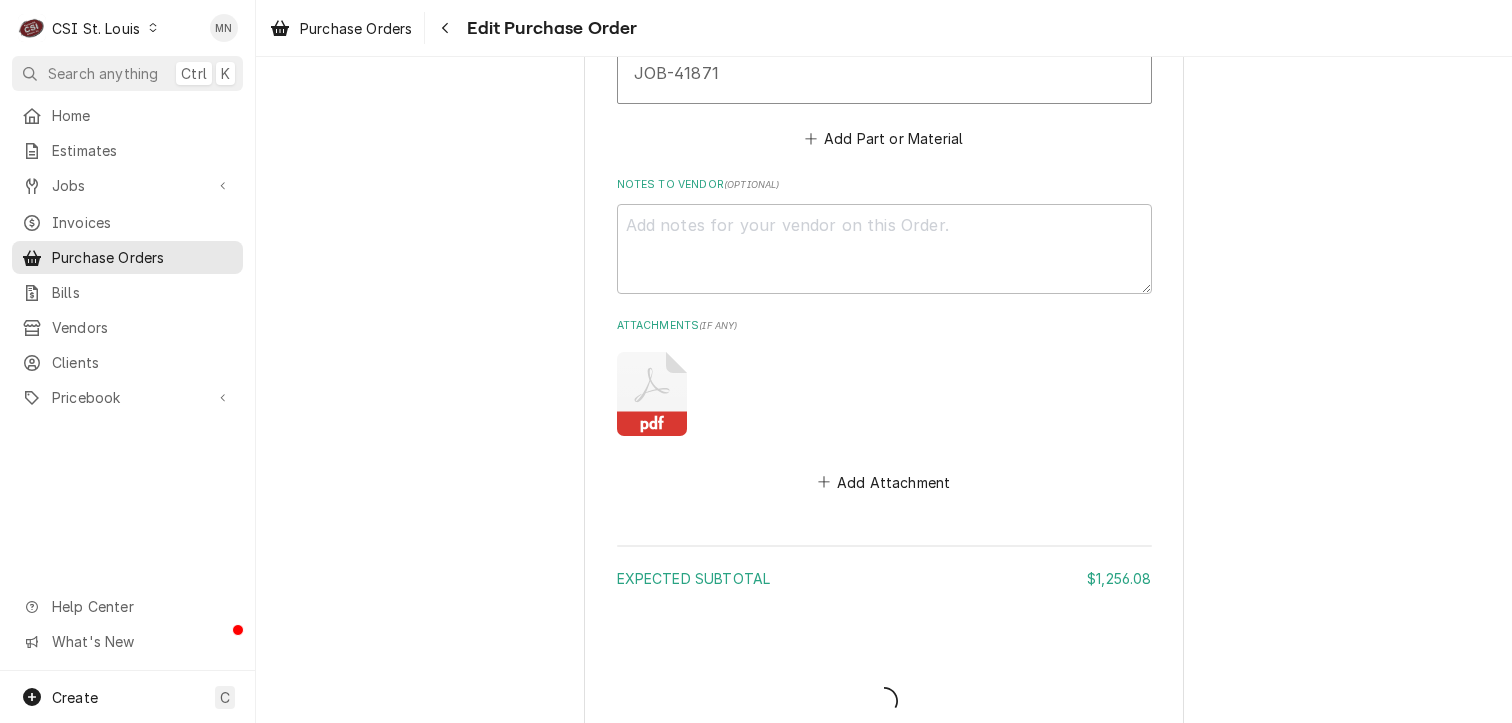 type on "x" 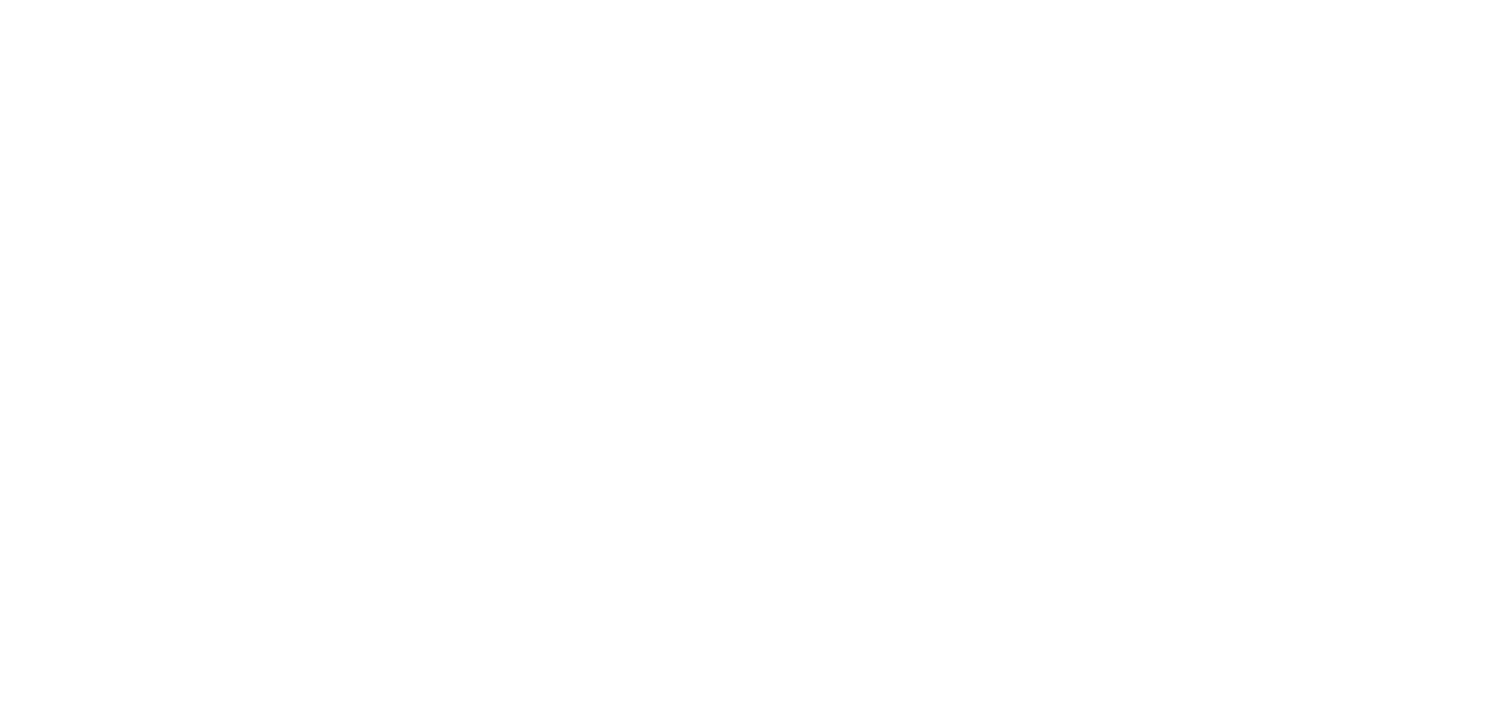 scroll, scrollTop: 0, scrollLeft: 0, axis: both 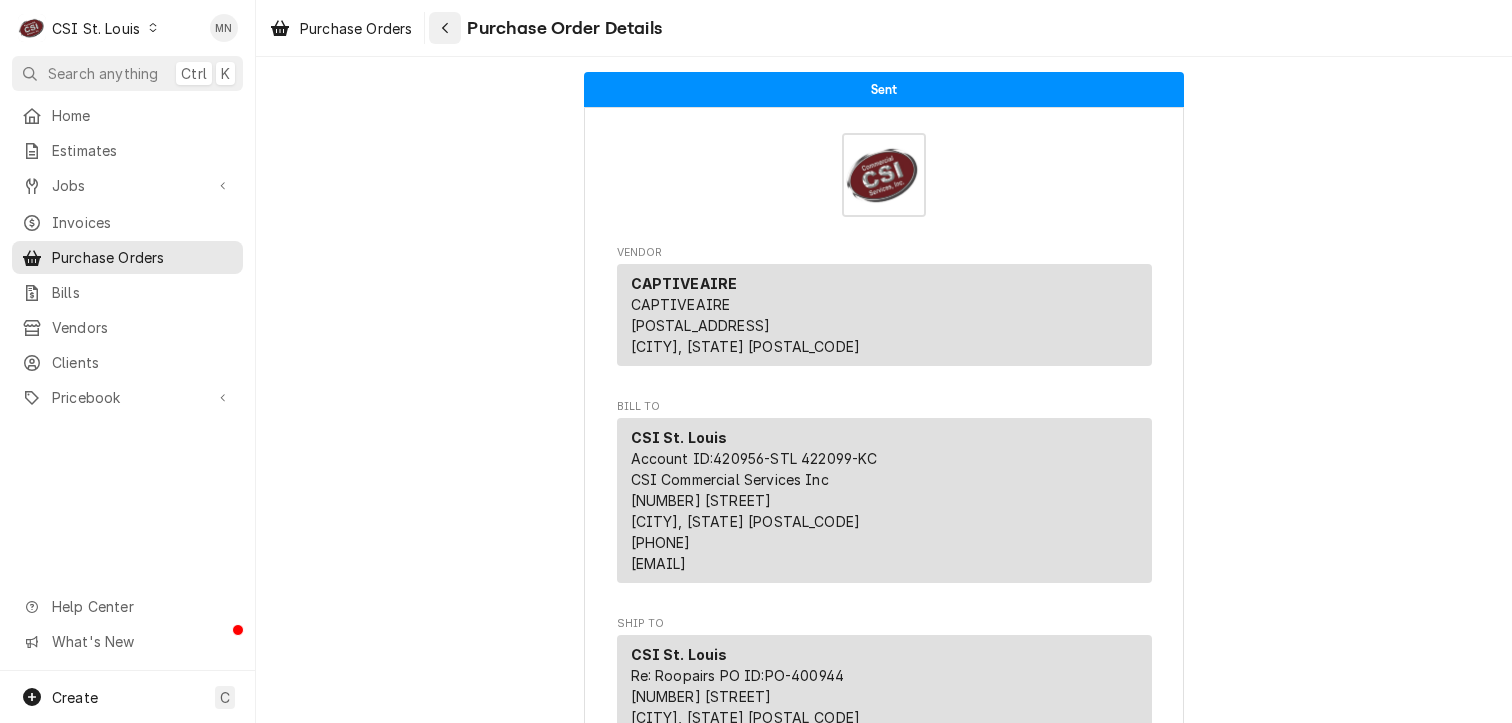 click at bounding box center (445, 28) 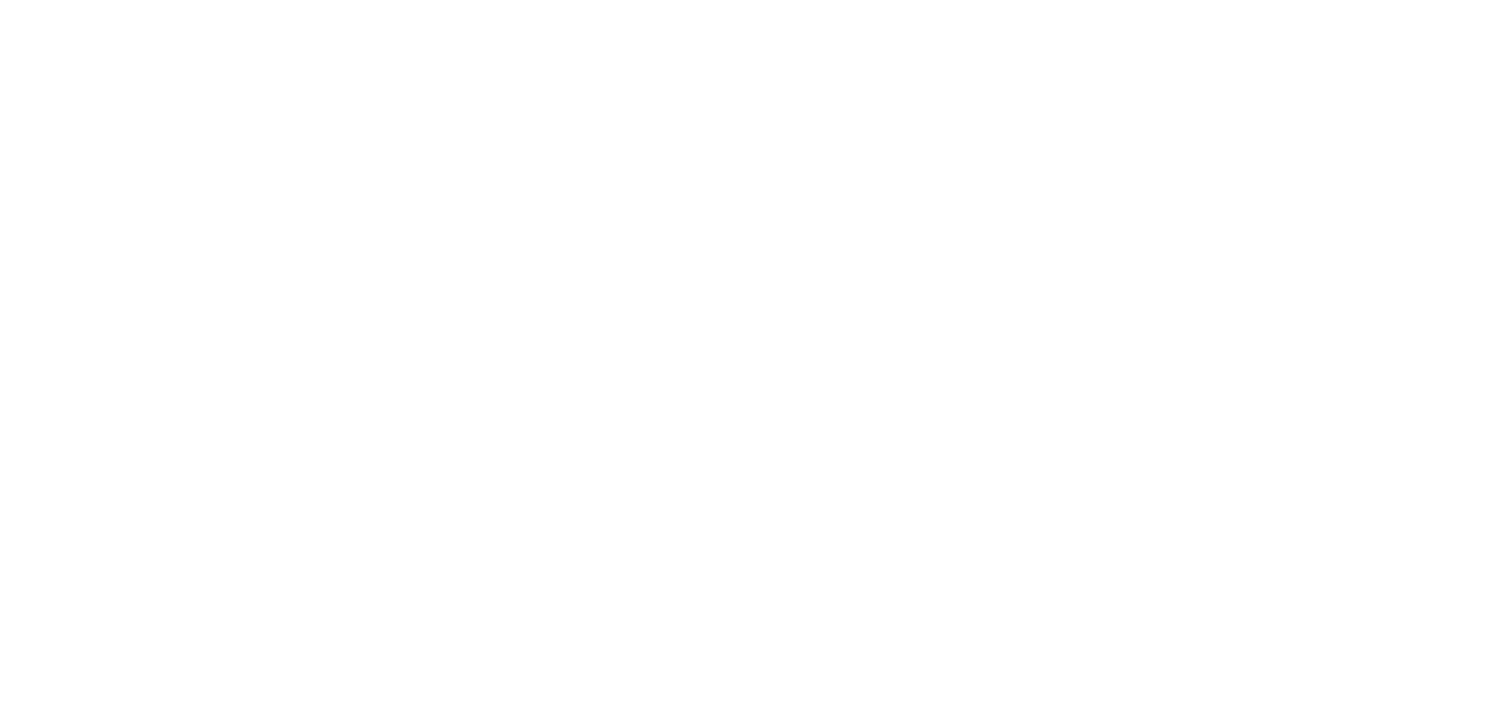 scroll, scrollTop: 0, scrollLeft: 0, axis: both 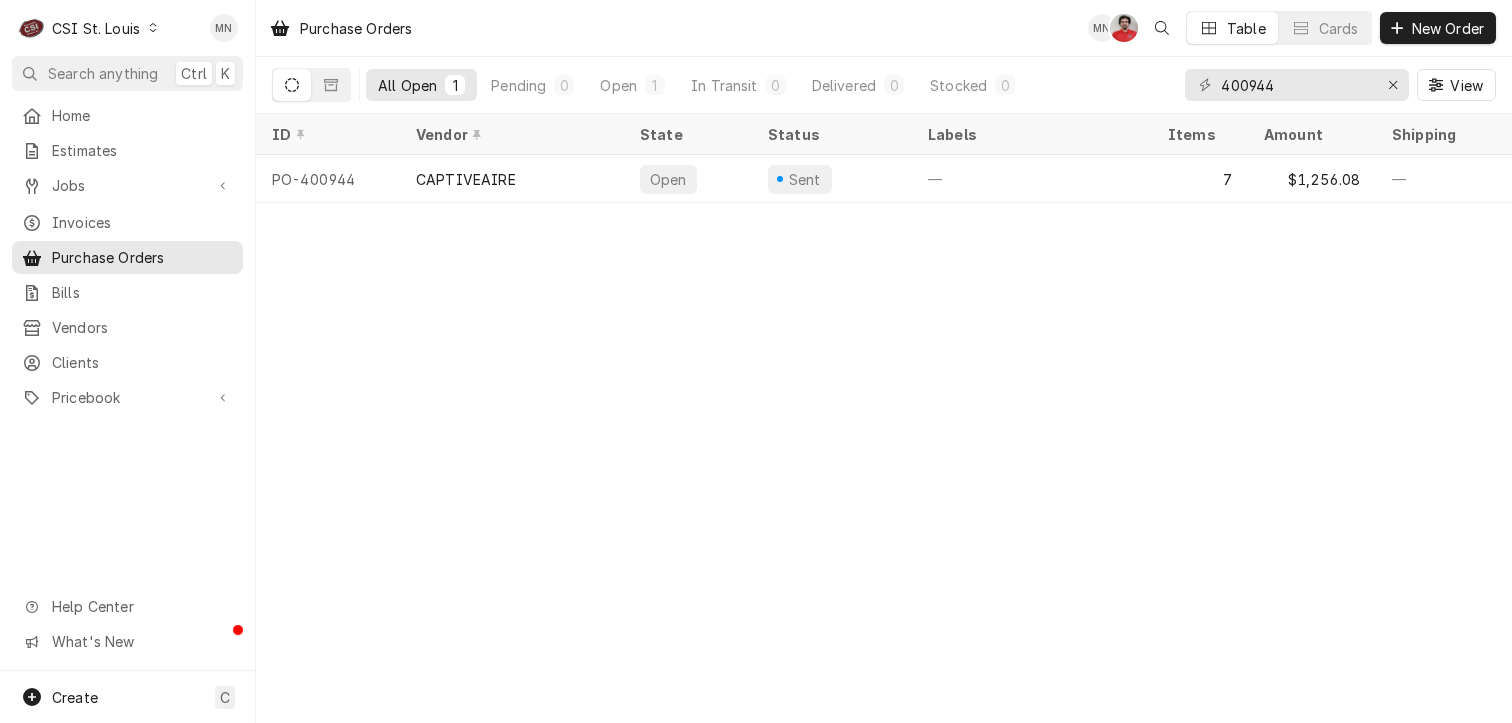 click on "CSI St. Louis" at bounding box center (96, 28) 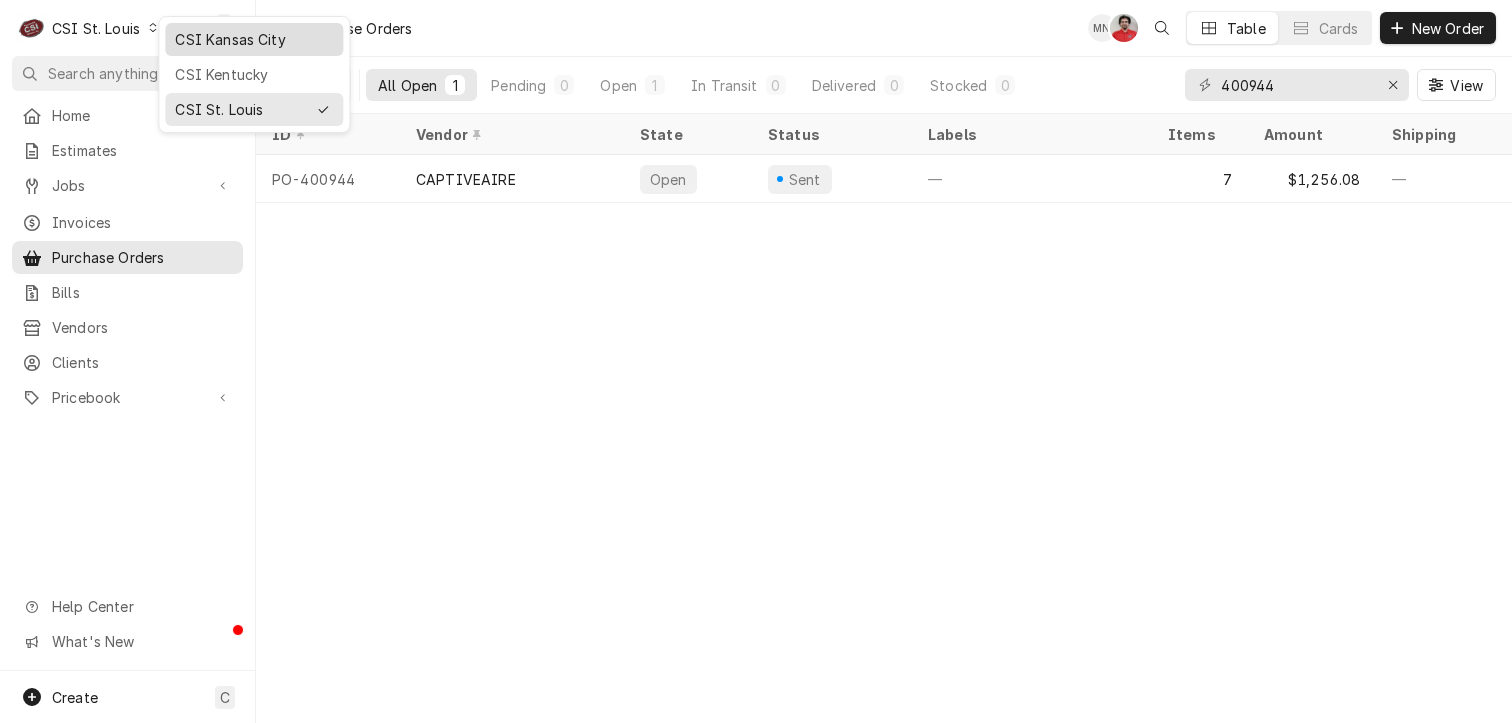 click on "CSI Kansas City" at bounding box center [254, 39] 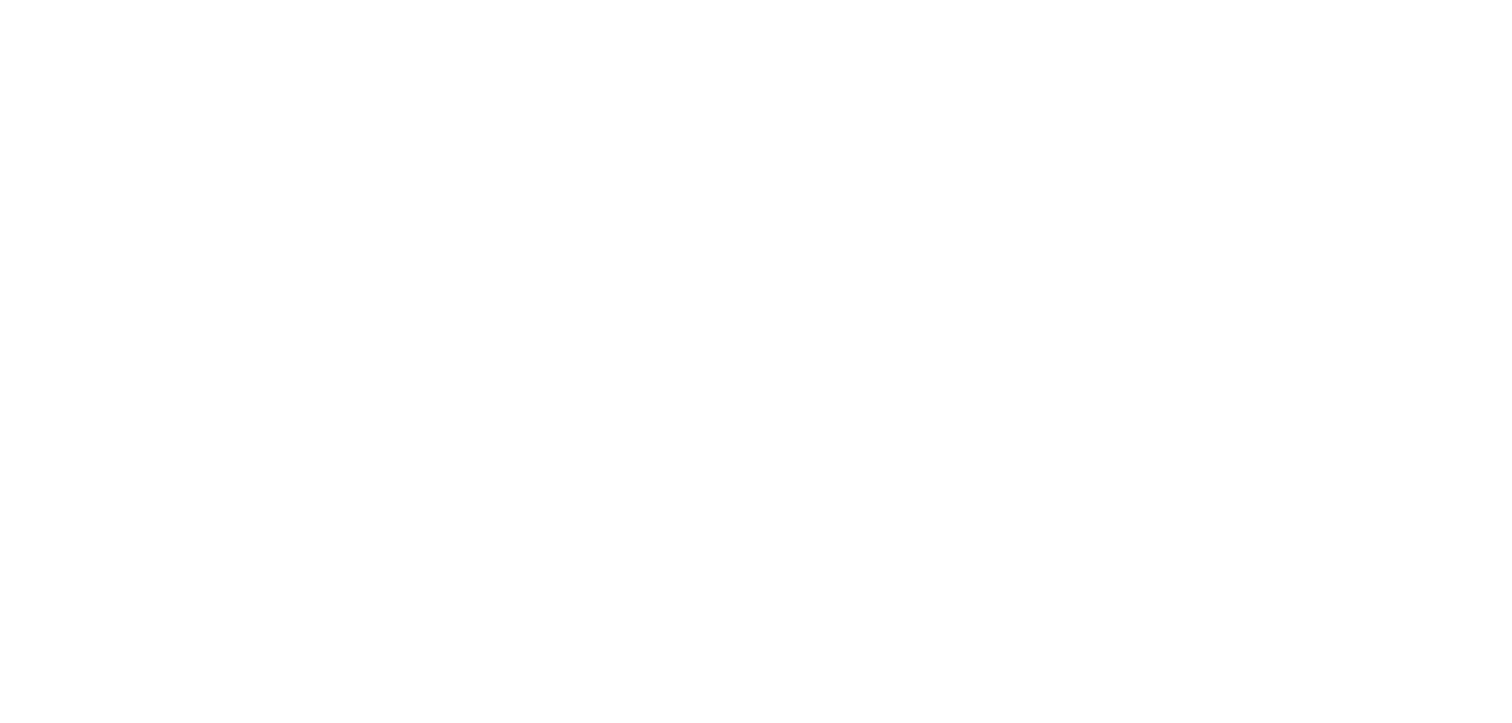 scroll, scrollTop: 0, scrollLeft: 0, axis: both 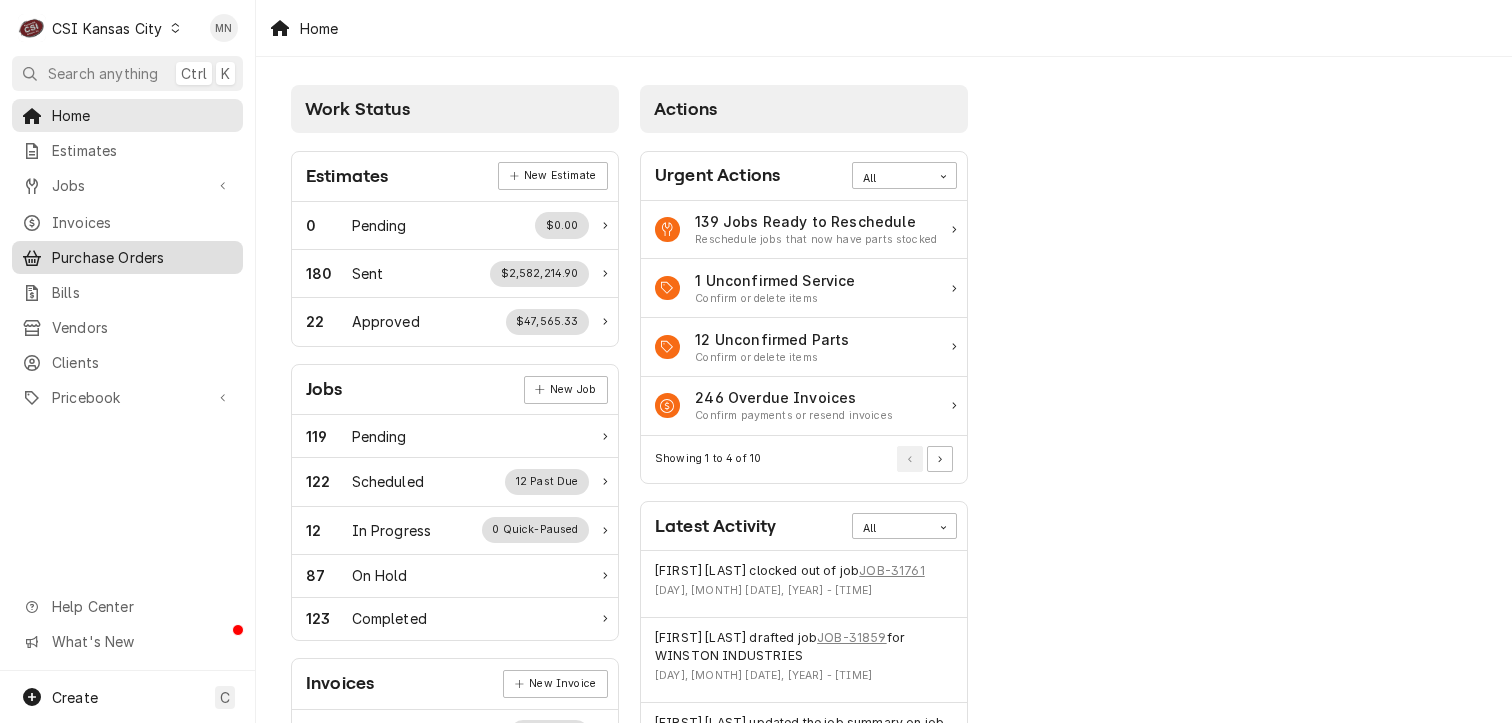 click on "Purchase Orders" at bounding box center [142, 257] 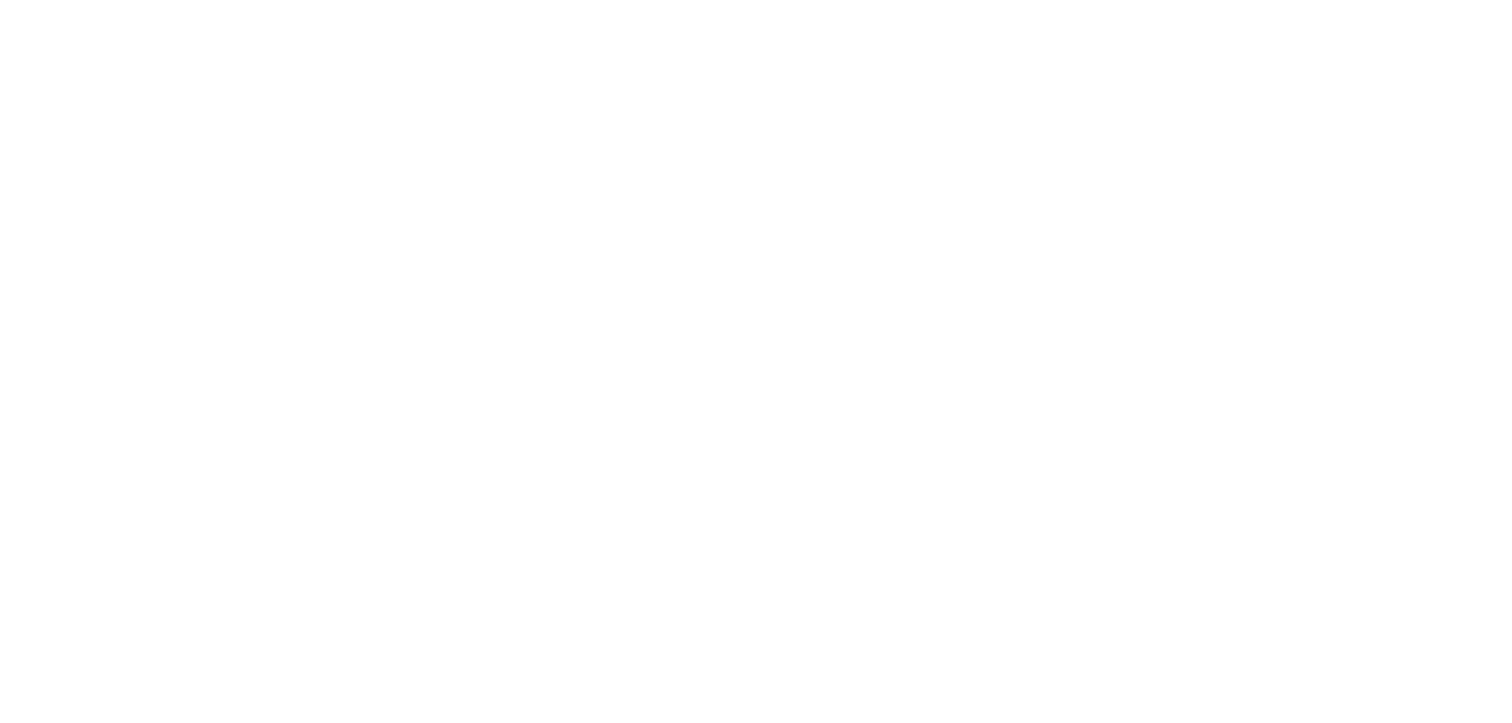 scroll, scrollTop: 0, scrollLeft: 0, axis: both 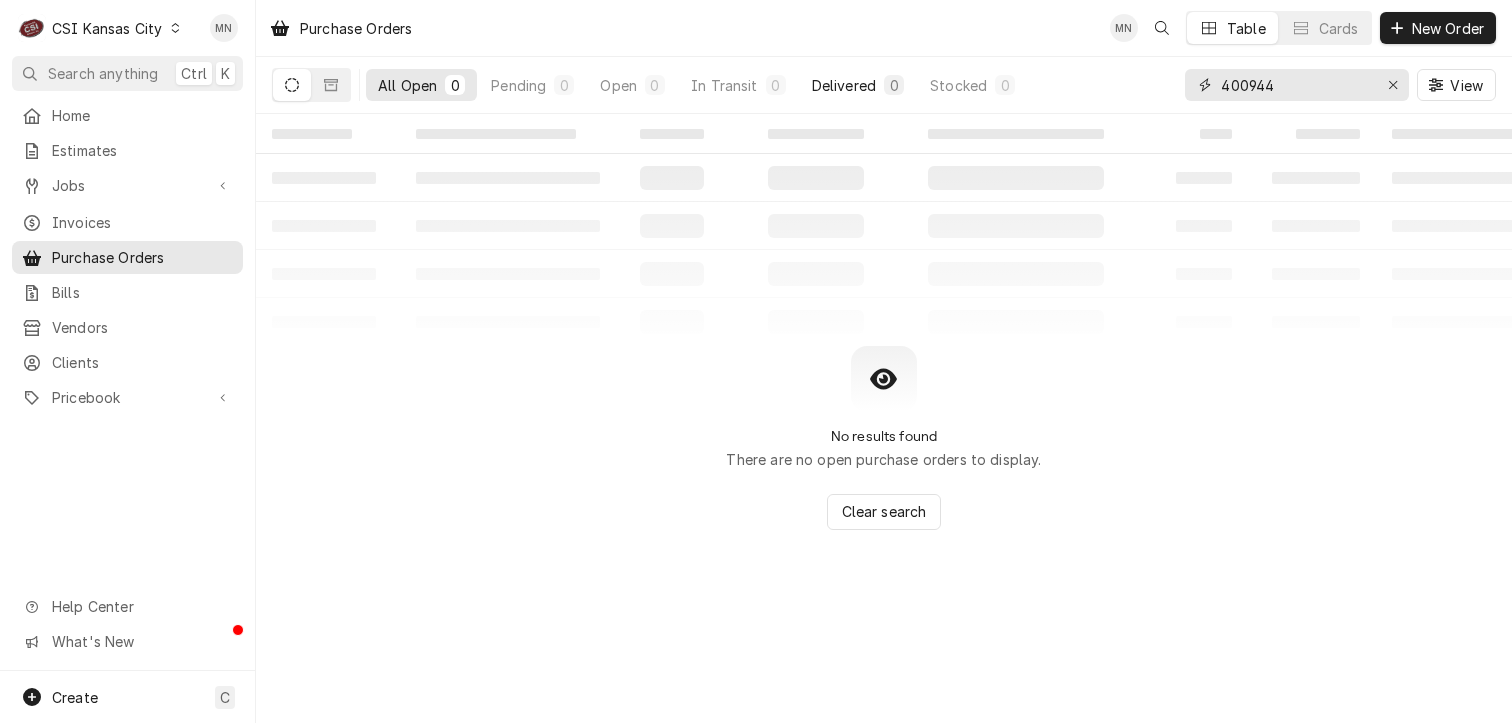 drag, startPoint x: 1296, startPoint y: 84, endPoint x: 820, endPoint y: 84, distance: 476 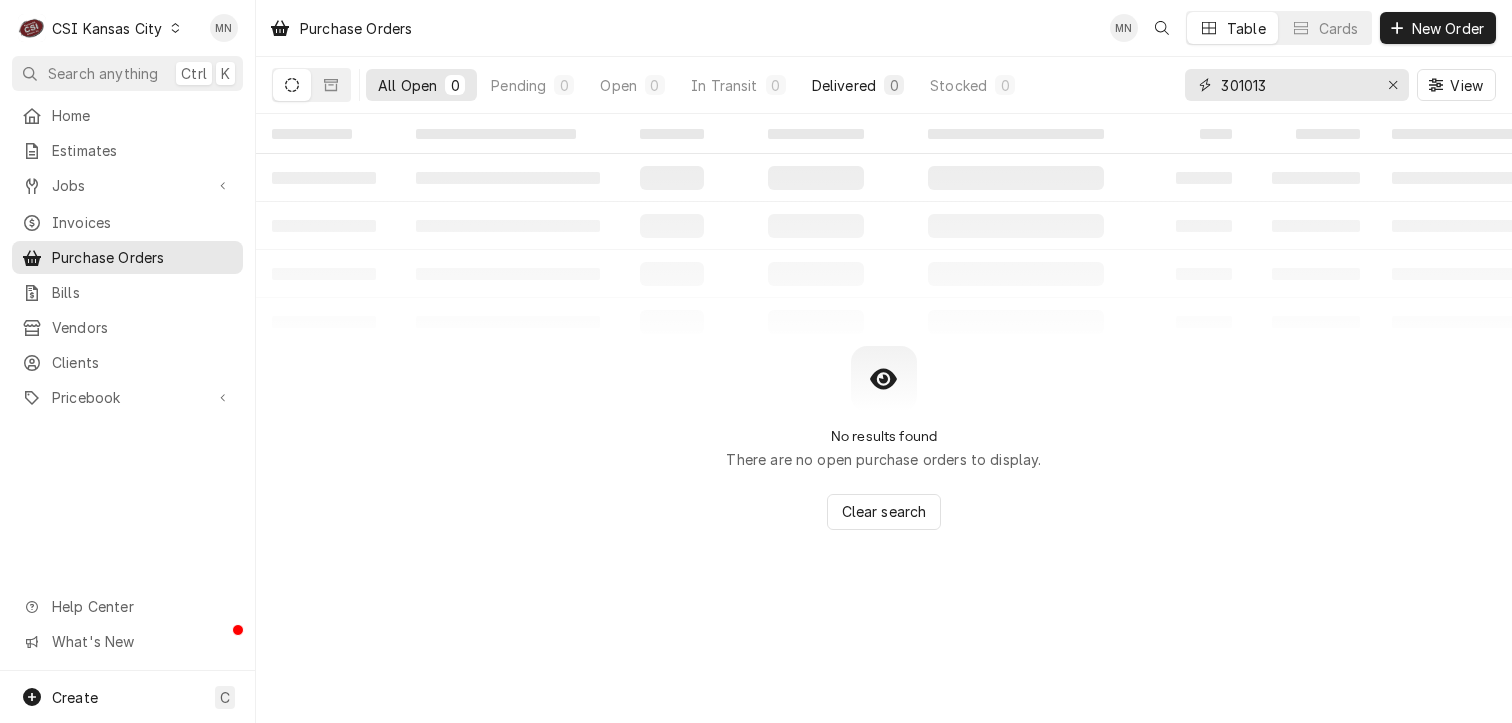 type on "301013" 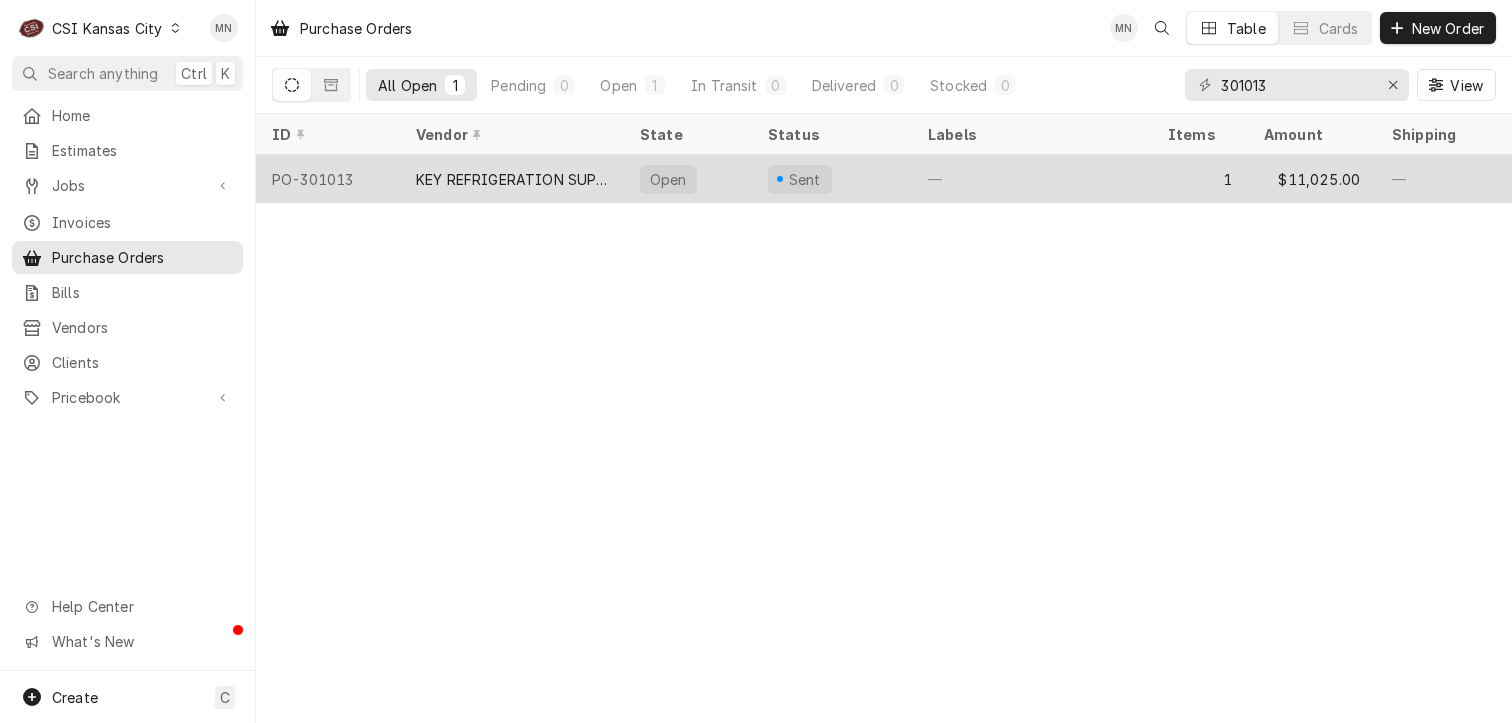 click on "KEY REFRIGERATION SUPPLY" at bounding box center (512, 179) 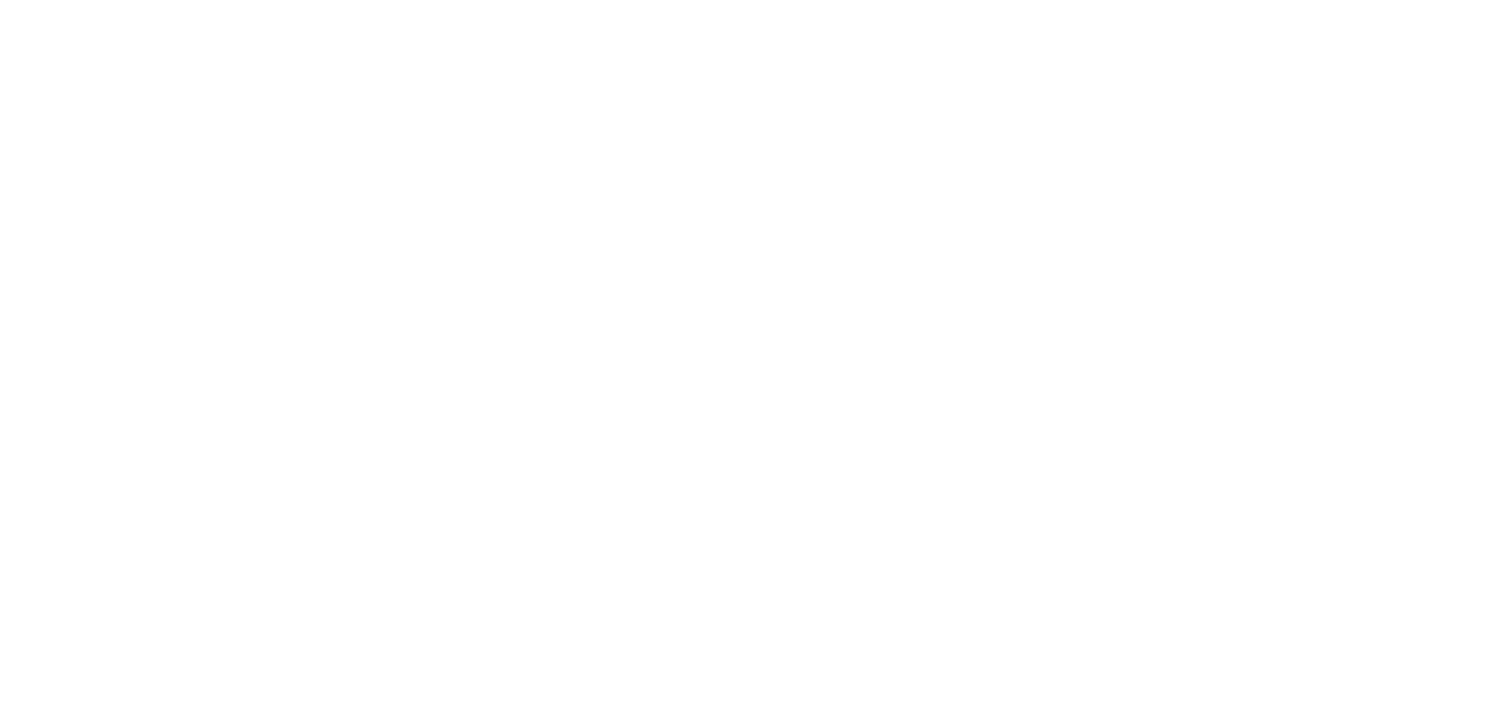 scroll, scrollTop: 0, scrollLeft: 0, axis: both 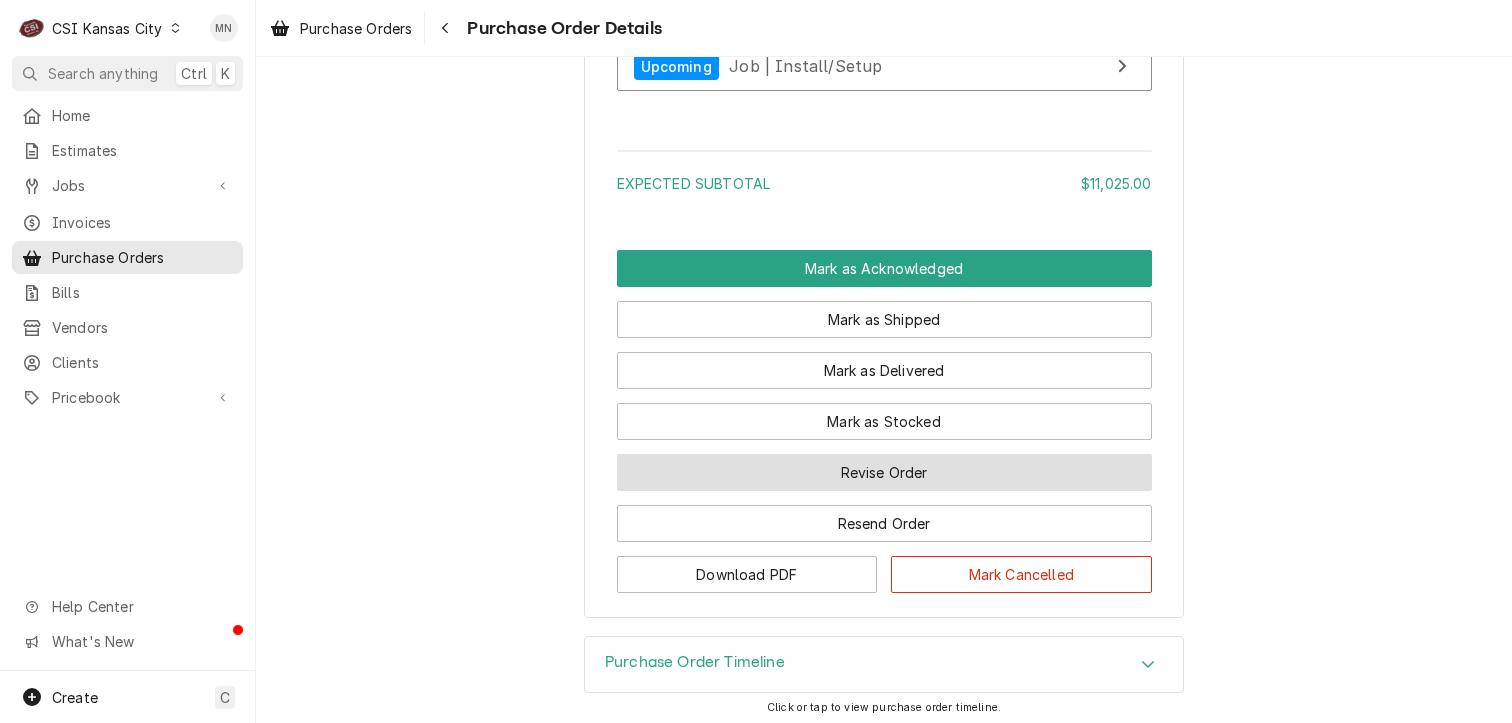 click on "Revise Order" at bounding box center (884, 472) 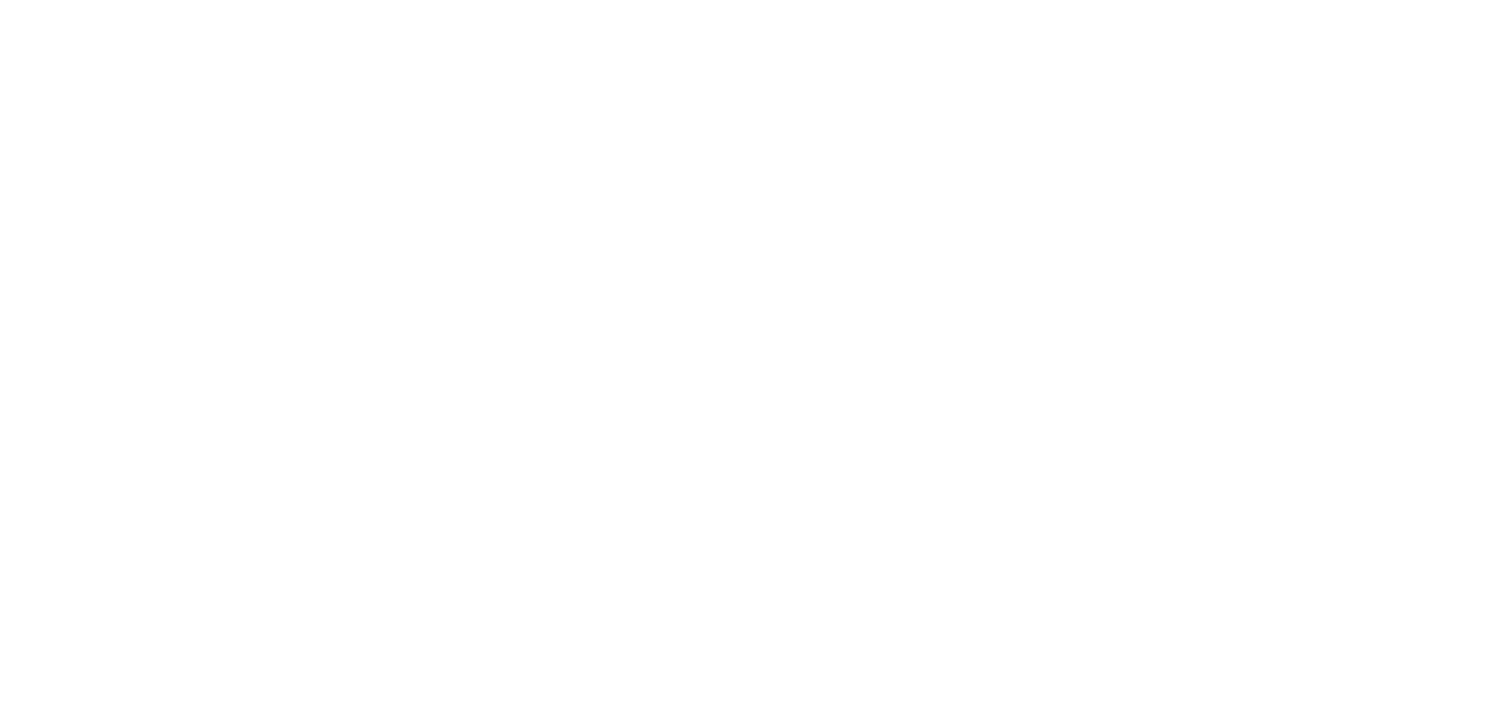 scroll, scrollTop: 0, scrollLeft: 0, axis: both 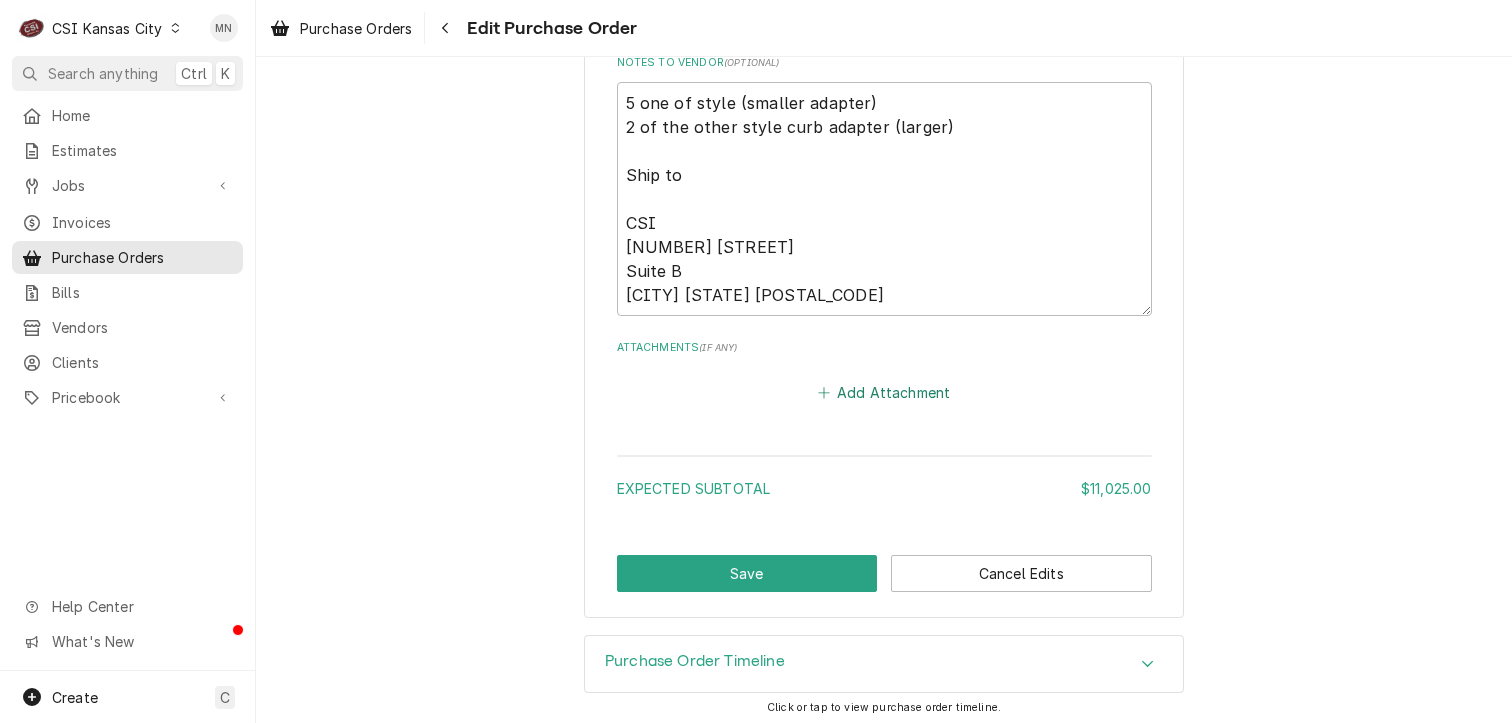click on "Add Attachment" at bounding box center (884, 392) 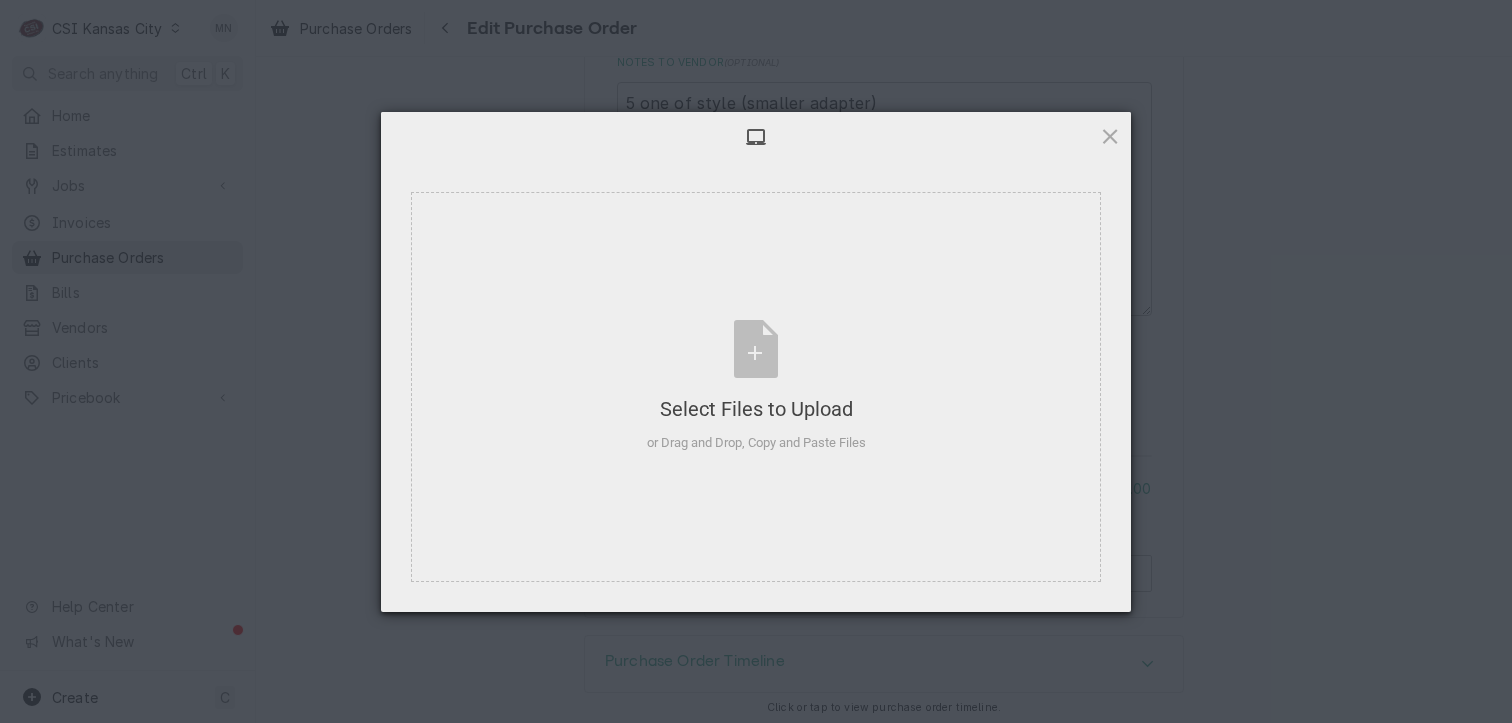 type on "x" 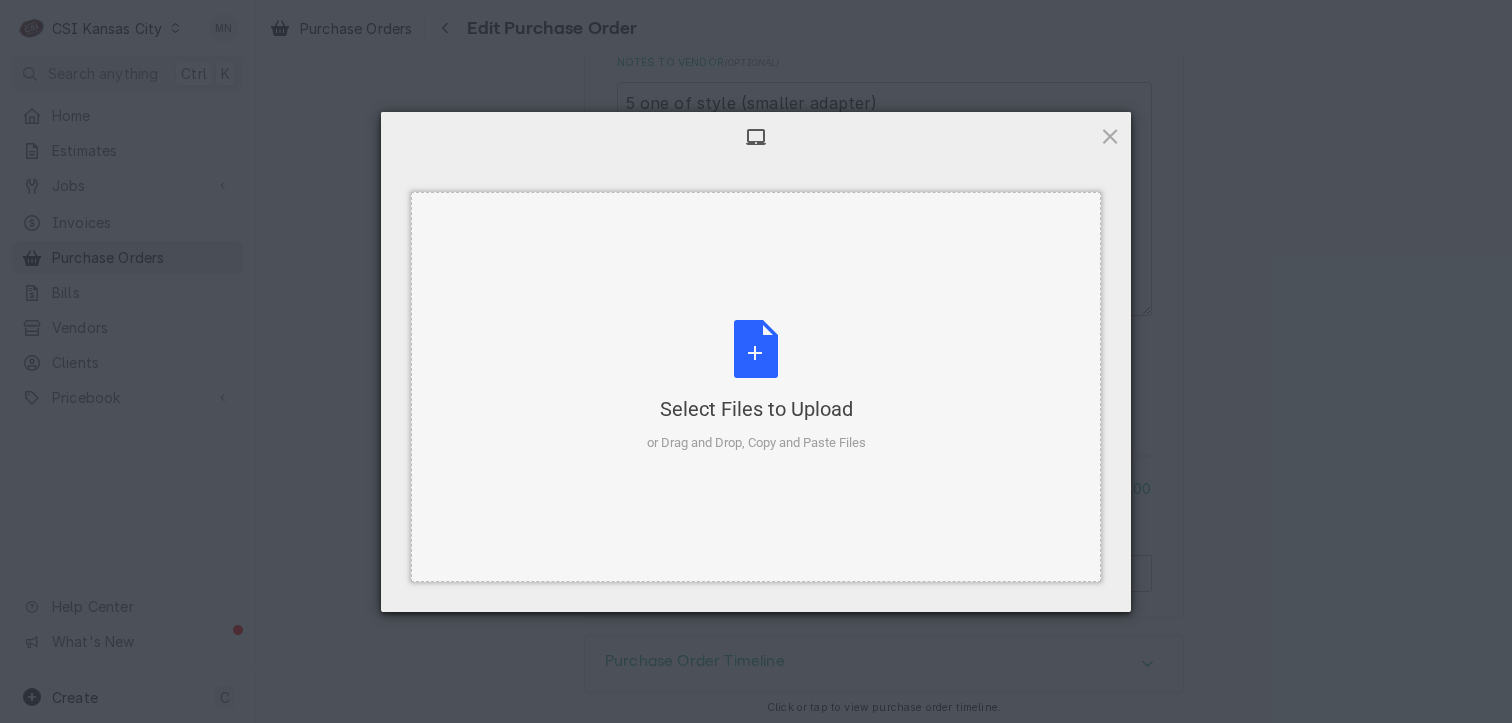 click on "Select Files to Upload
or Drag and Drop, Copy and Paste Files" at bounding box center (756, 386) 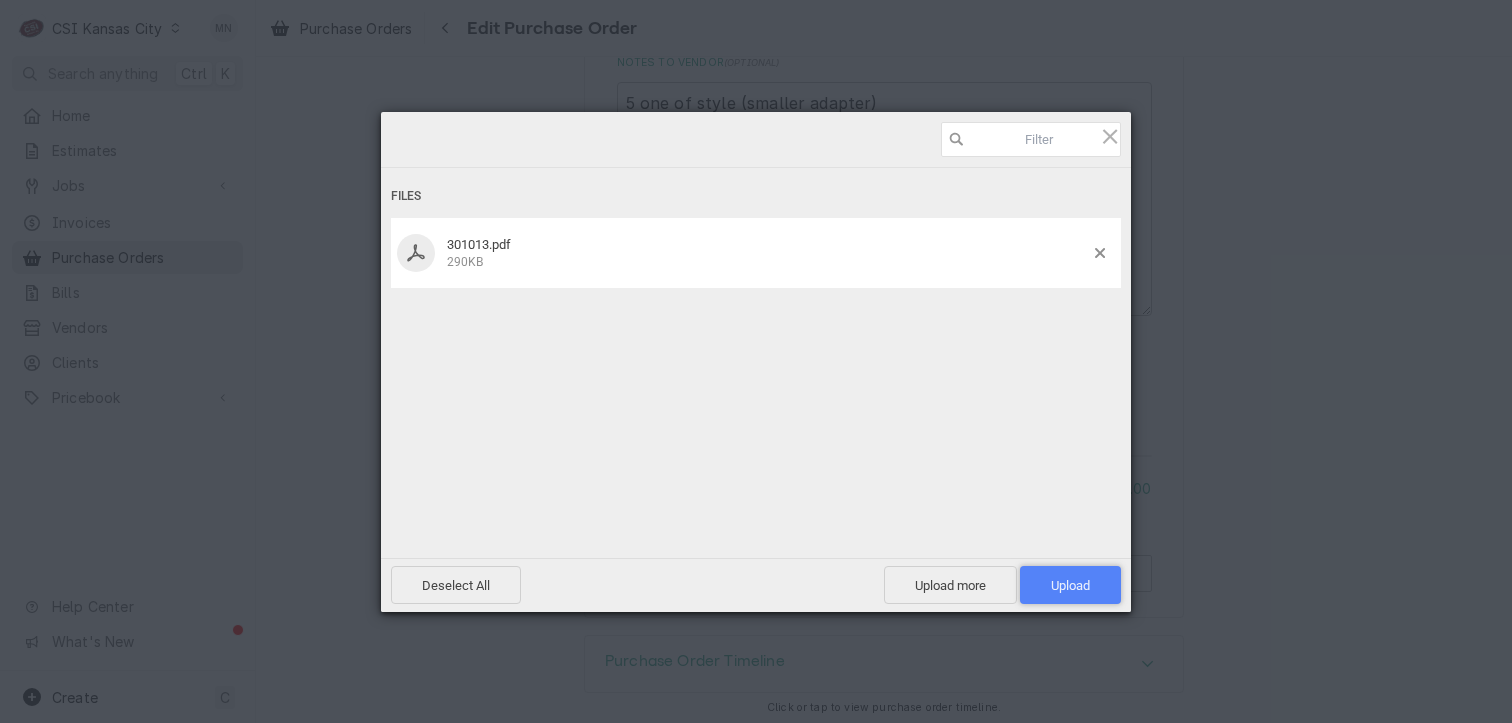 click on "Upload
1" at bounding box center (1070, 585) 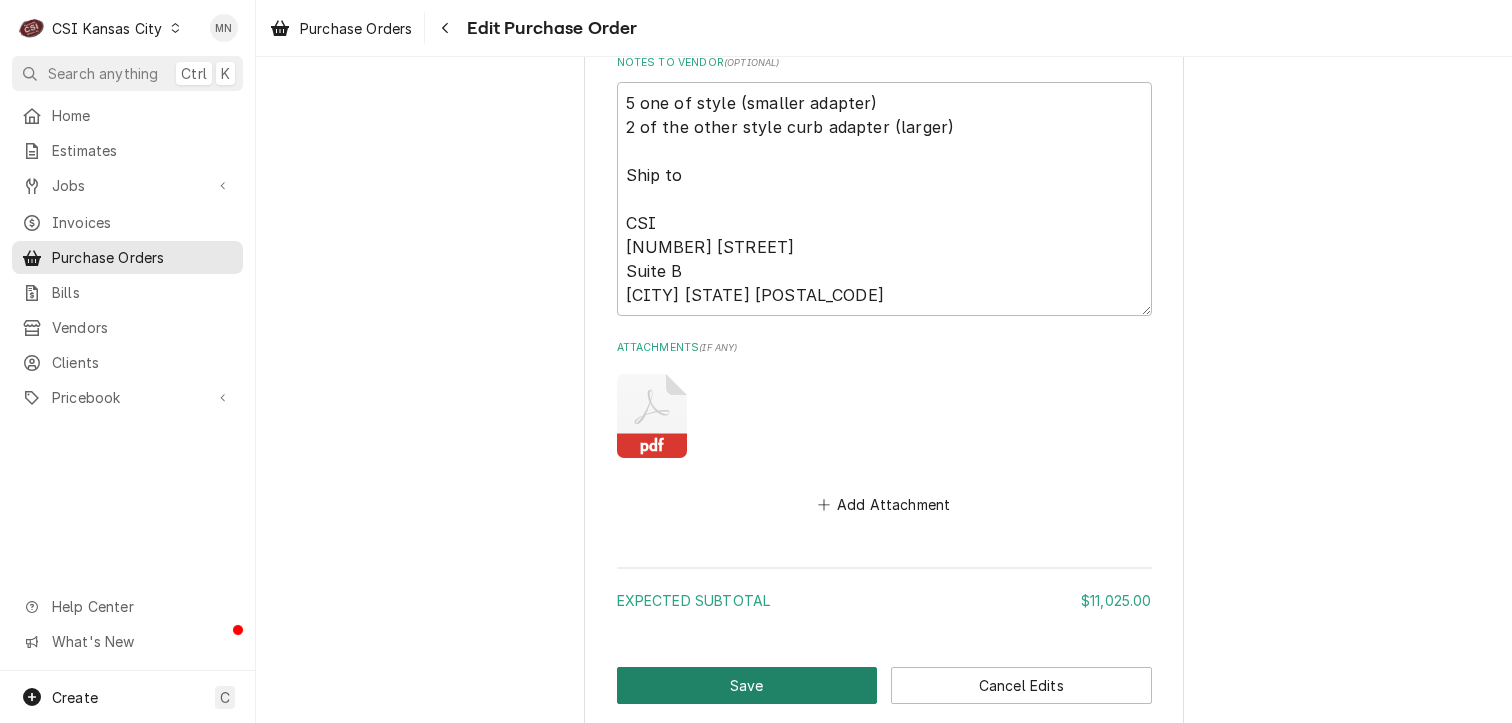 click on "Save" at bounding box center (747, 685) 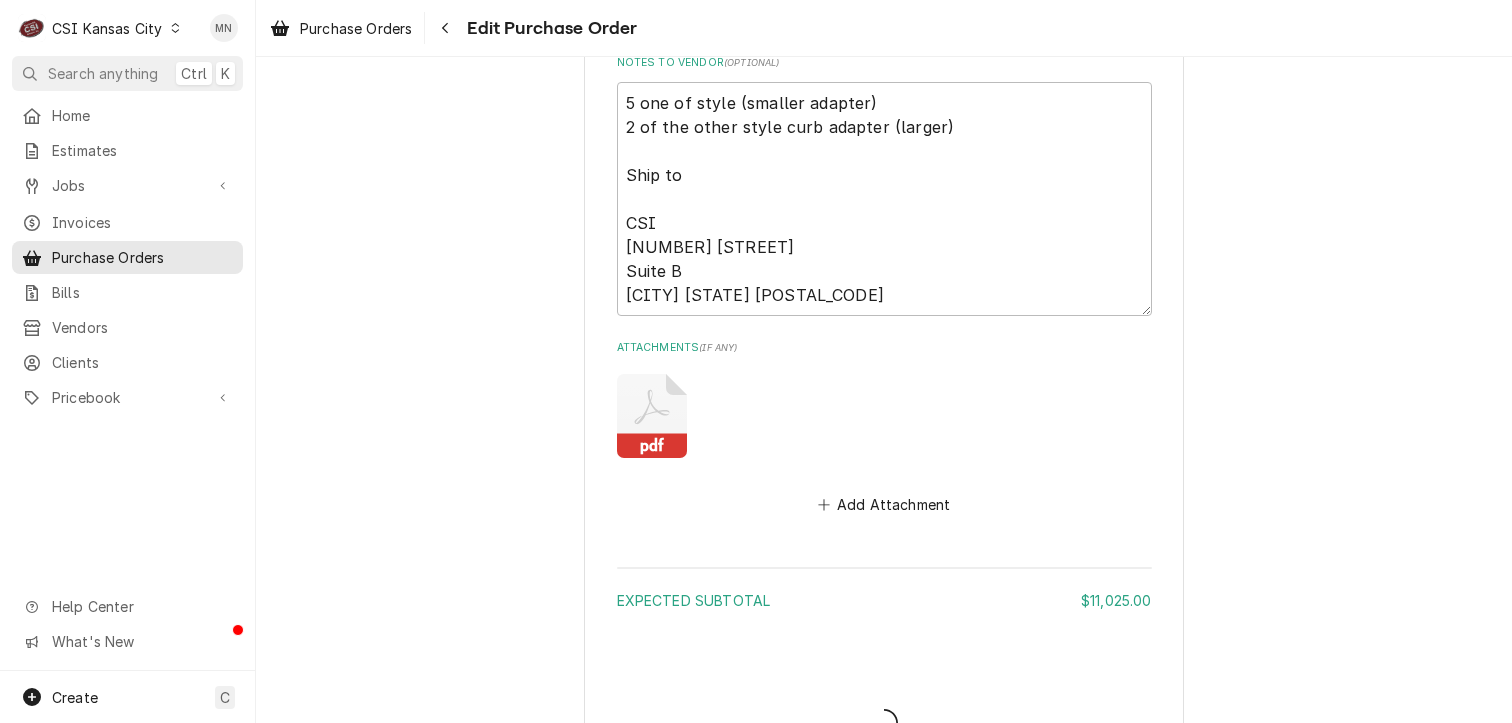 type on "x" 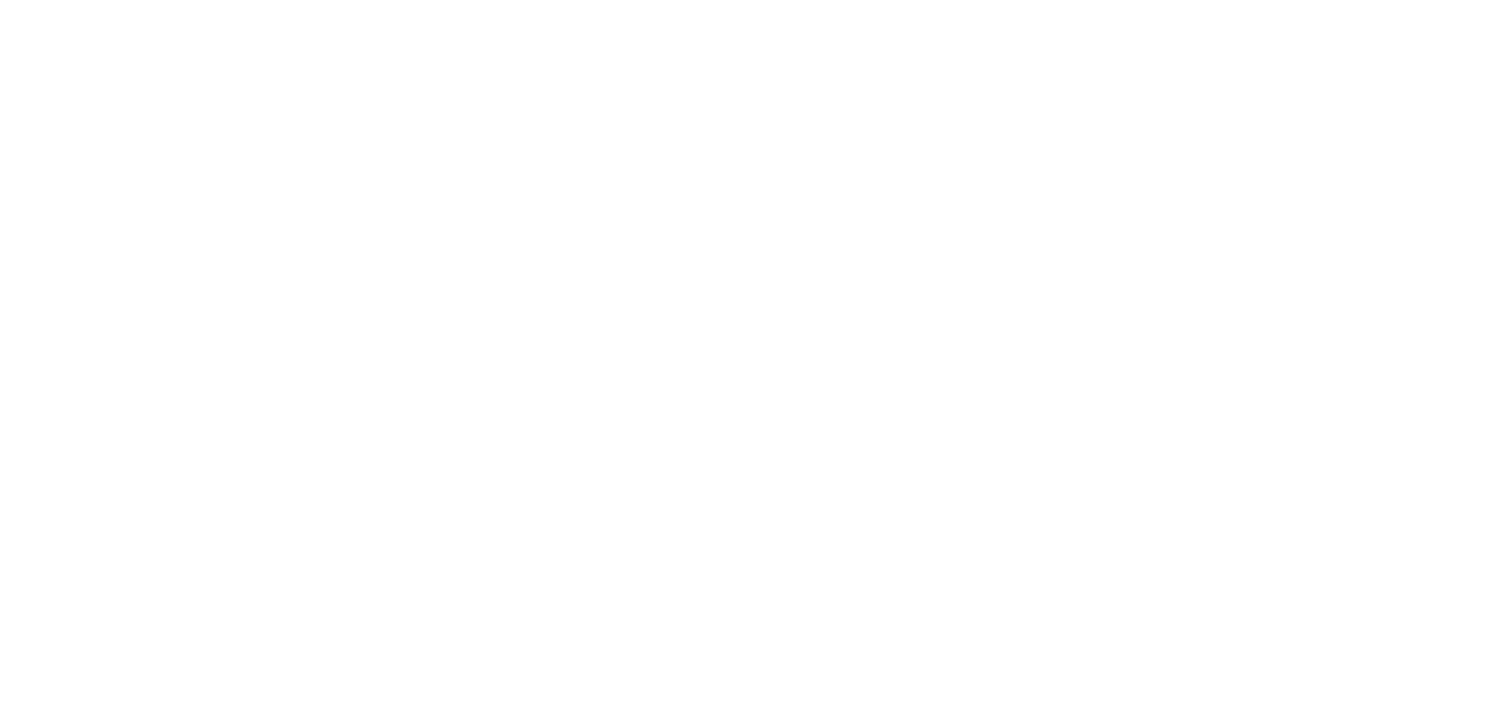 scroll, scrollTop: 0, scrollLeft: 0, axis: both 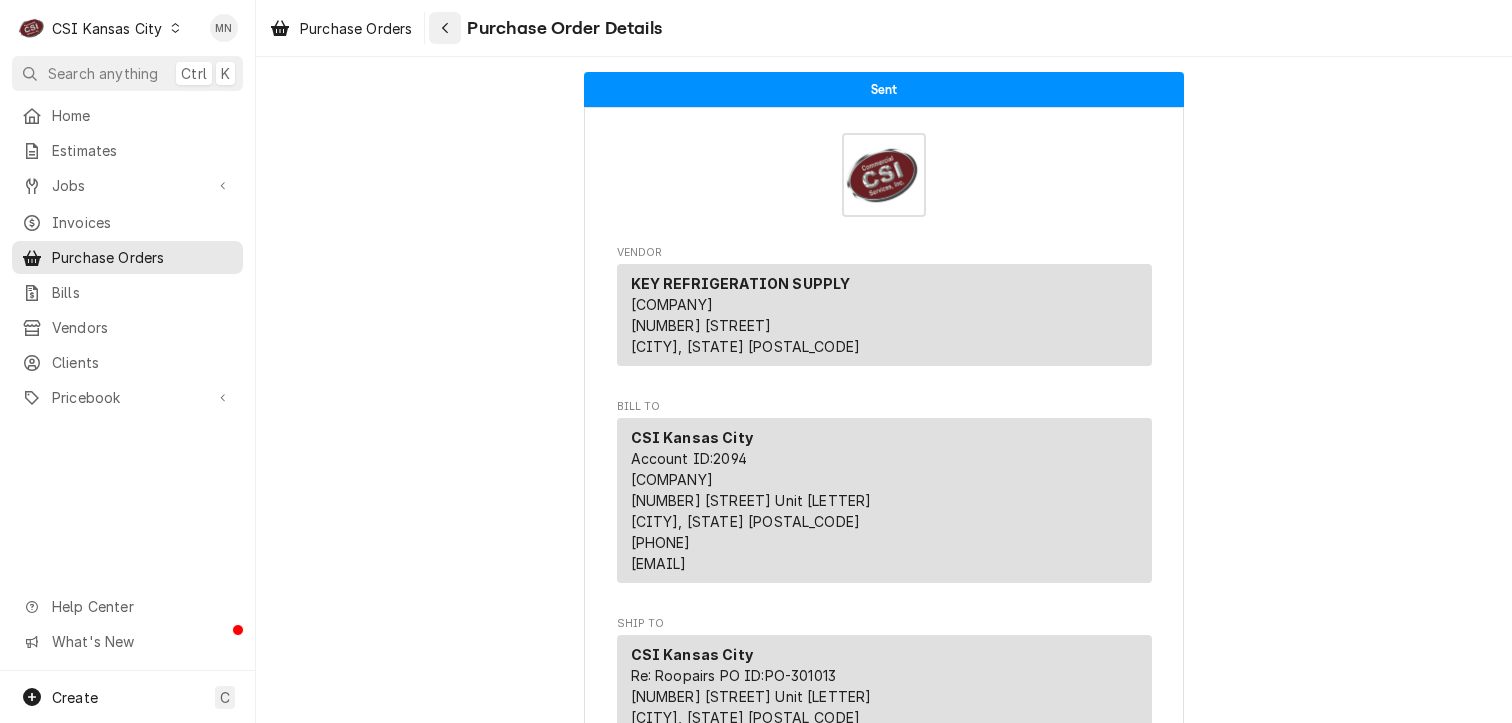 click at bounding box center (445, 28) 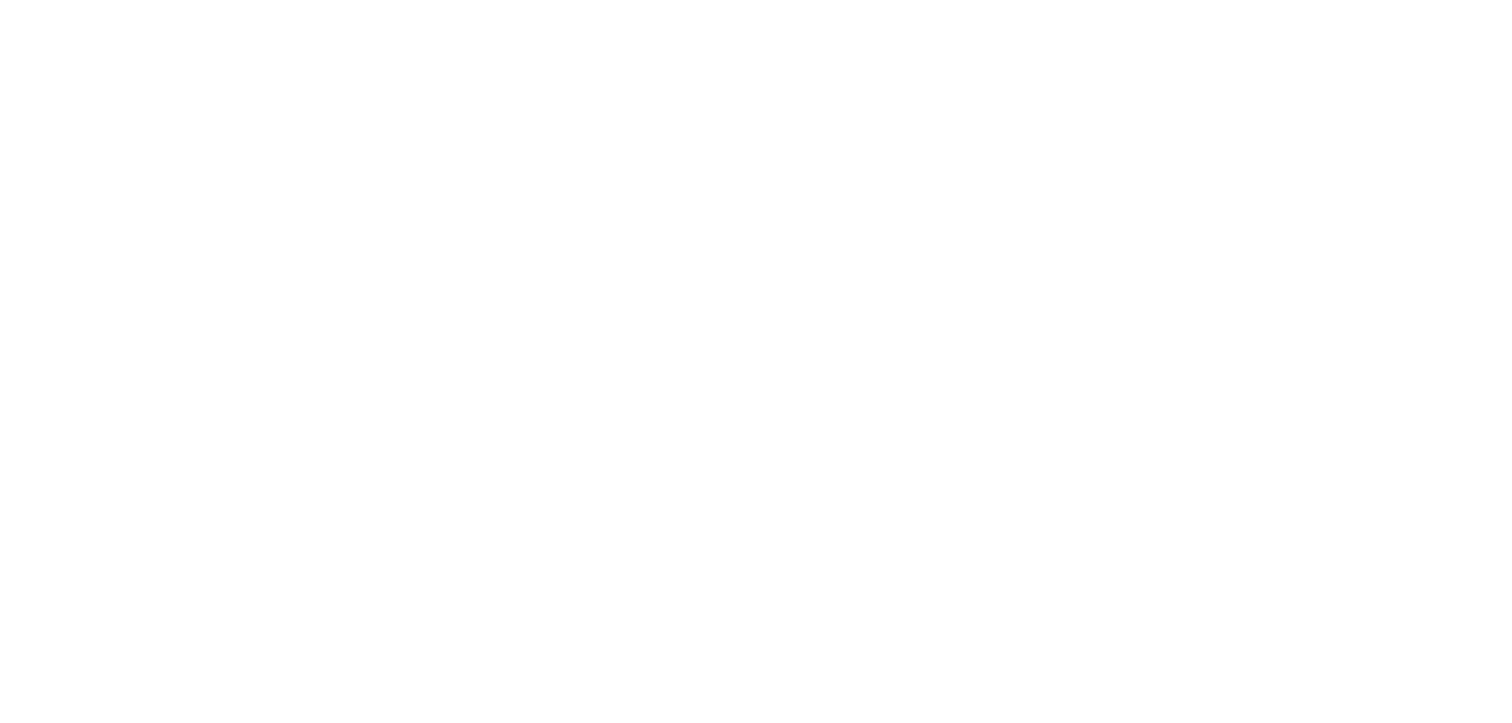 scroll, scrollTop: 0, scrollLeft: 0, axis: both 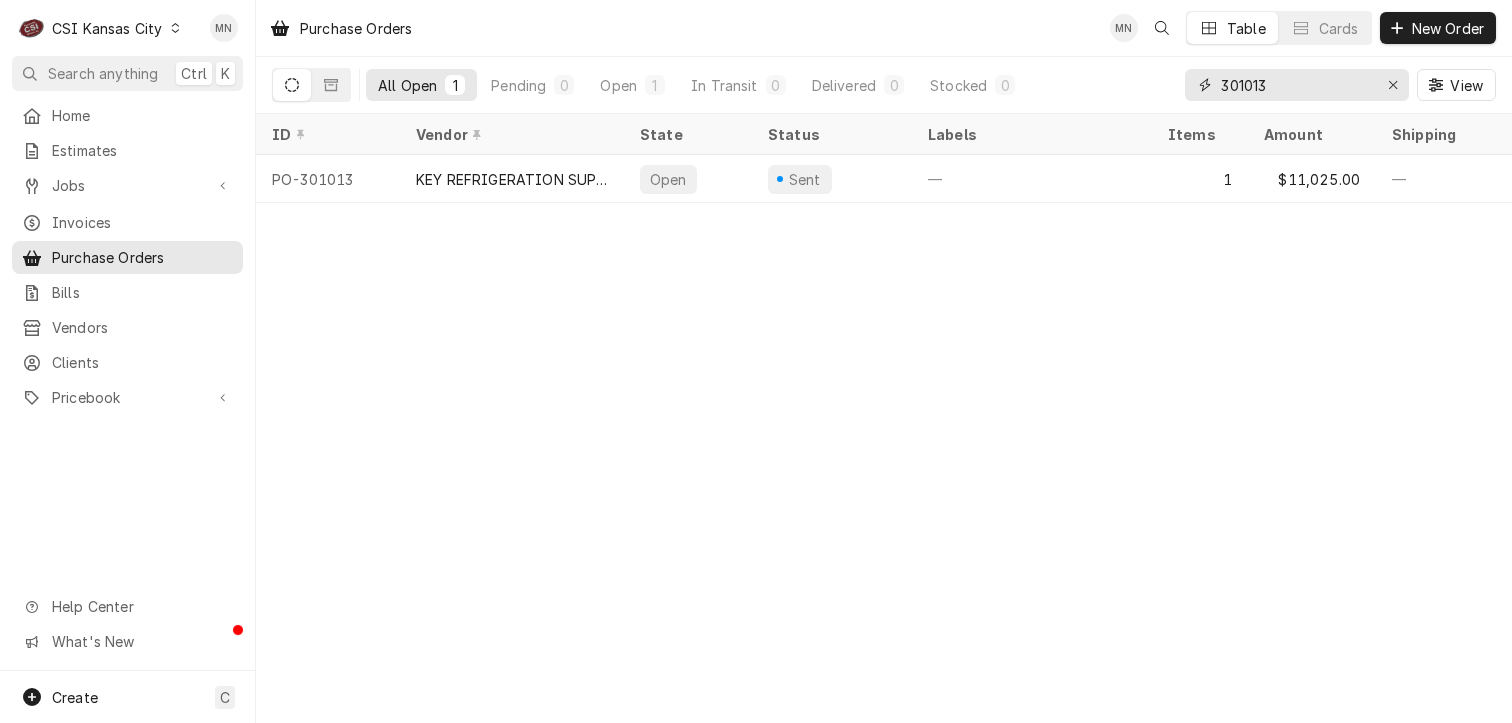 drag, startPoint x: 1285, startPoint y: 89, endPoint x: 1082, endPoint y: 82, distance: 203.12065 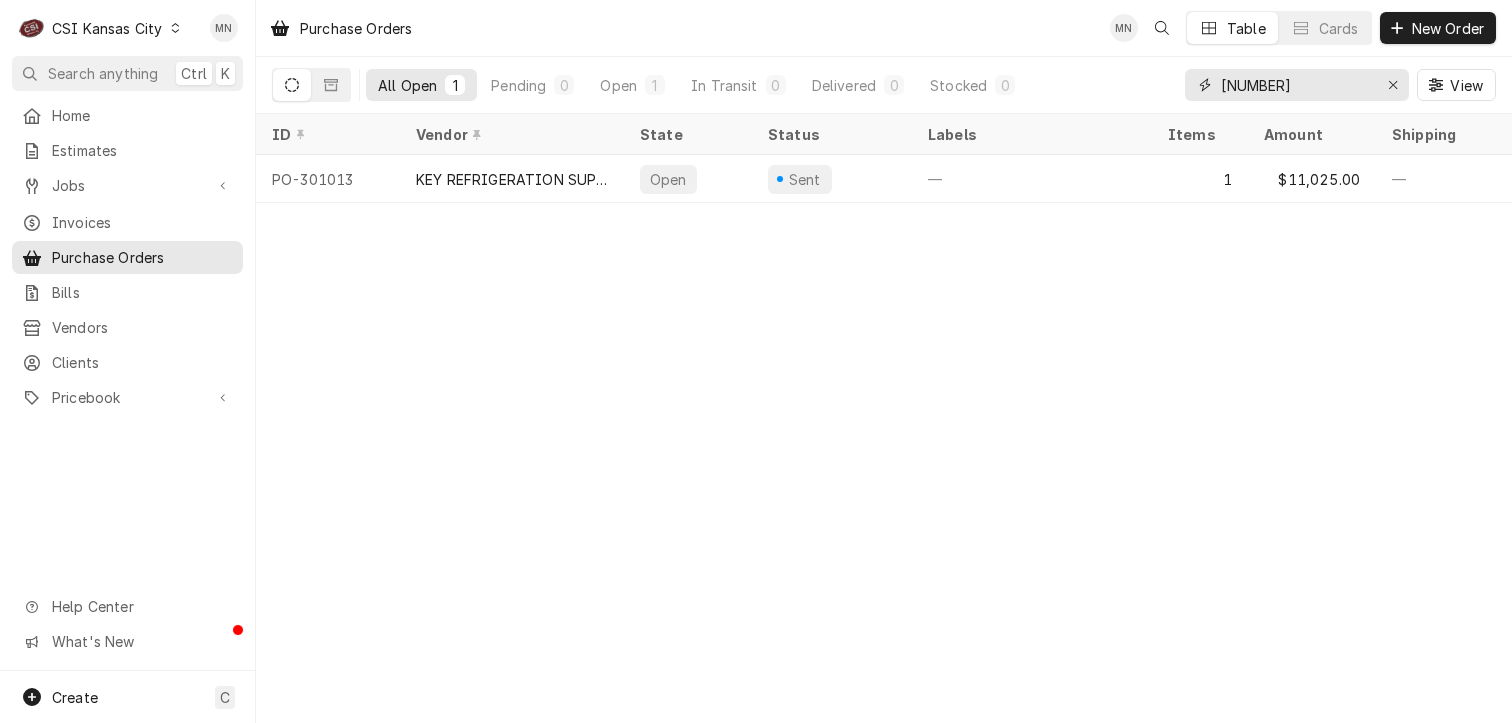 type on "301129" 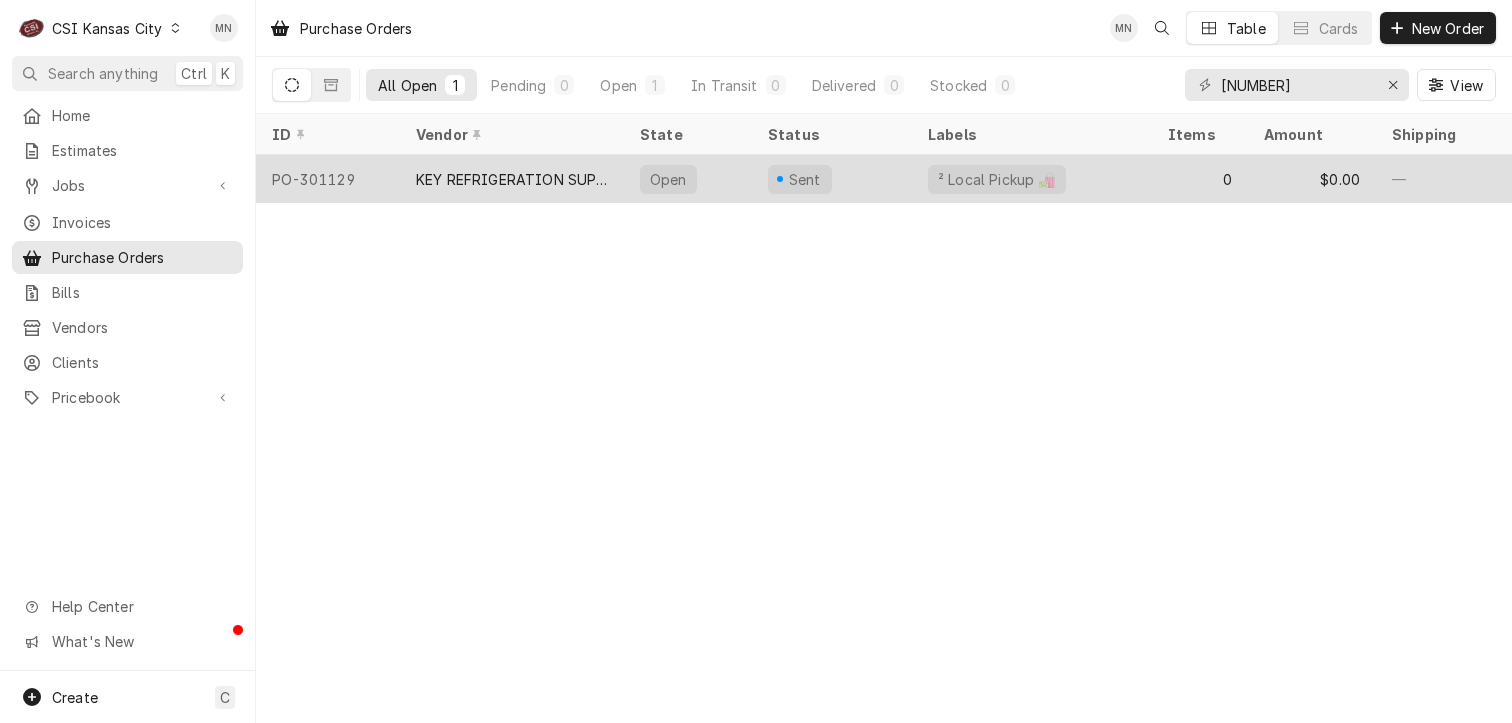 click on "KEY REFRIGERATION SUPPLY" at bounding box center (512, 179) 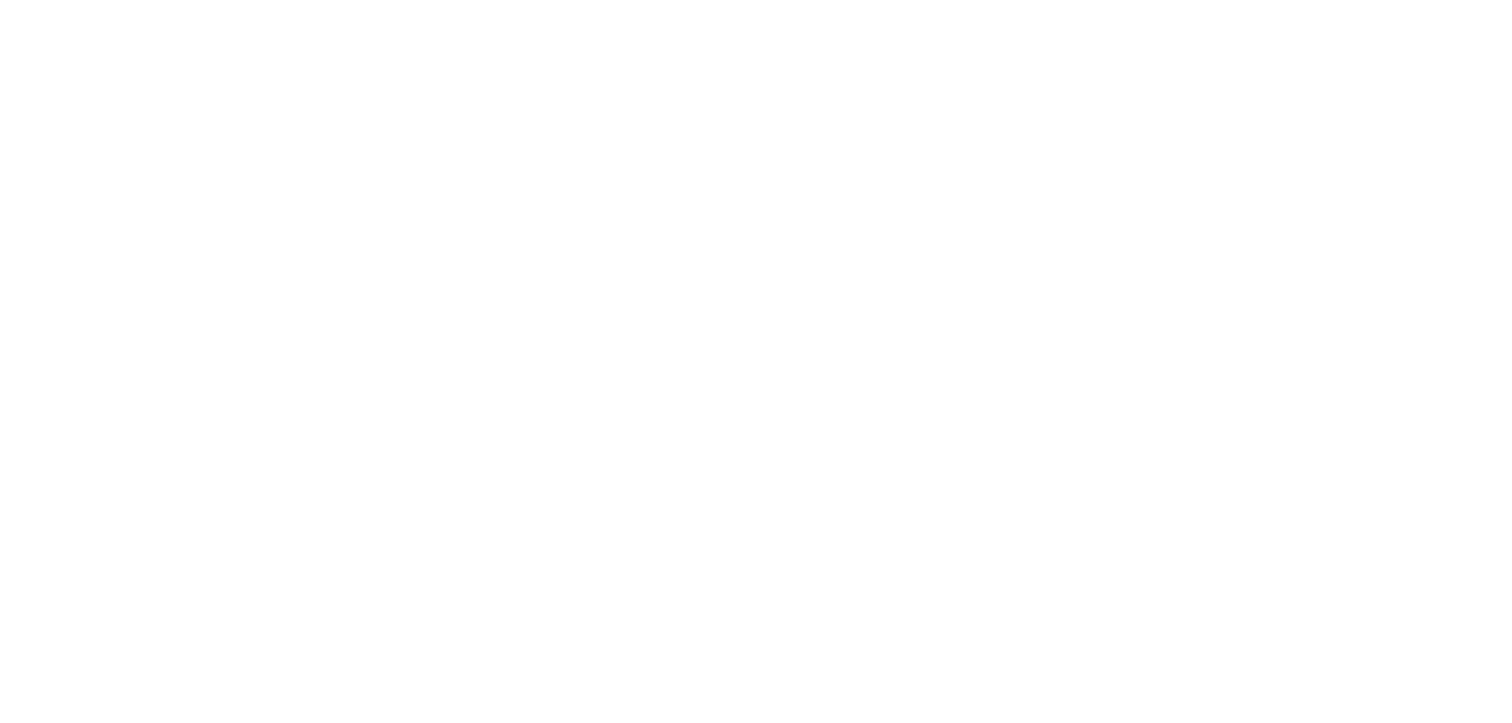 scroll, scrollTop: 0, scrollLeft: 0, axis: both 